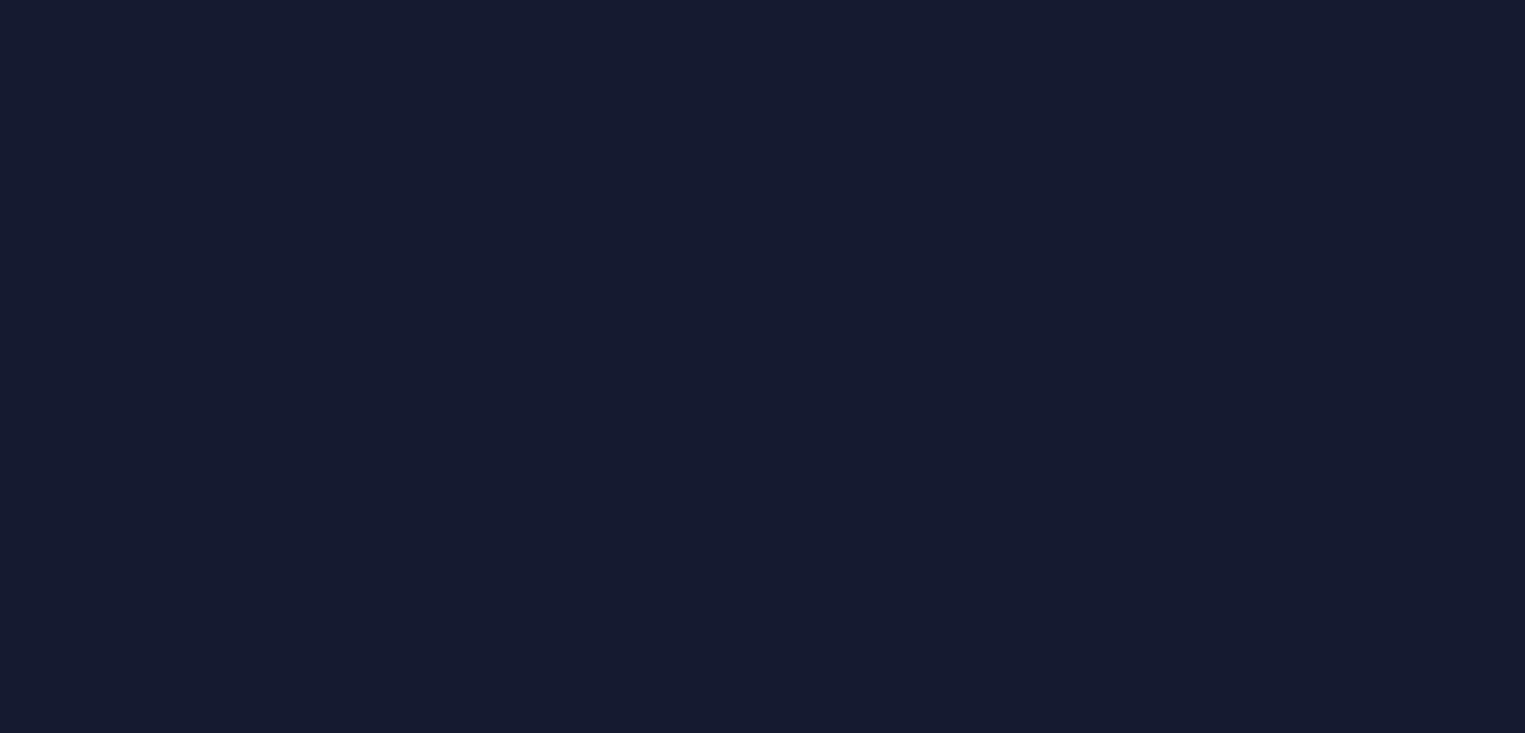 scroll, scrollTop: 0, scrollLeft: 0, axis: both 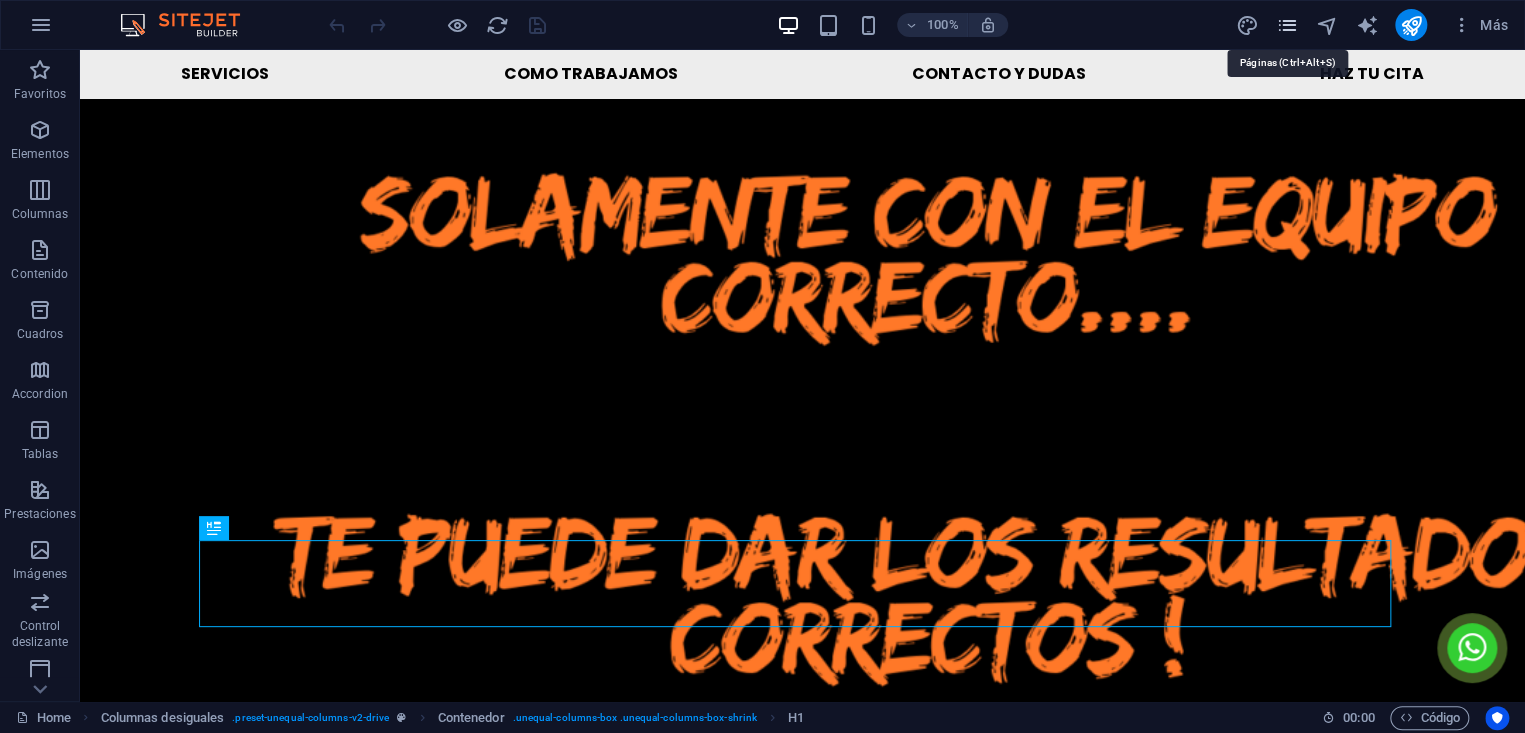 click at bounding box center [1287, 25] 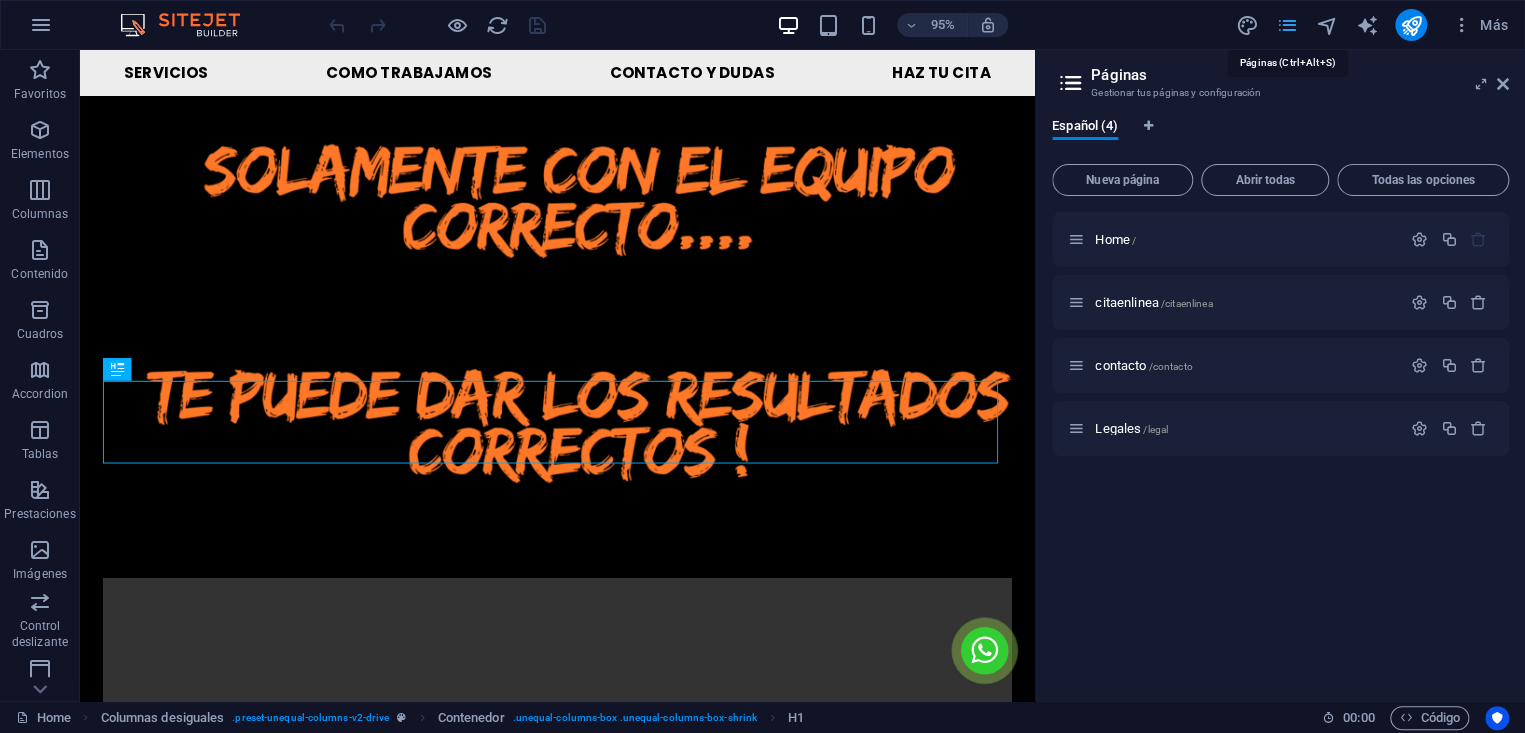 scroll, scrollTop: 1869, scrollLeft: 0, axis: vertical 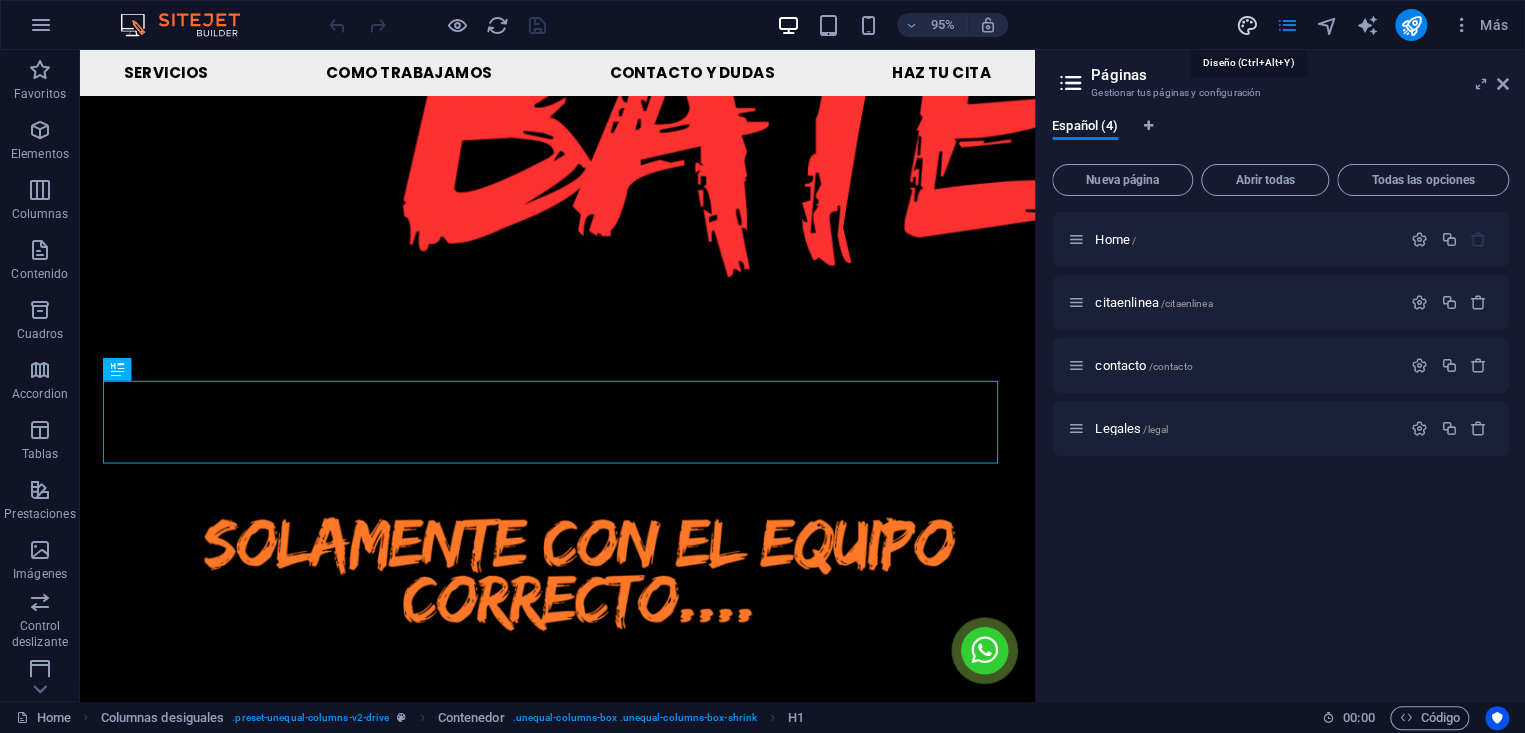click at bounding box center (1247, 25) 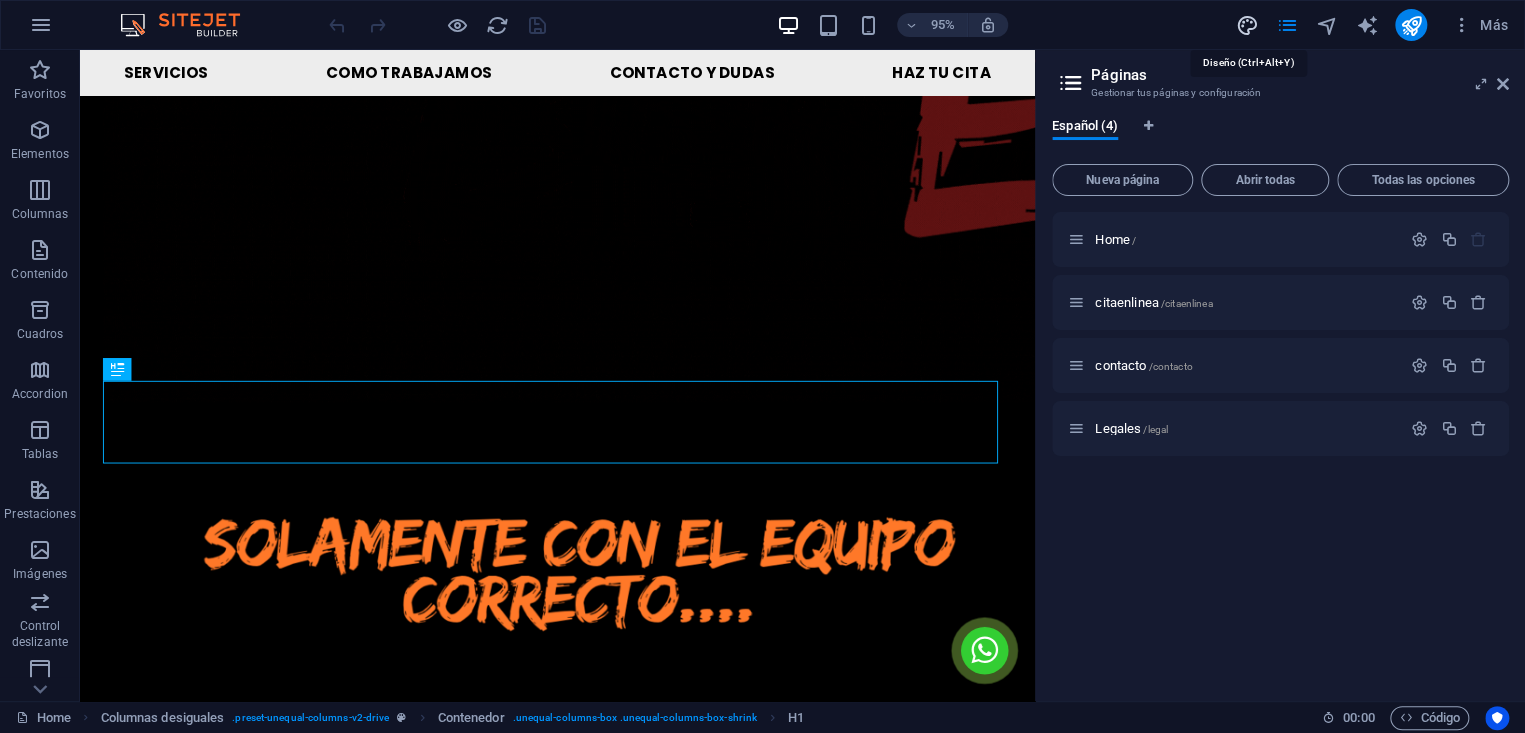select on "px" 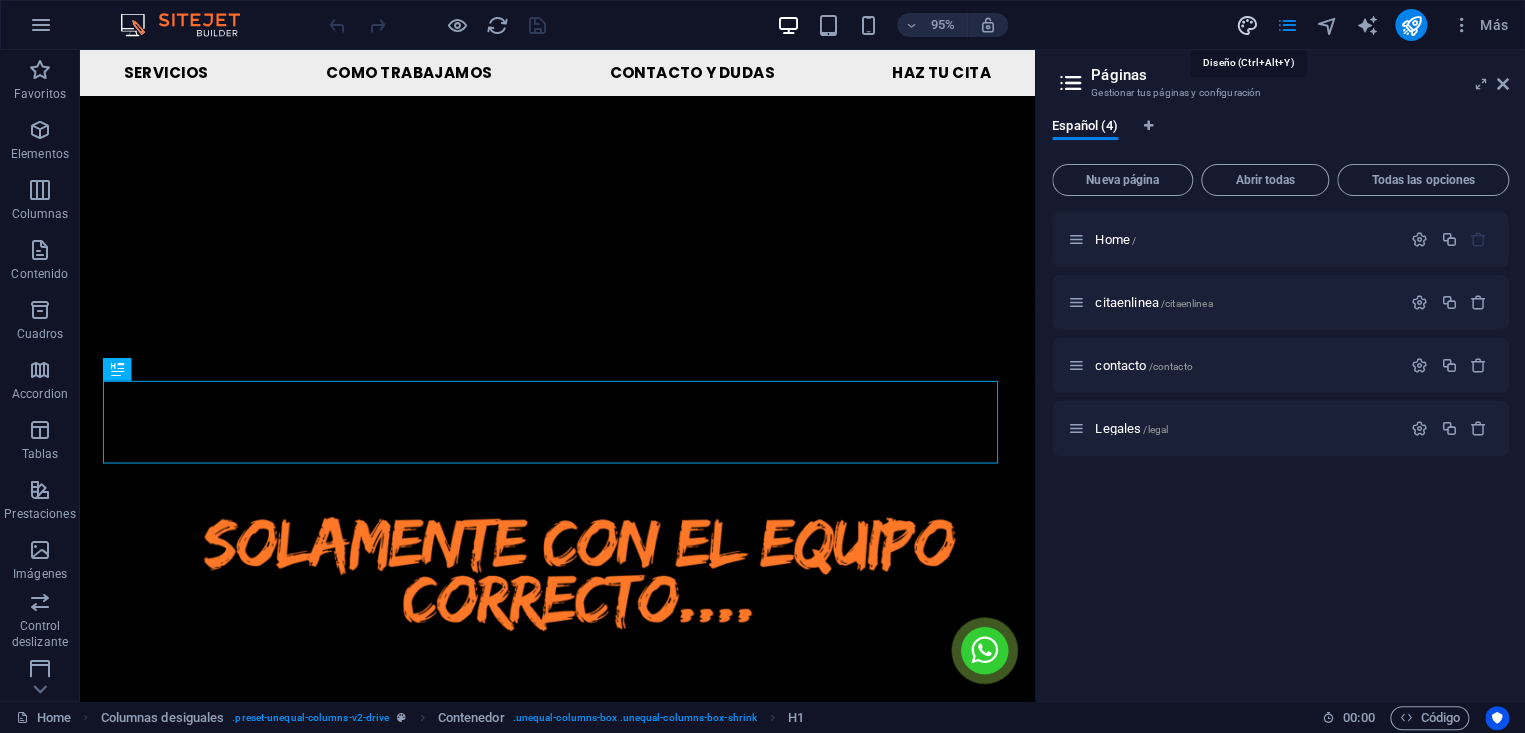 select on "400" 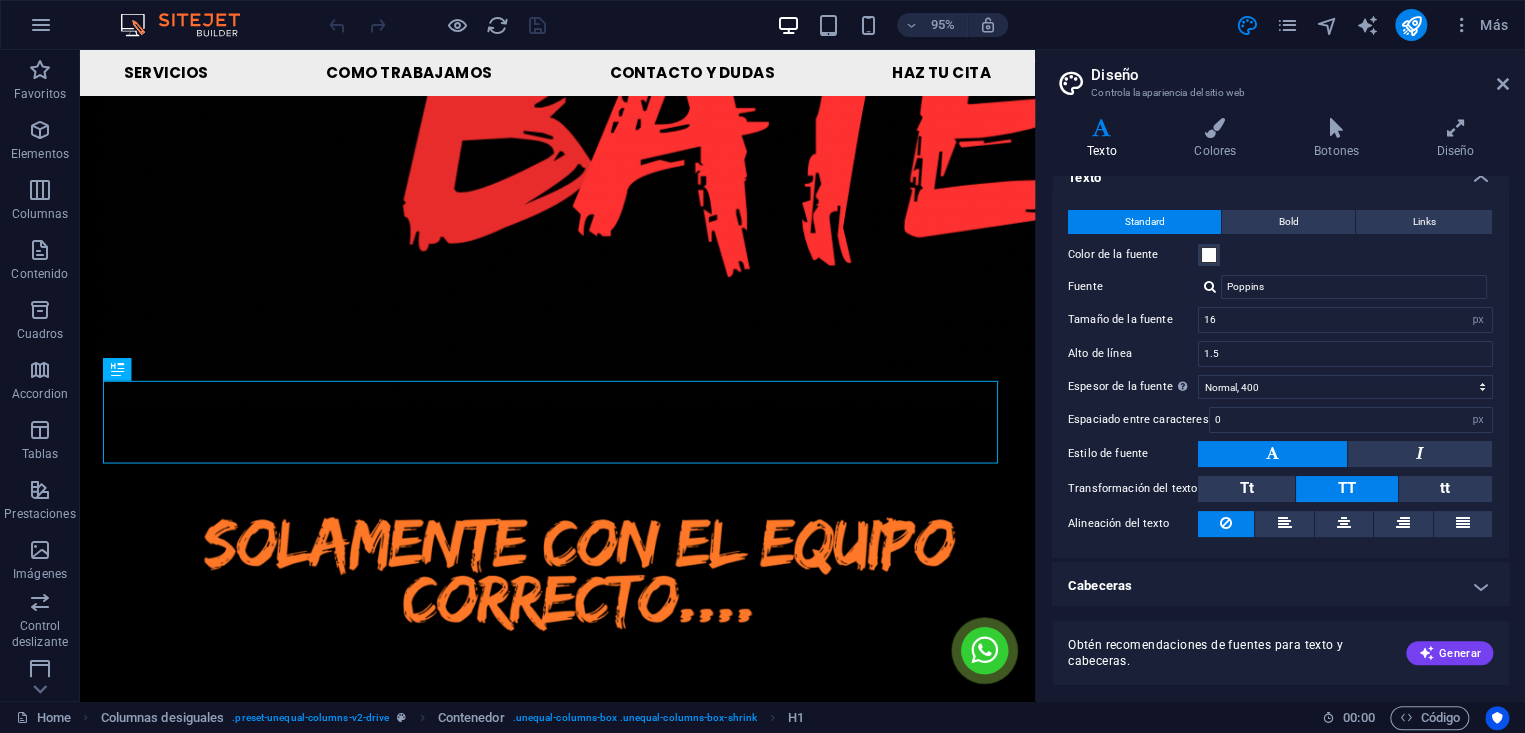 scroll, scrollTop: 23, scrollLeft: 0, axis: vertical 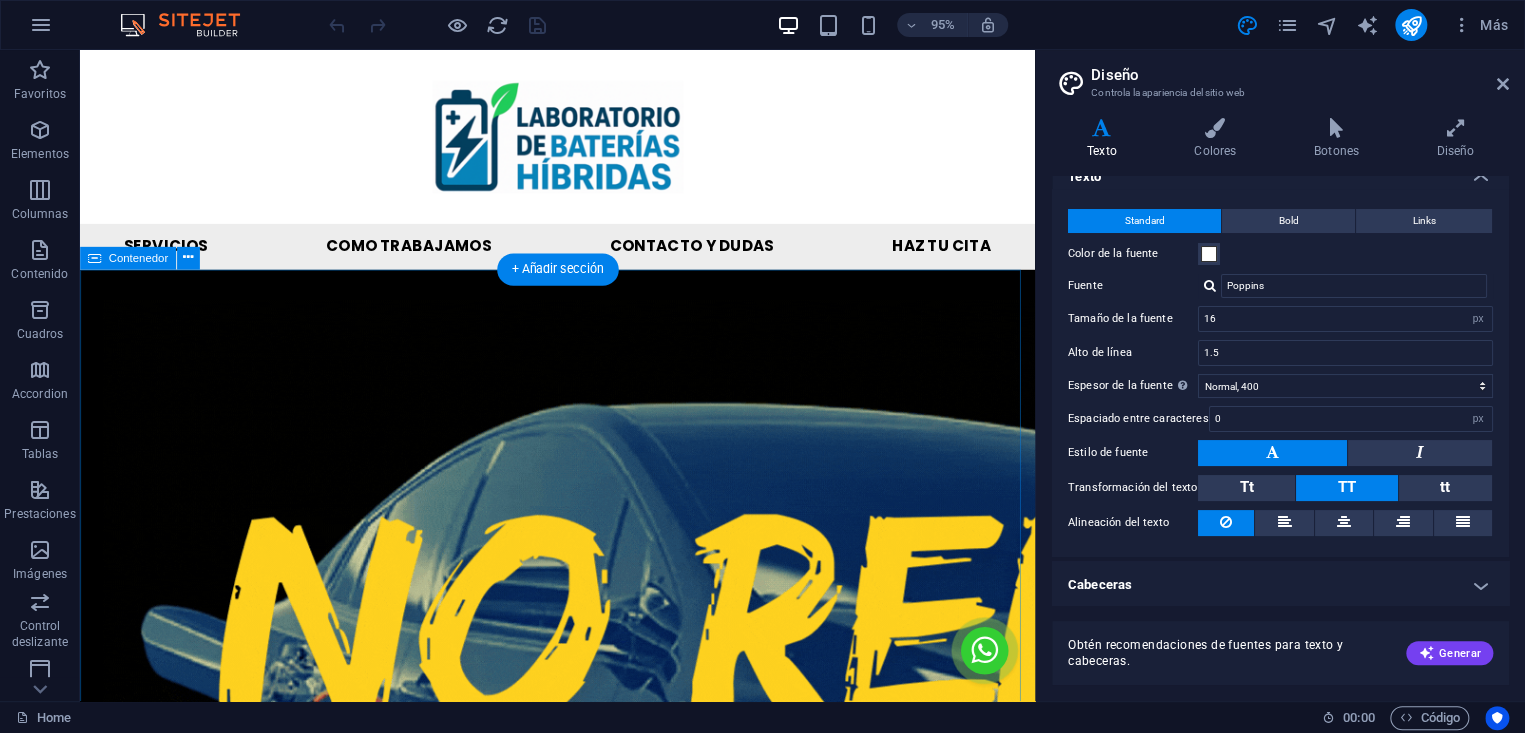 click at bounding box center (582, 1393) 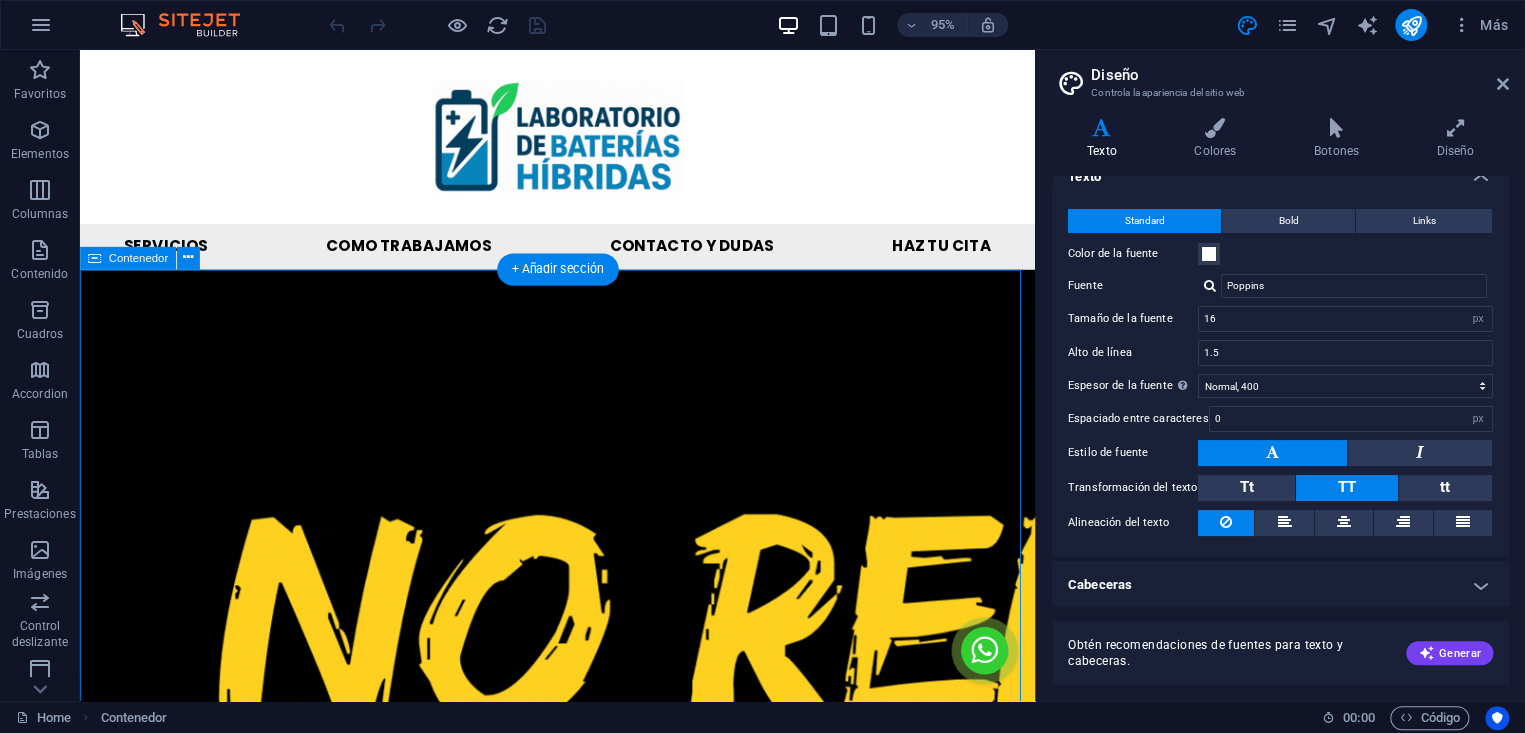 click at bounding box center [582, 1393] 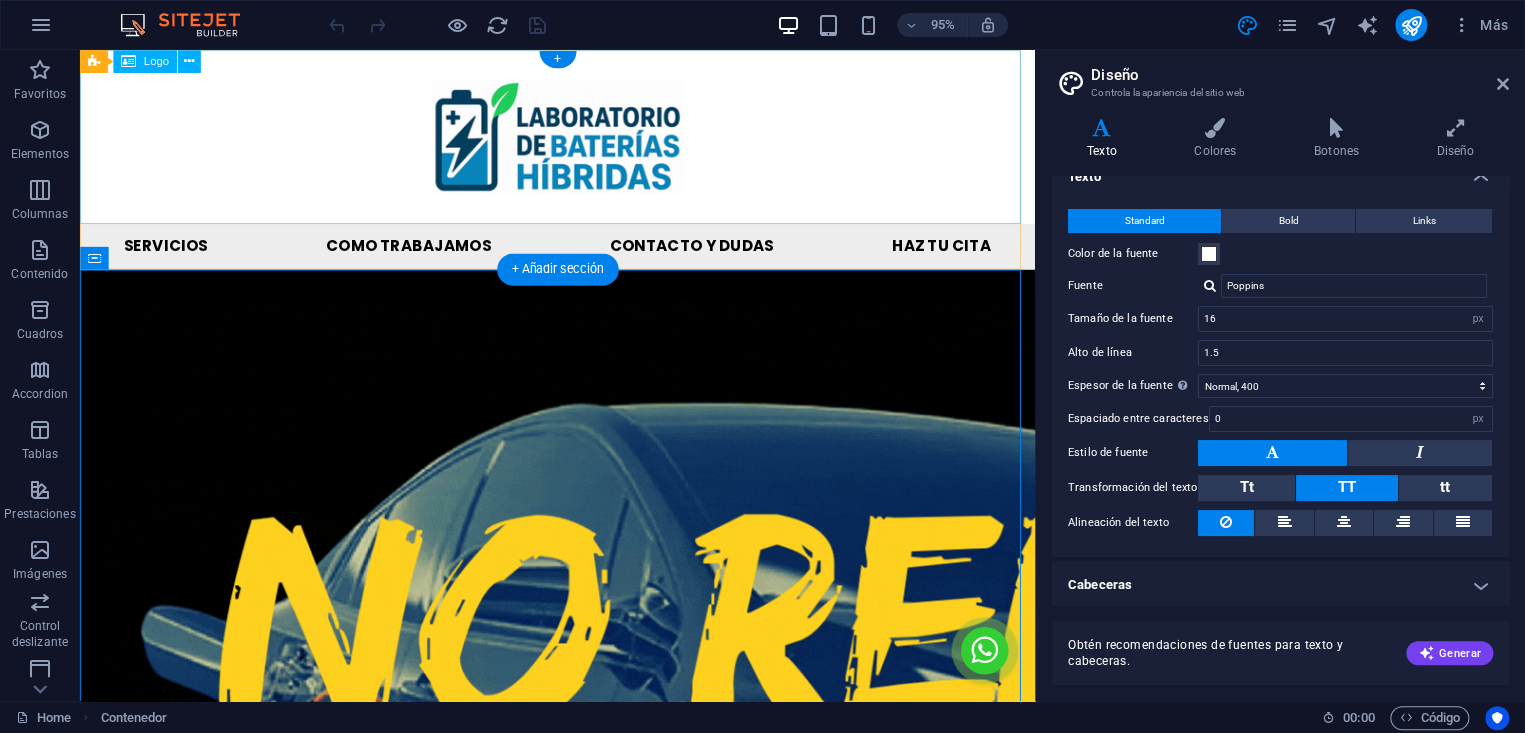 click at bounding box center [582, 141] 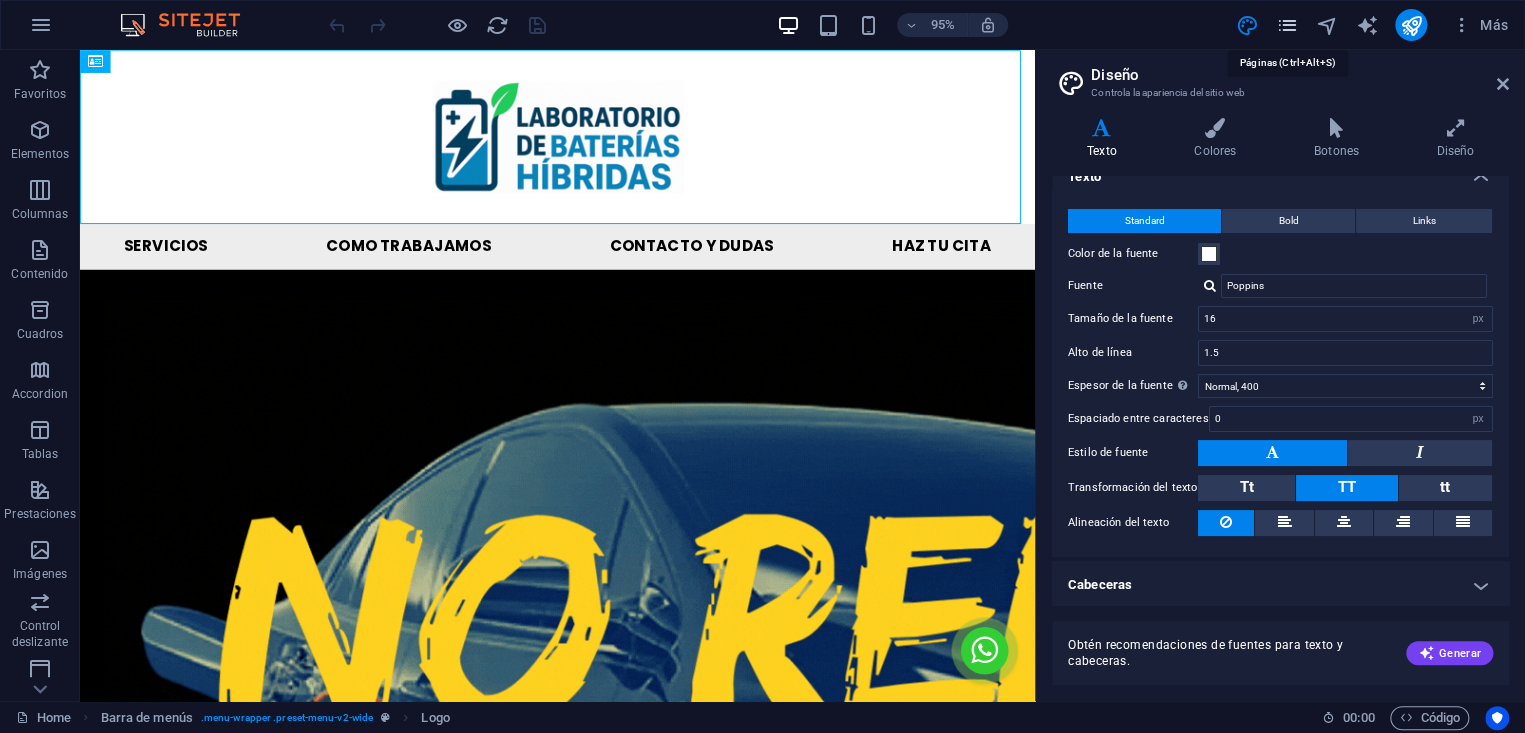 click at bounding box center [1287, 25] 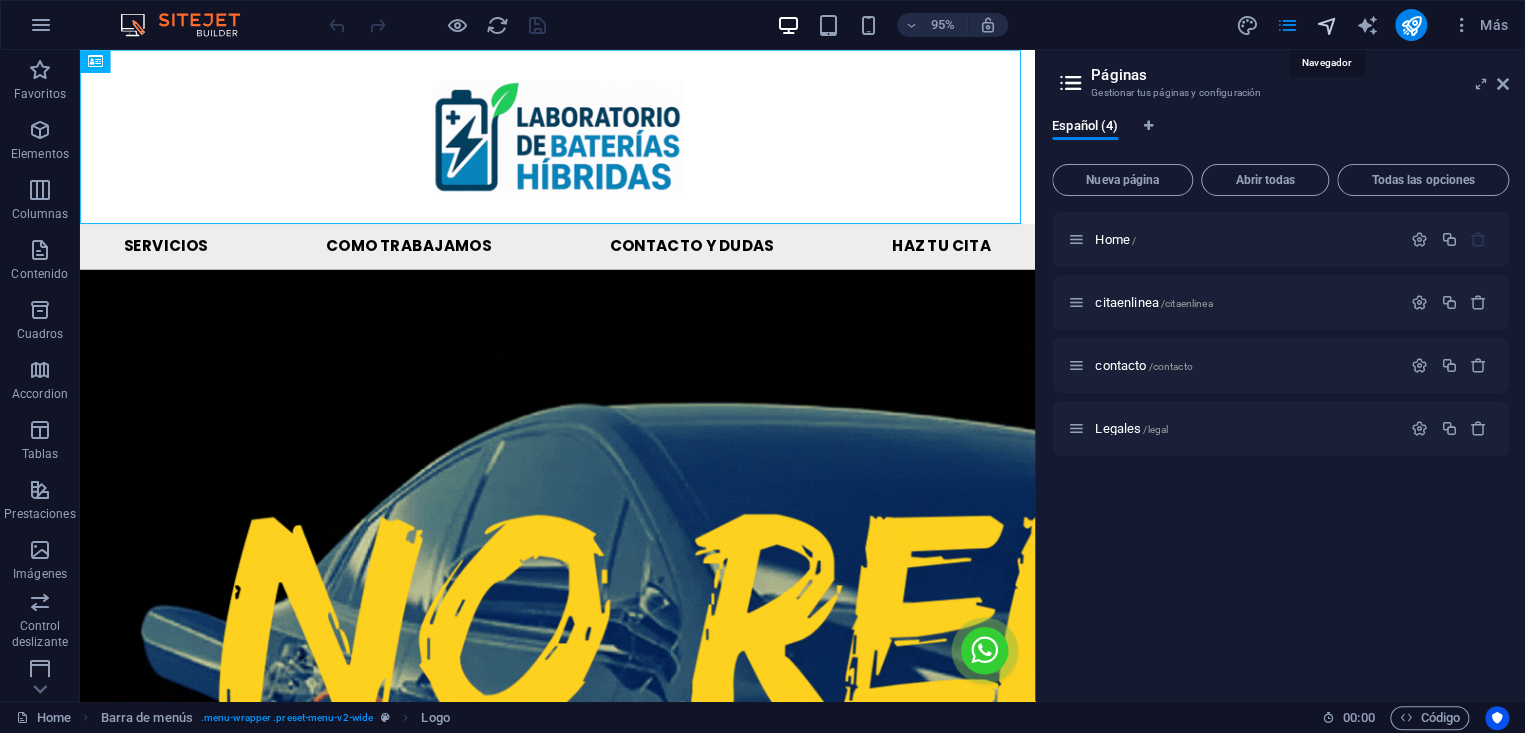 click at bounding box center (1327, 25) 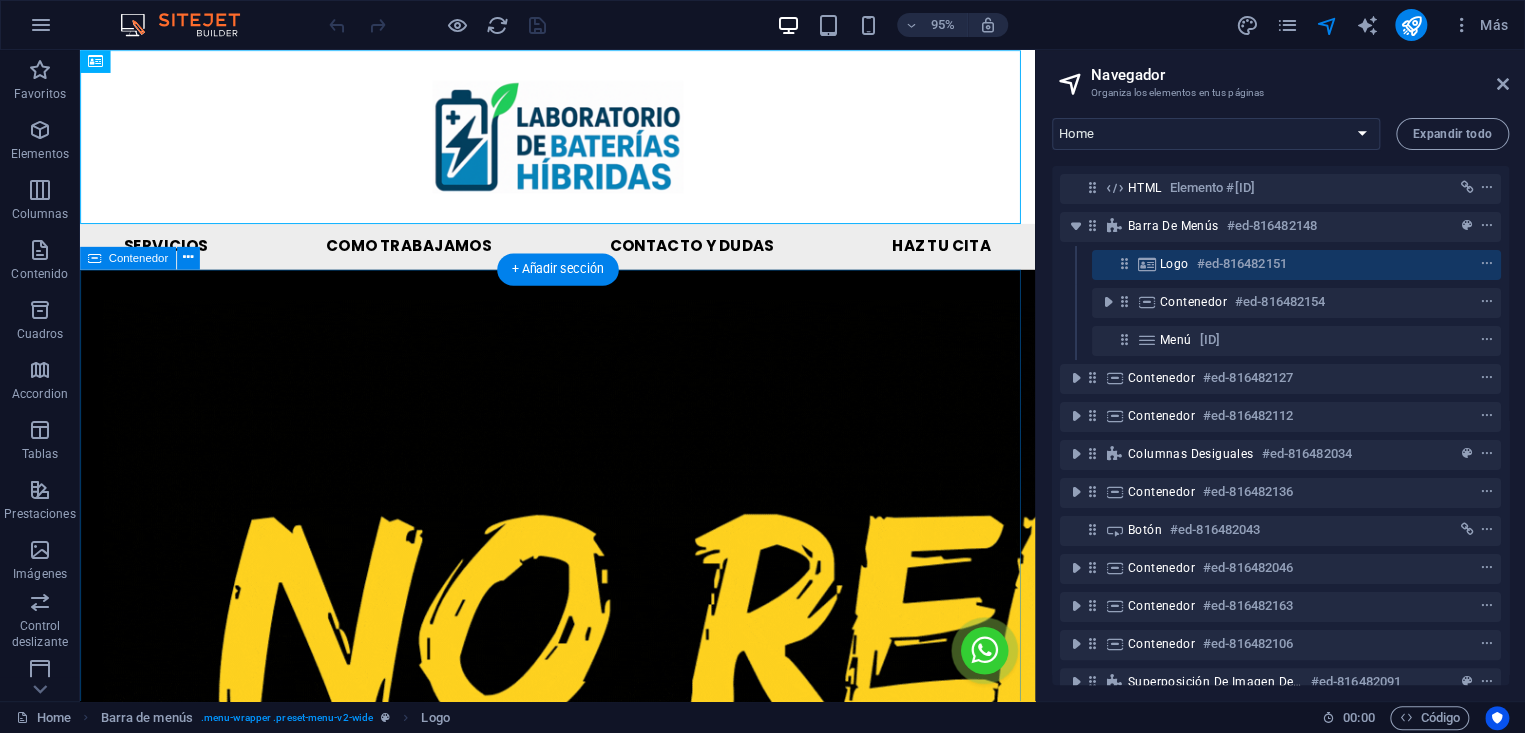 click at bounding box center (582, 1393) 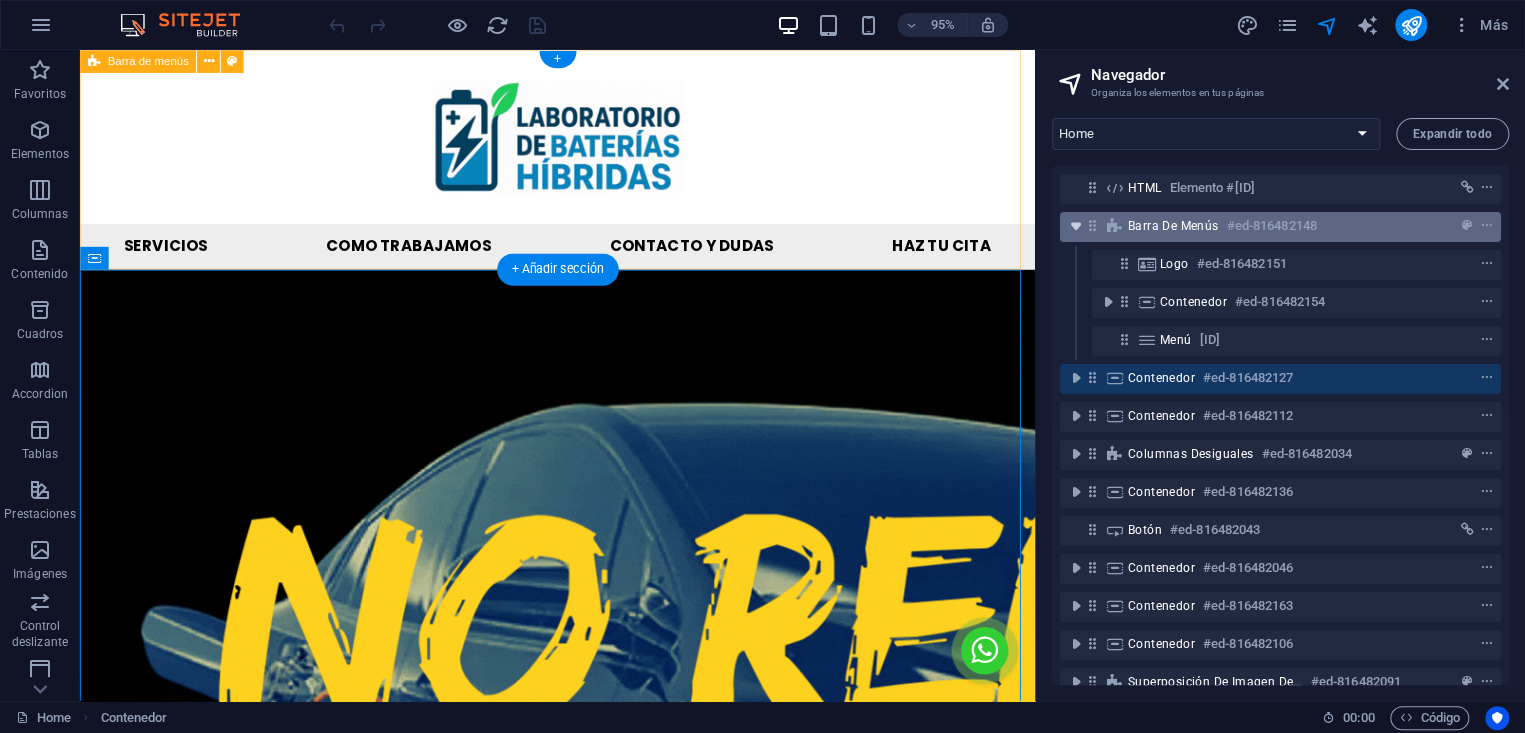 click at bounding box center (1076, 226) 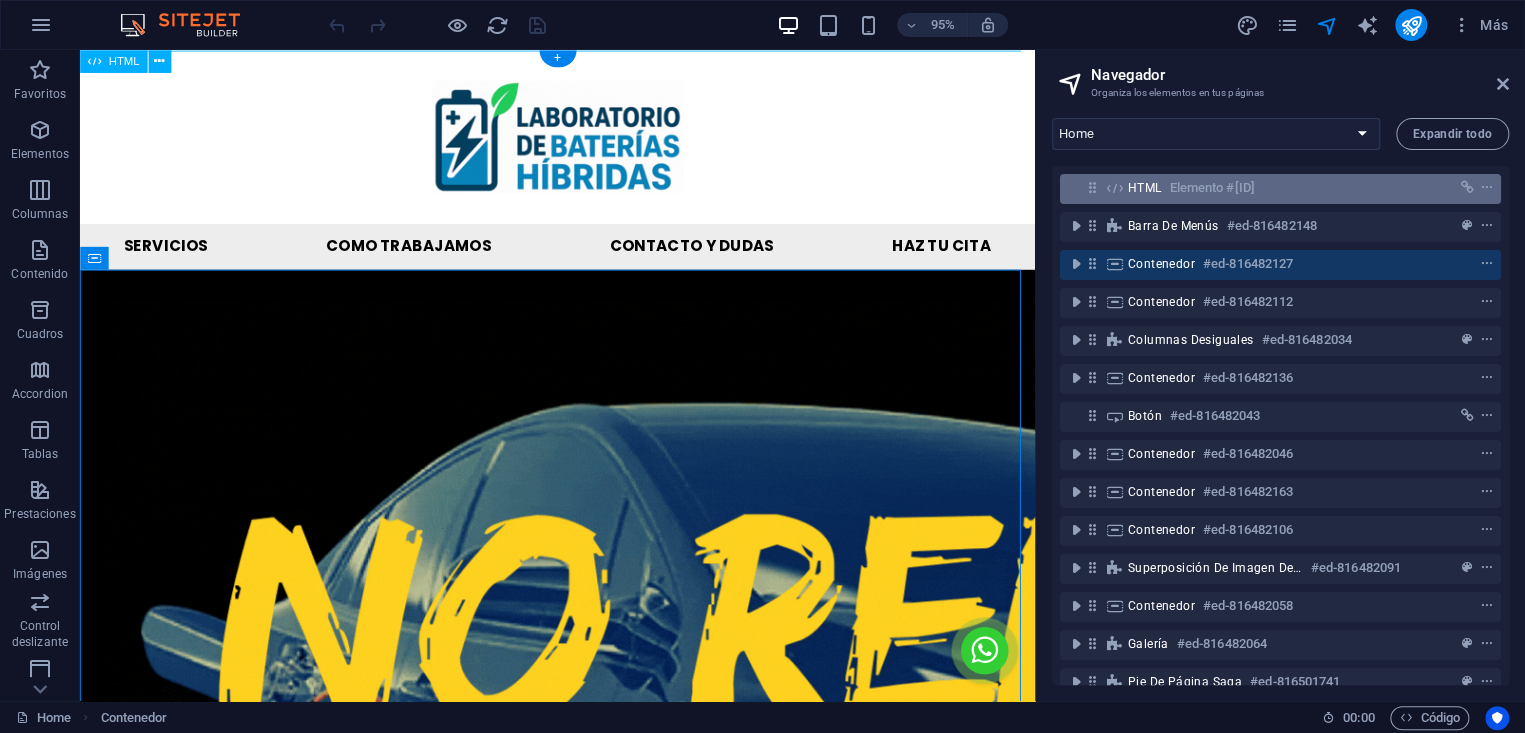 click on "#ed-816482142" at bounding box center [1212, 188] 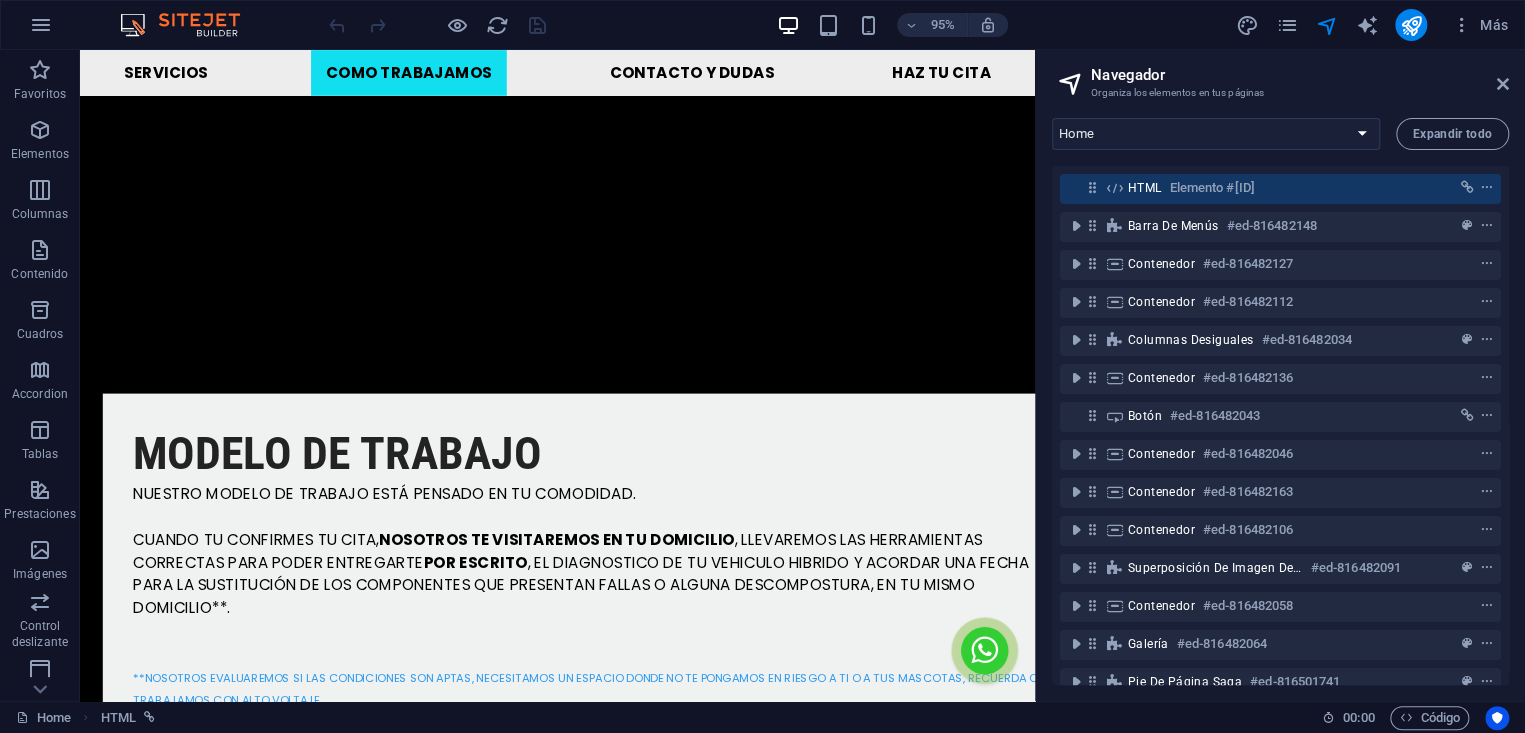 scroll, scrollTop: 5288, scrollLeft: 0, axis: vertical 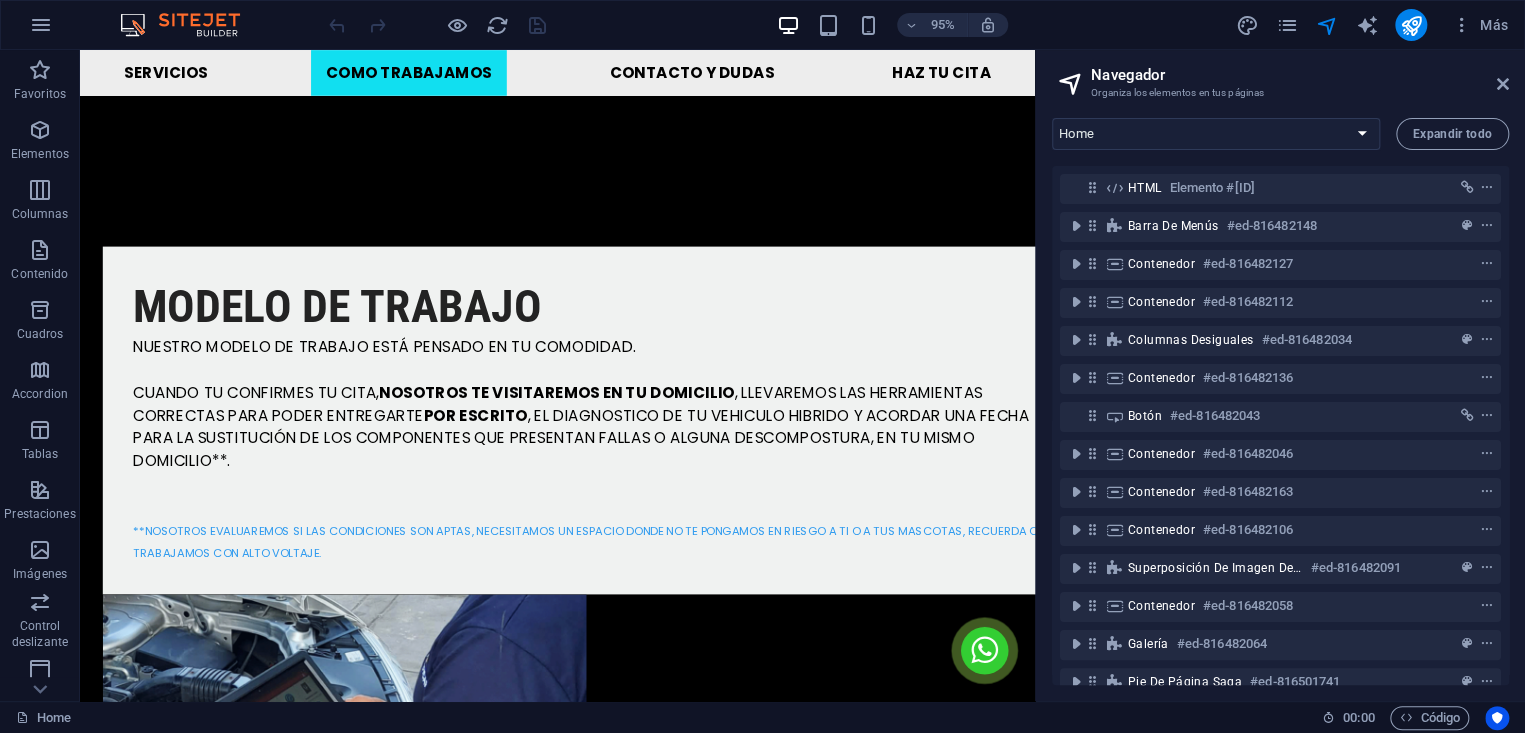 drag, startPoint x: 1075, startPoint y: 72, endPoint x: 1114, endPoint y: 736, distance: 665.14435 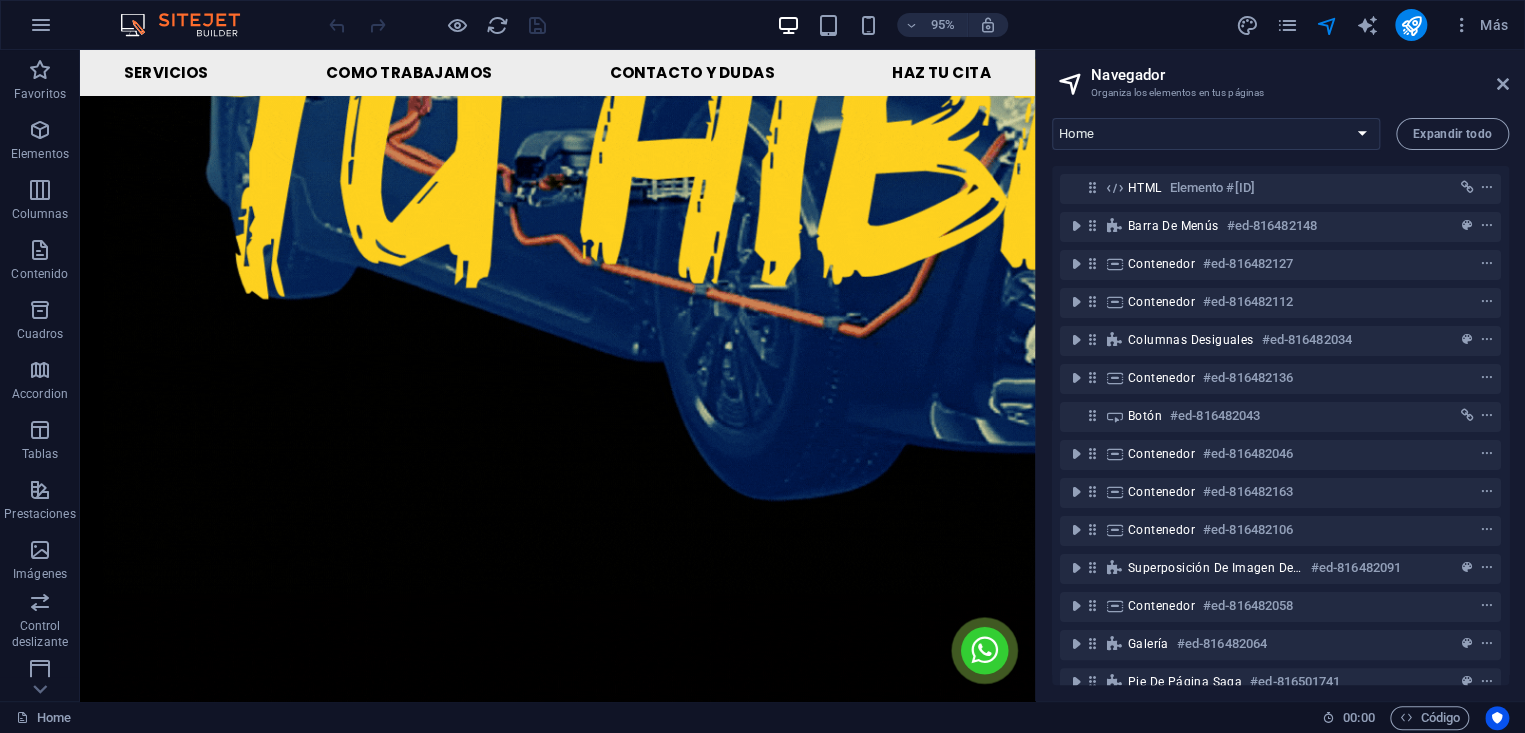 scroll, scrollTop: 0, scrollLeft: 0, axis: both 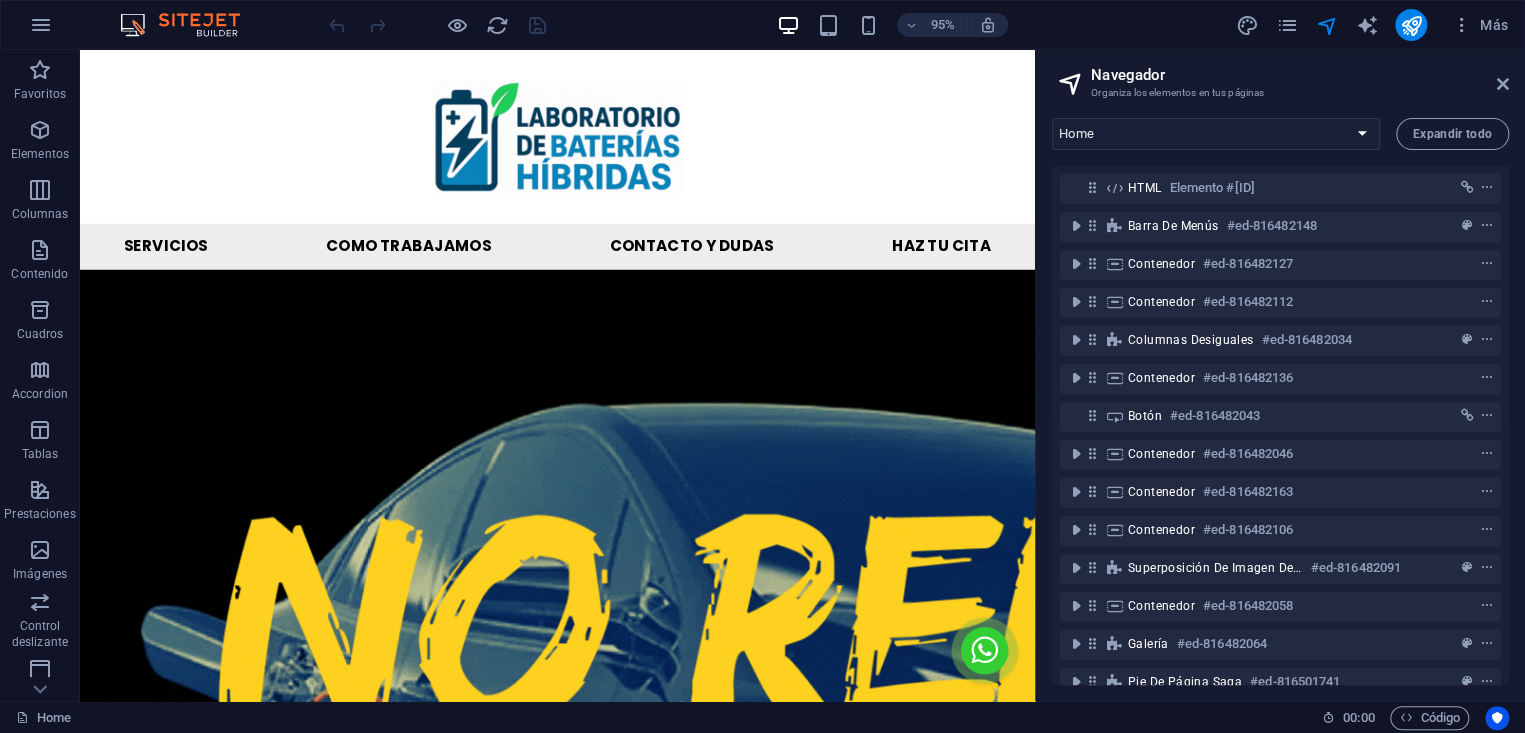 drag, startPoint x: 1076, startPoint y: 687, endPoint x: 1153, endPoint y: 137, distance: 555.36383 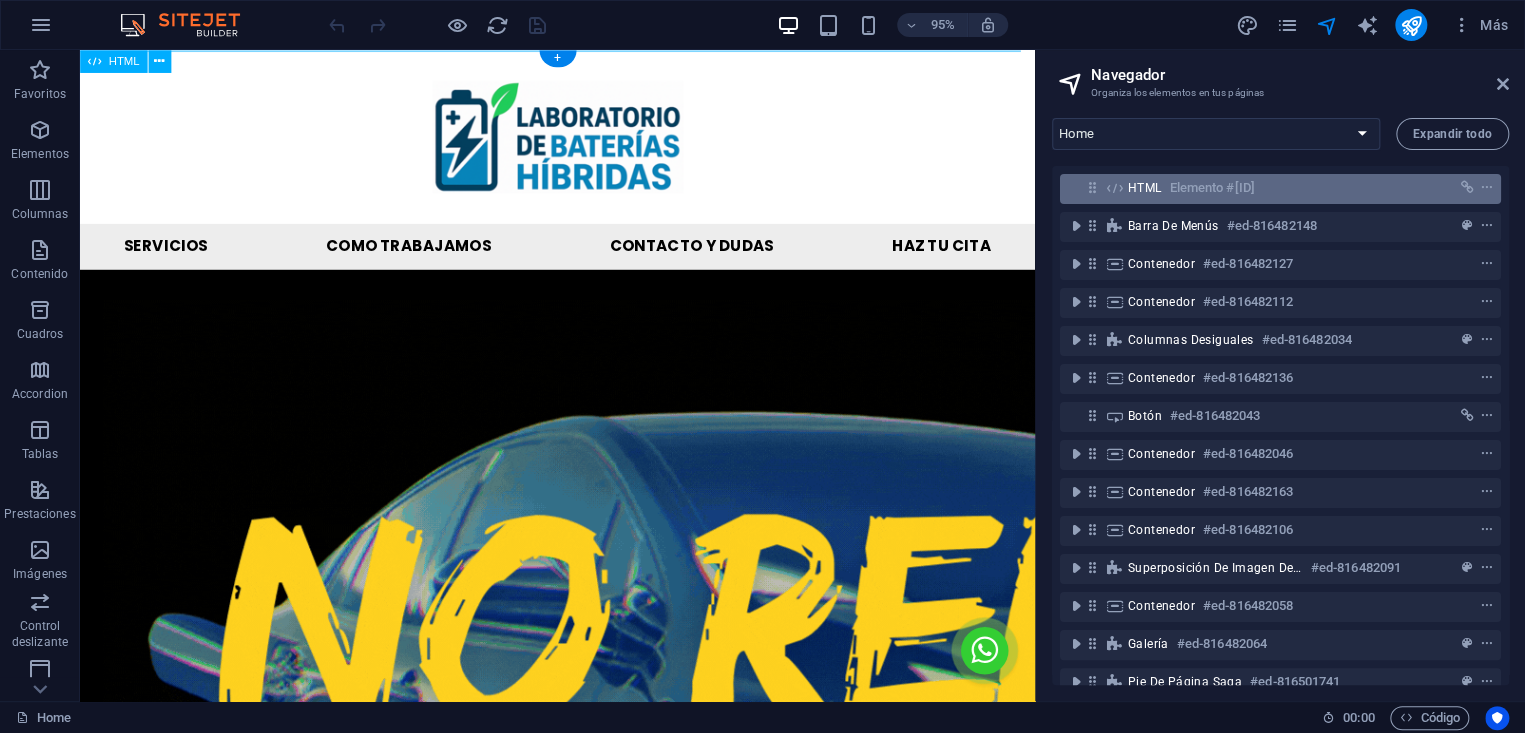 click on "#ed-816482142" at bounding box center (1212, 188) 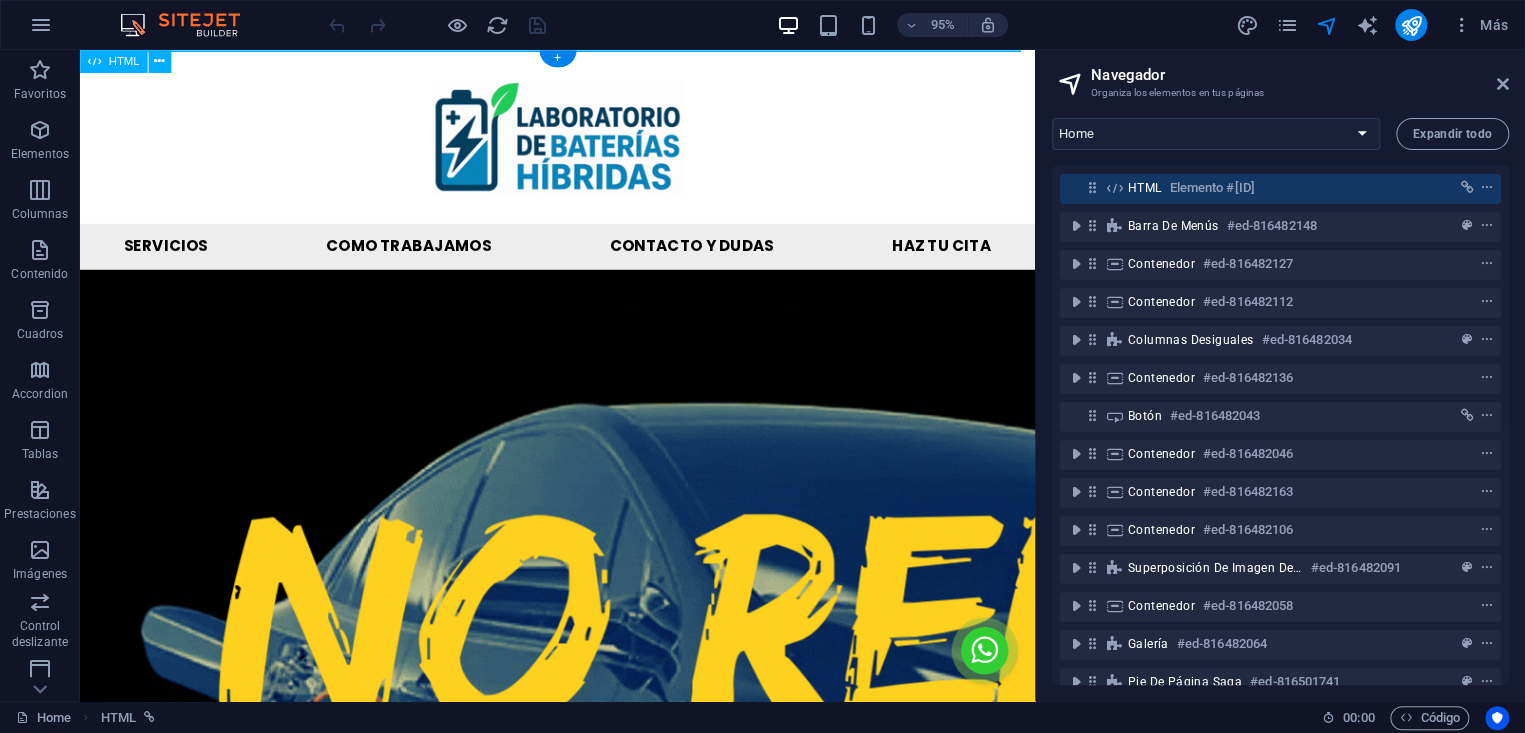 click on "#ed-816482142" at bounding box center (1212, 188) 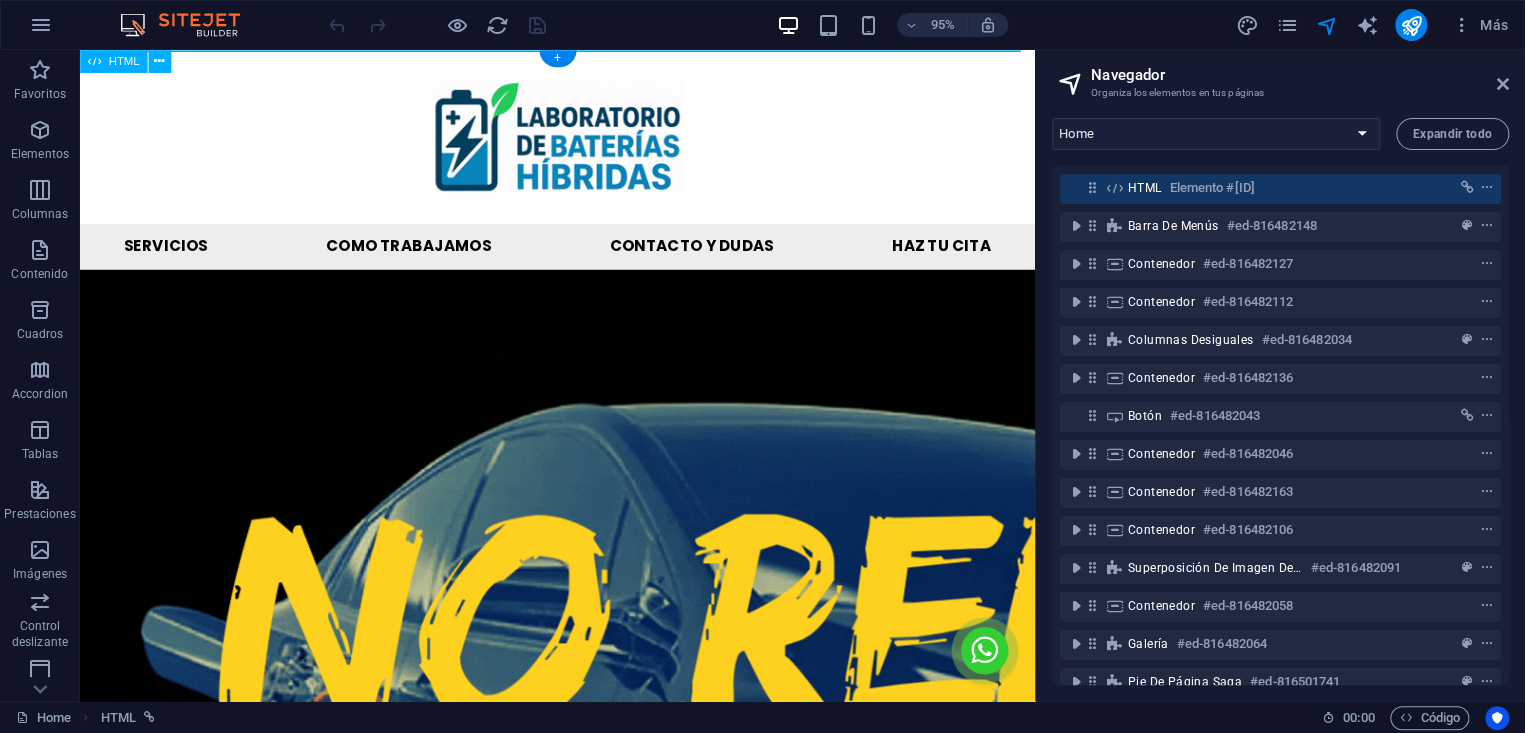 click on "#ed-816482142" at bounding box center [1212, 188] 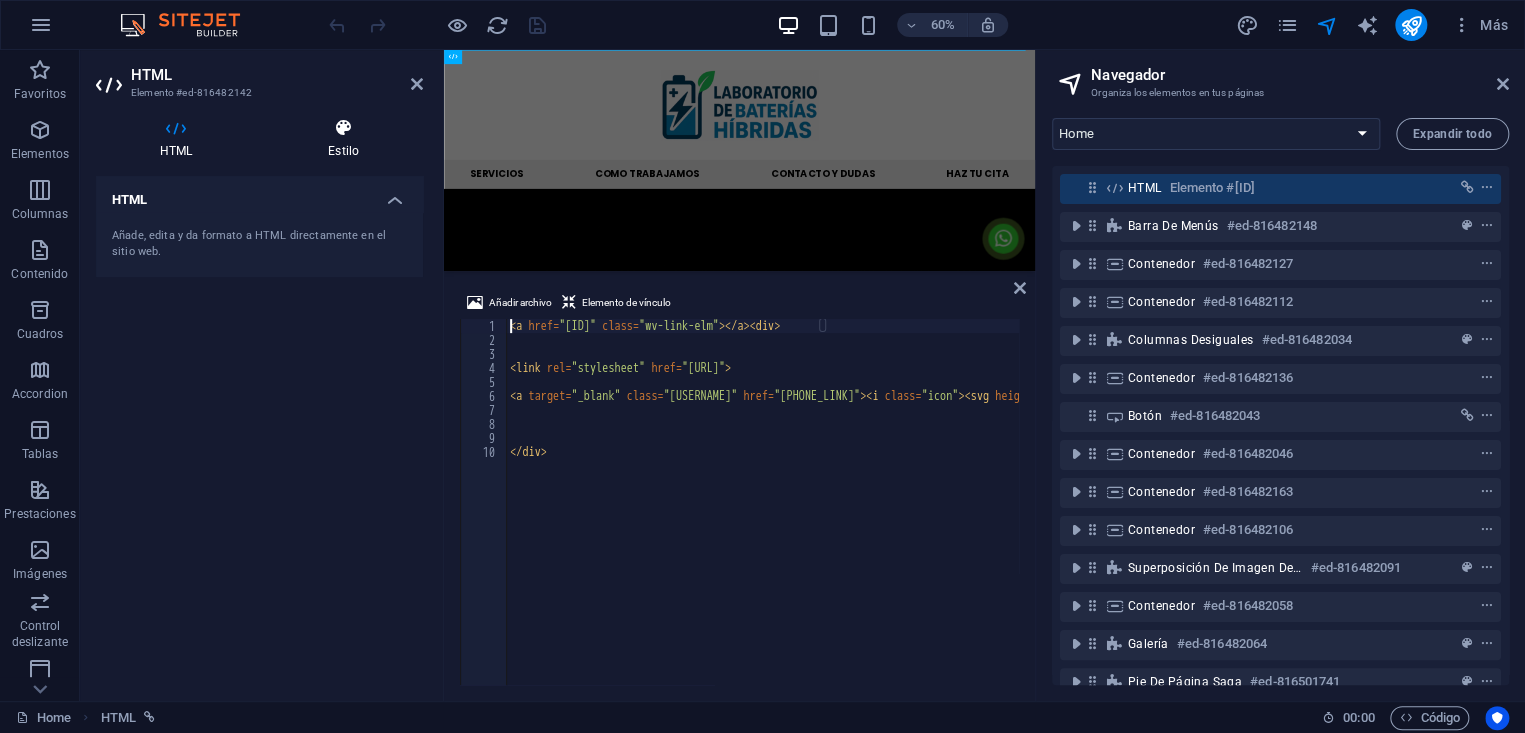 click at bounding box center (343, 128) 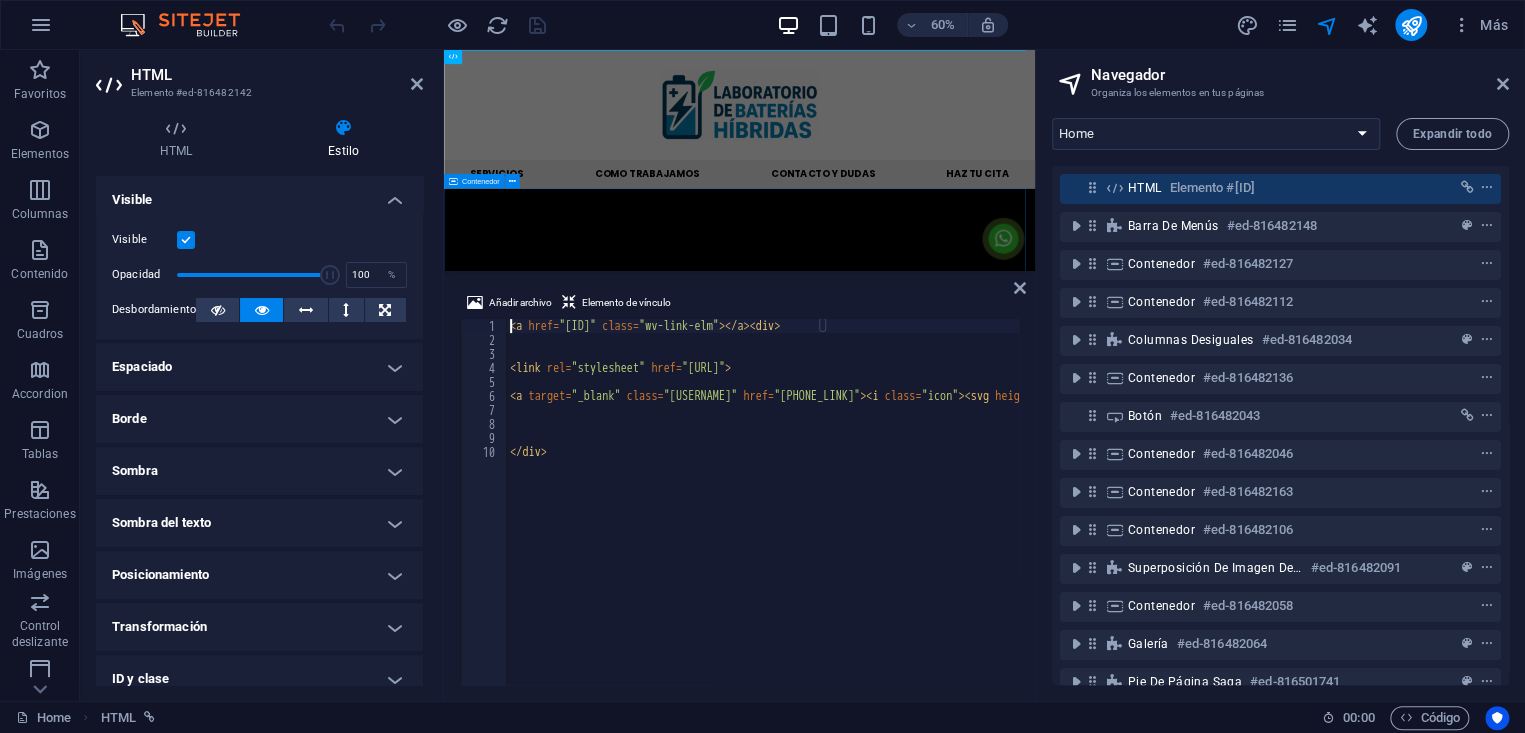 click at bounding box center (936, 1393) 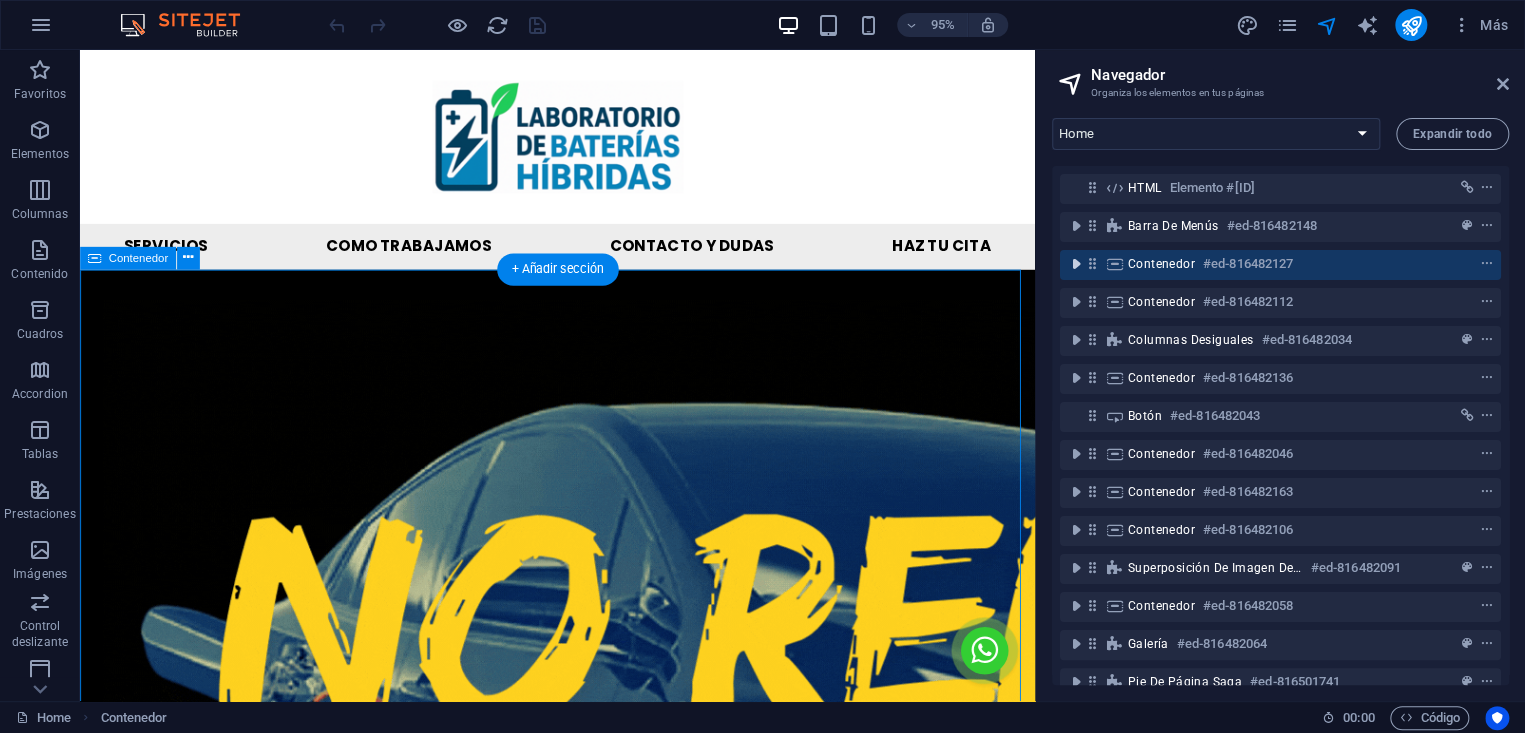 click at bounding box center (1076, 264) 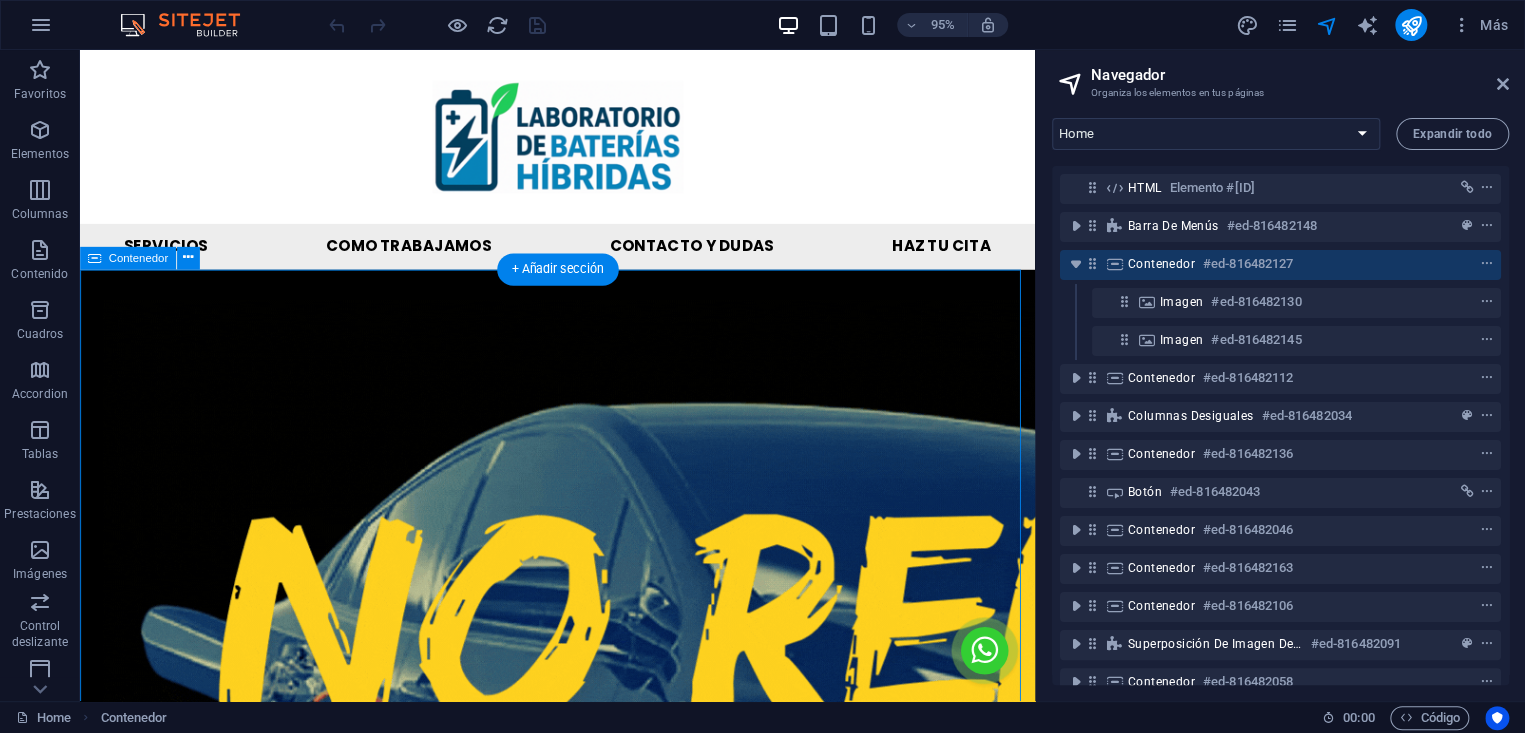 click on "Contenedor" at bounding box center [1161, 264] 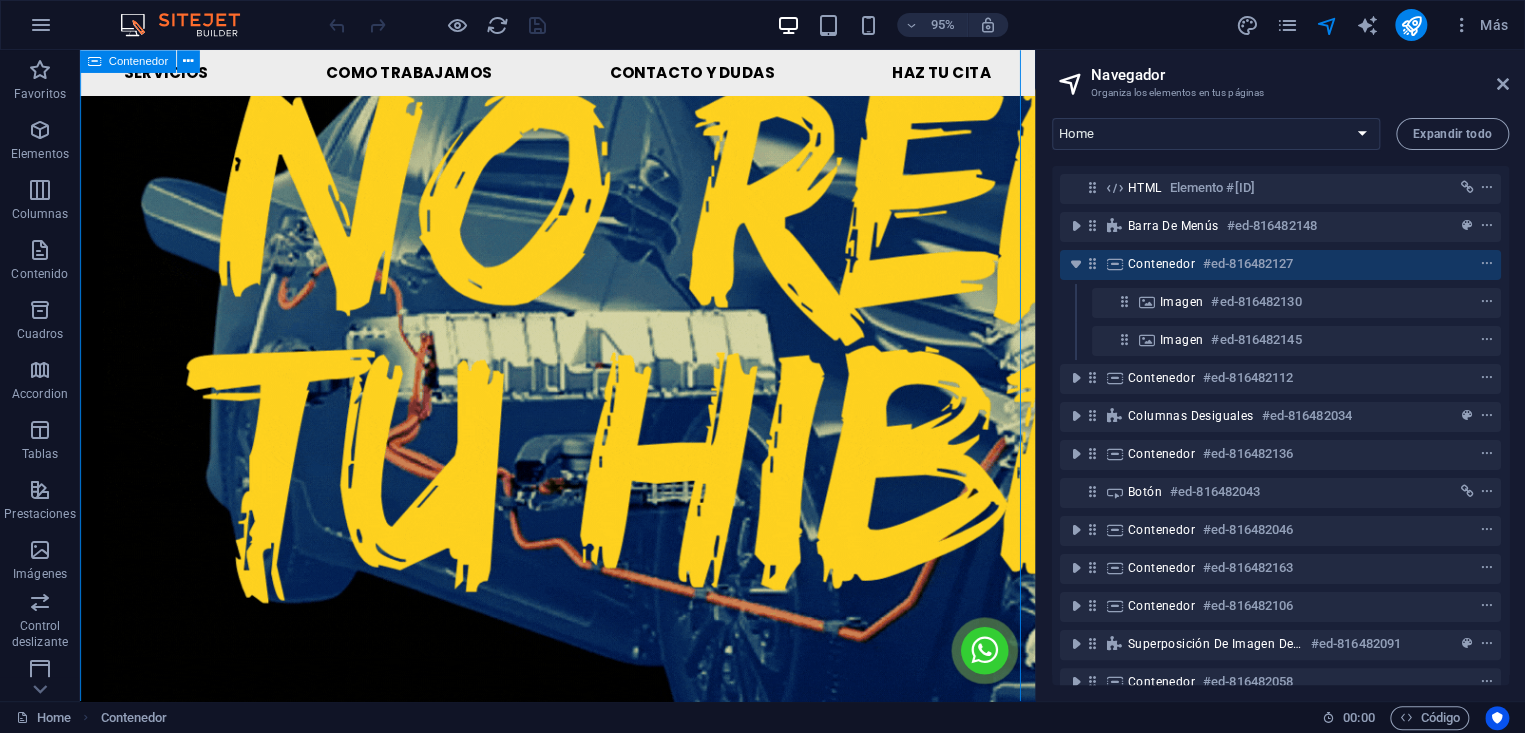 click on "Contenedor" at bounding box center [1161, 264] 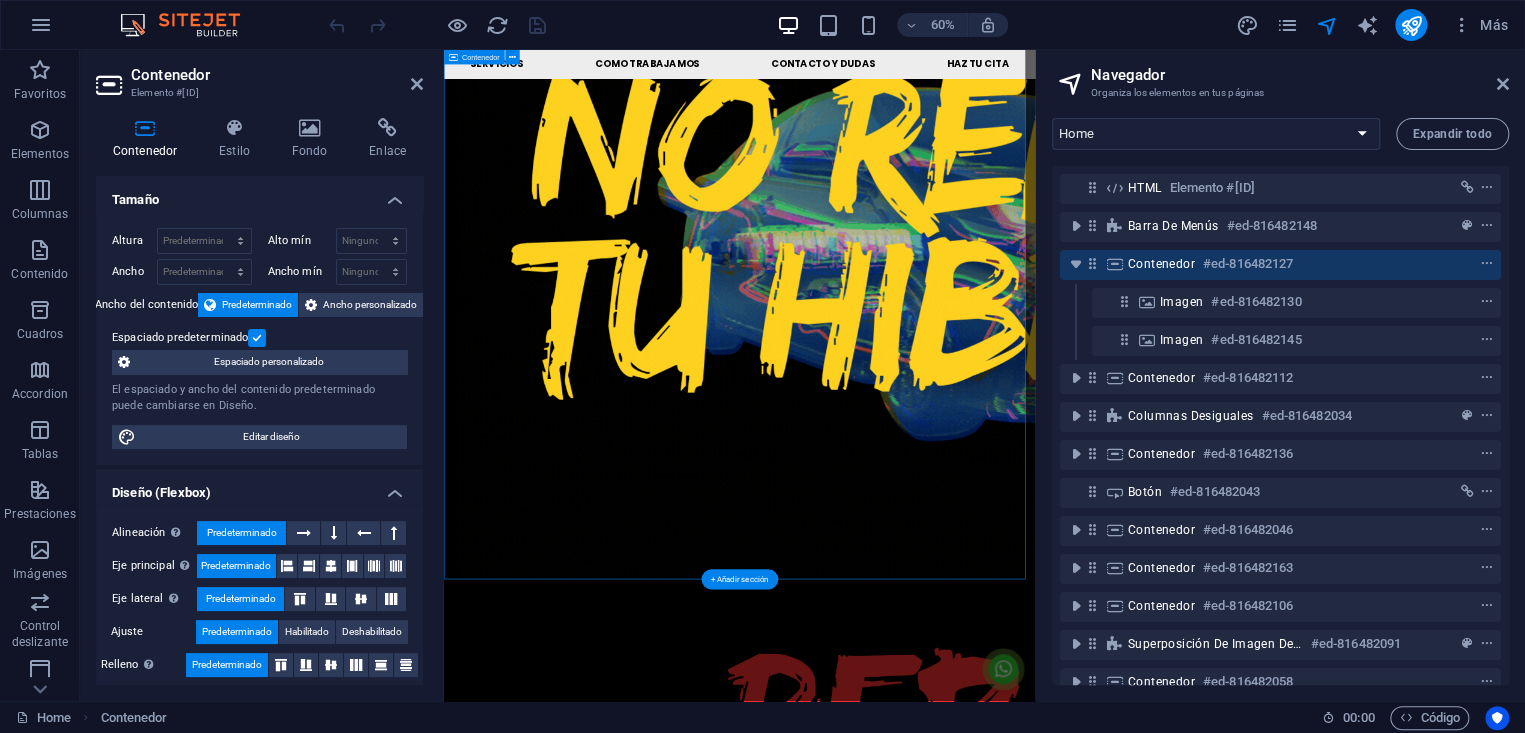 scroll, scrollTop: 266, scrollLeft: 0, axis: vertical 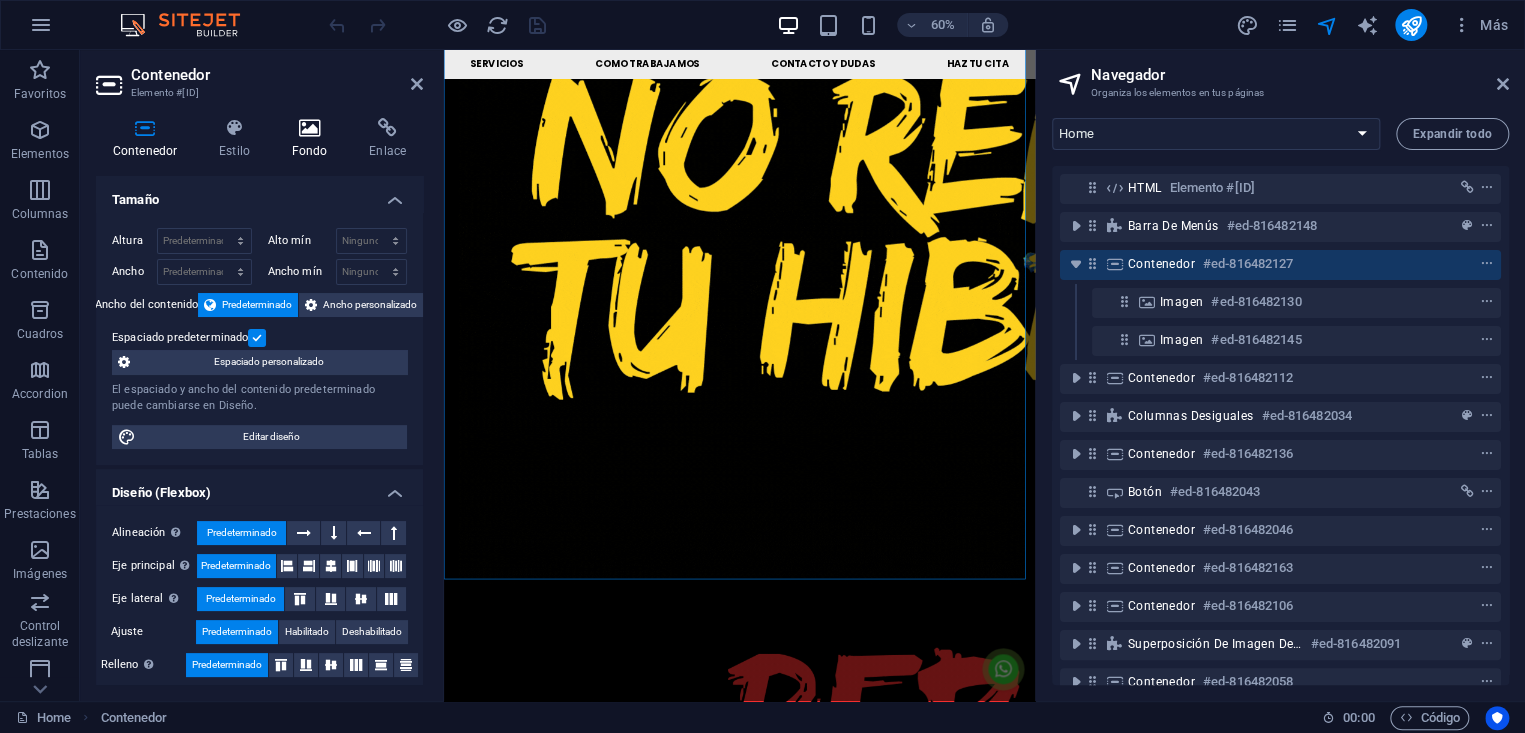 click at bounding box center (310, 128) 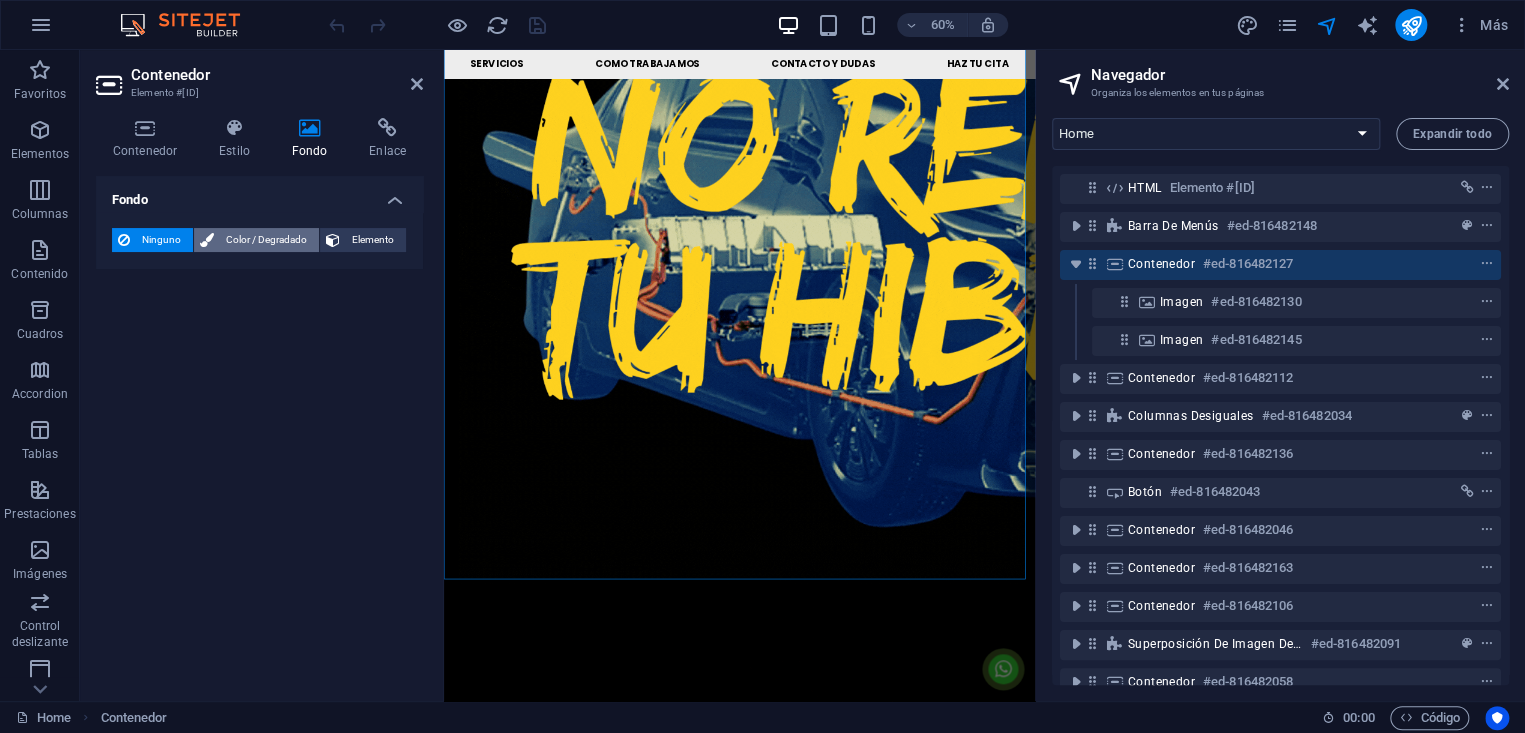 click on "Color / Degradado" at bounding box center [266, 240] 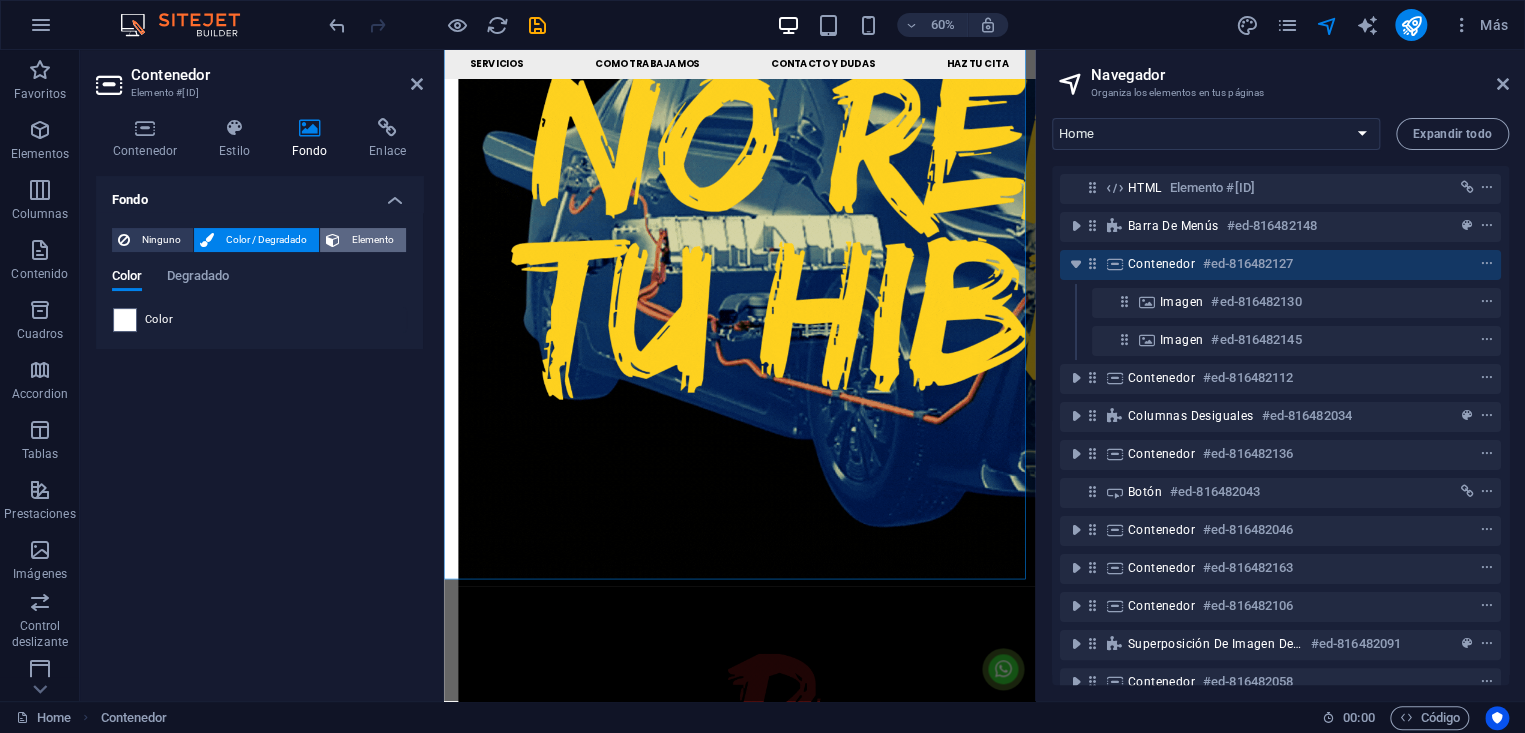 click on "Elemento" at bounding box center (373, 240) 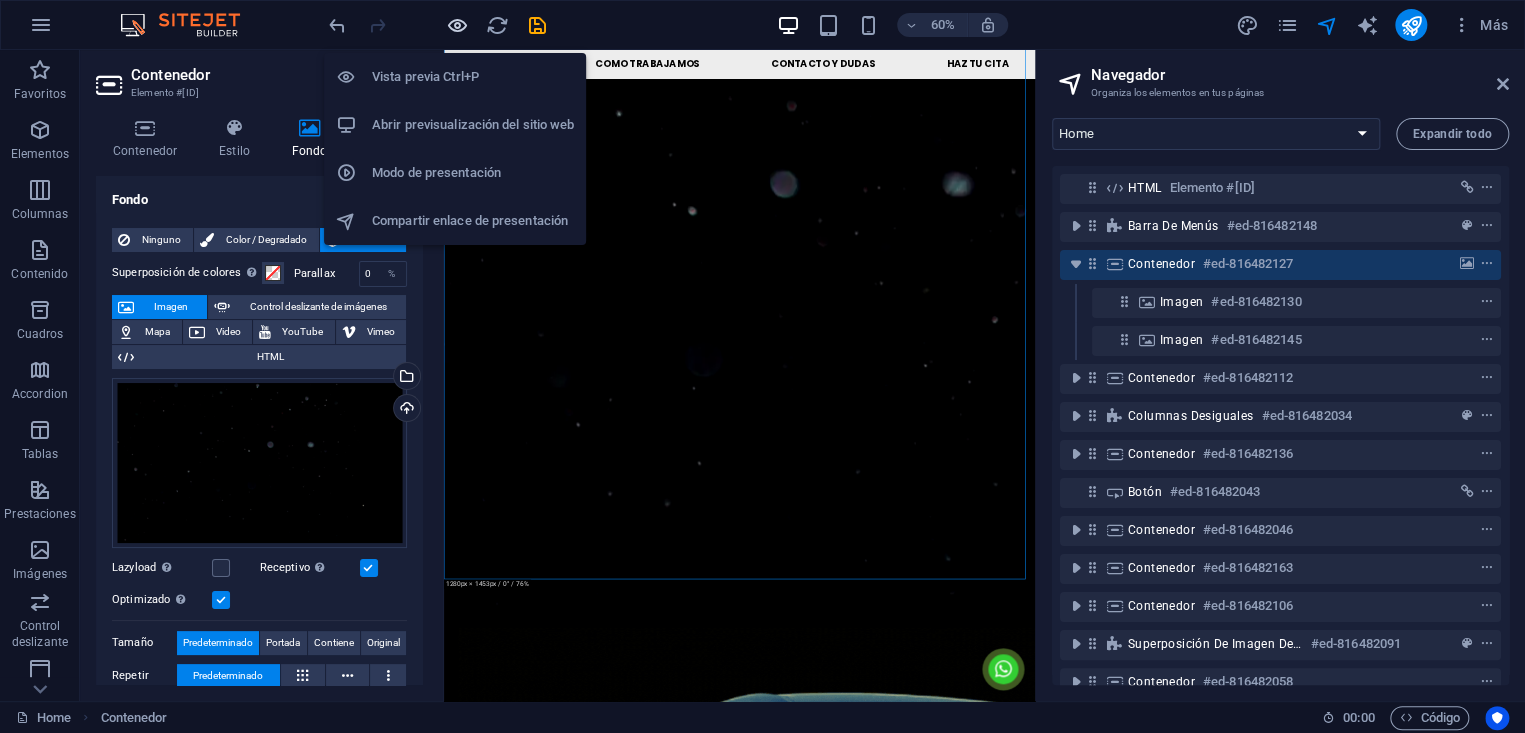 click at bounding box center (457, 25) 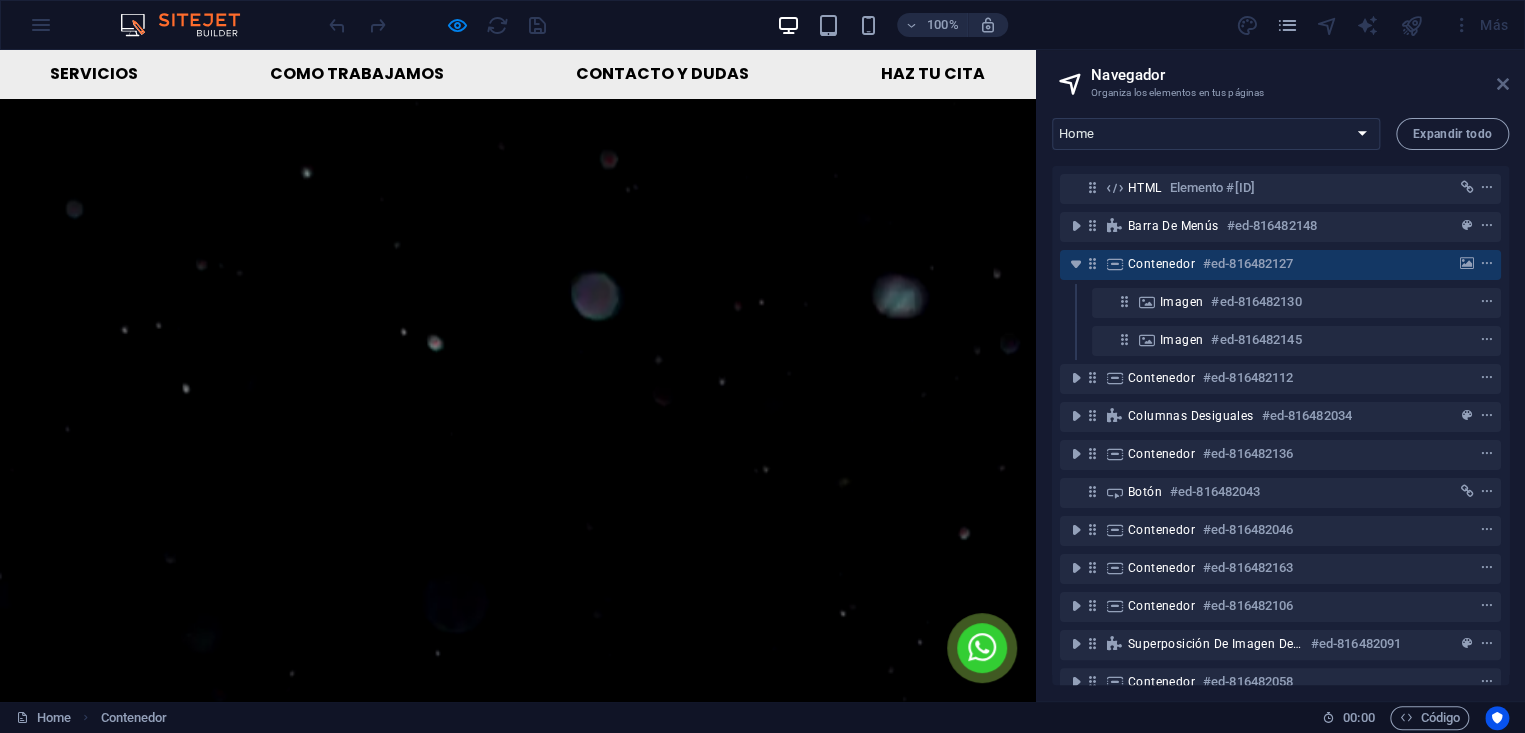 click at bounding box center [1503, 84] 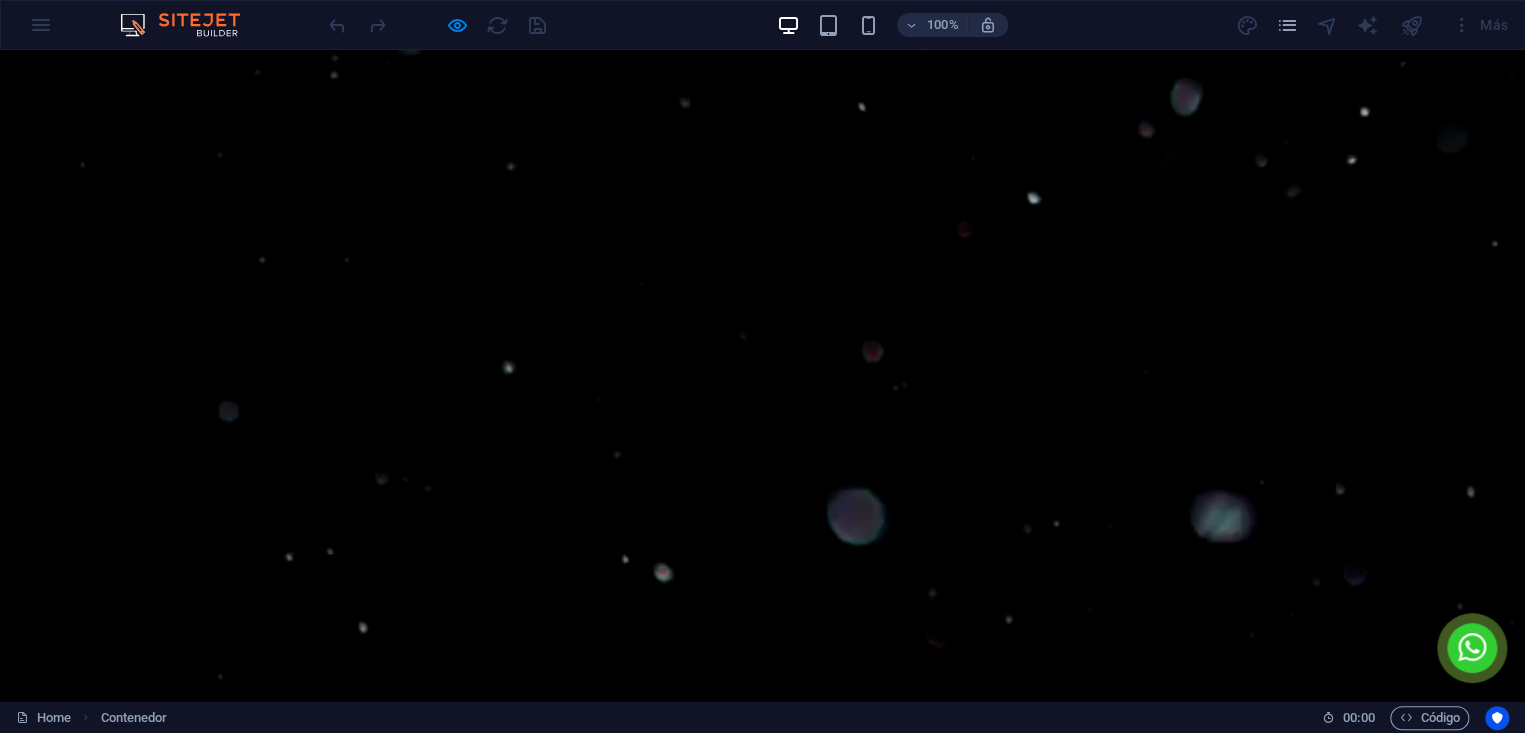 scroll, scrollTop: 333, scrollLeft: 0, axis: vertical 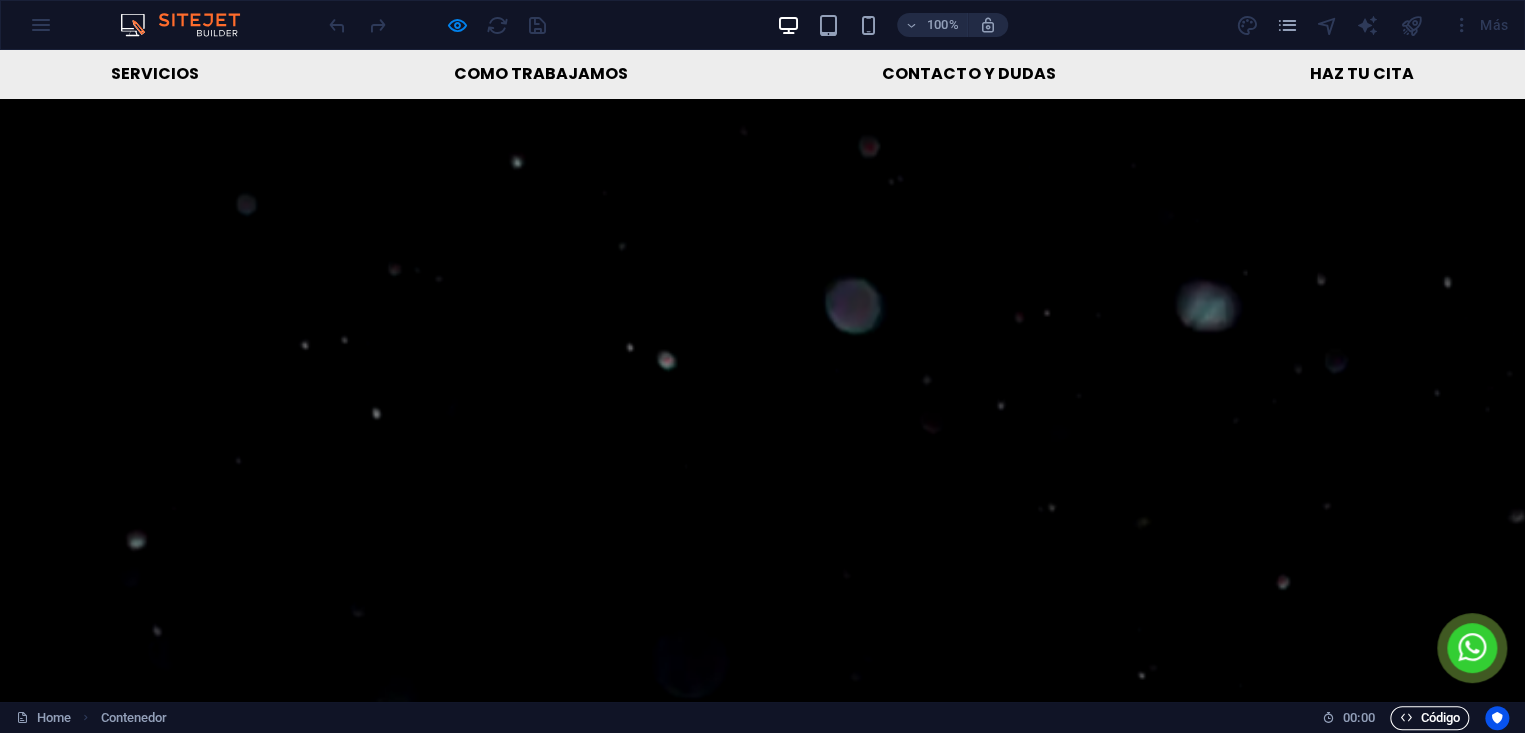 click on "Código" at bounding box center [1429, 718] 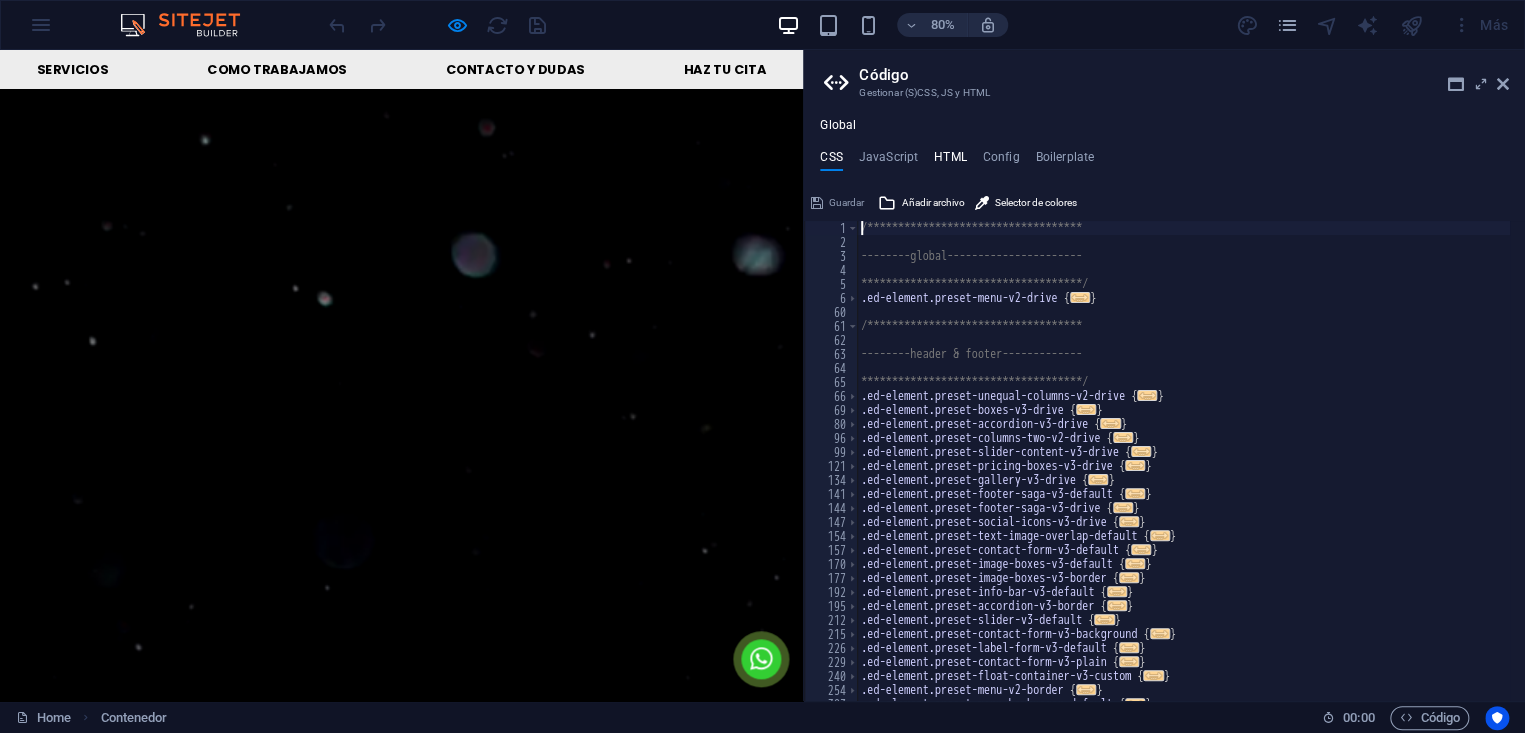 click on "HTML" at bounding box center (950, 161) 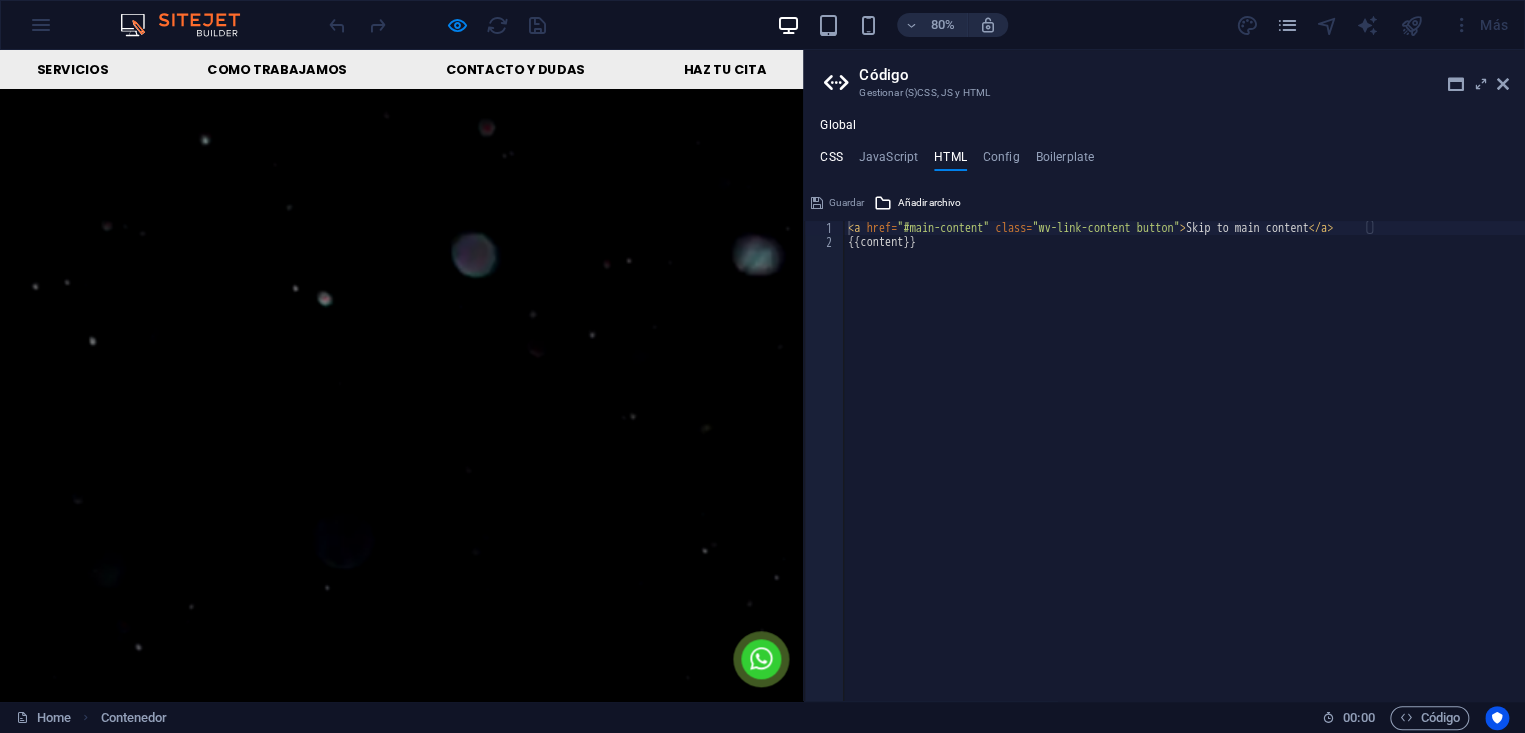 click on "CSS" at bounding box center (831, 161) 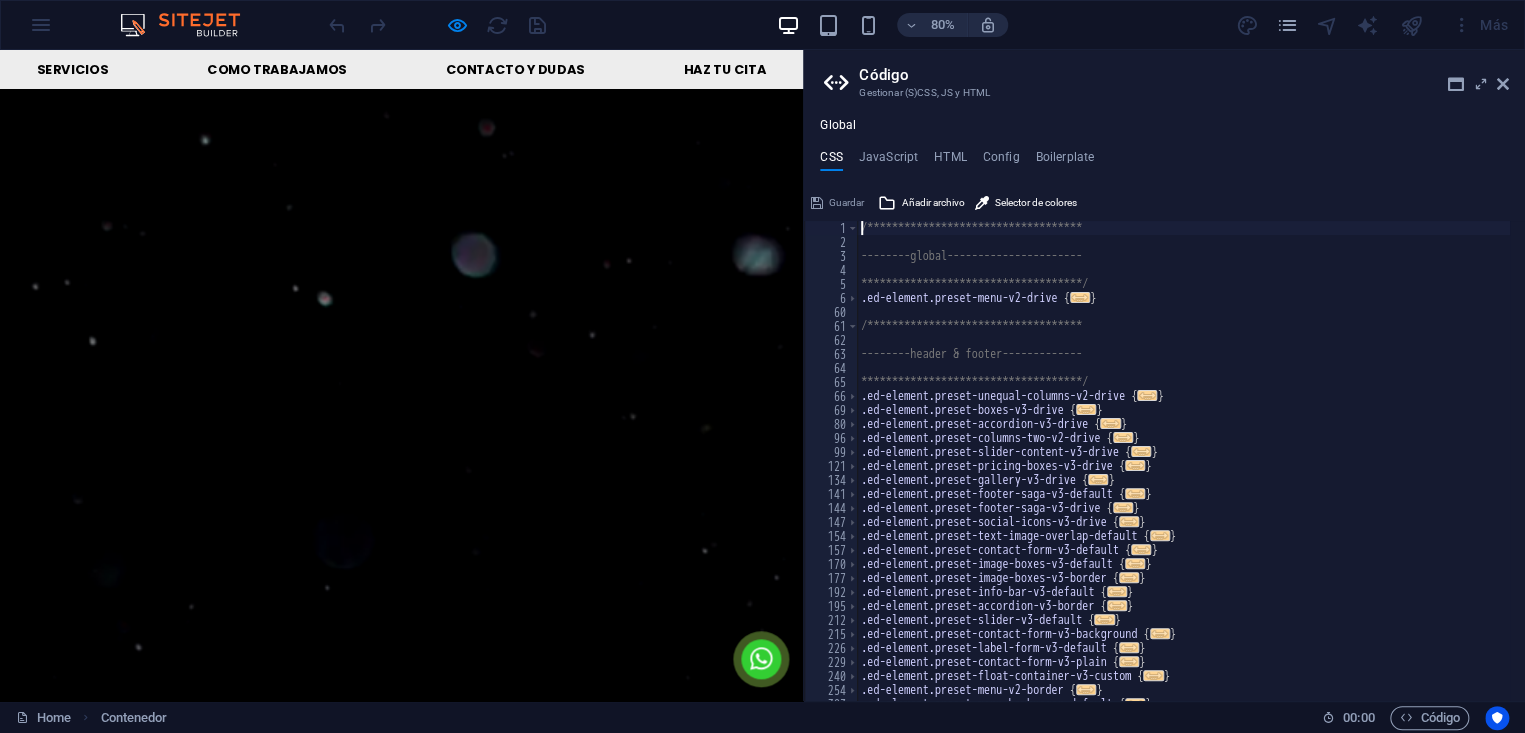 scroll, scrollTop: 65, scrollLeft: 0, axis: vertical 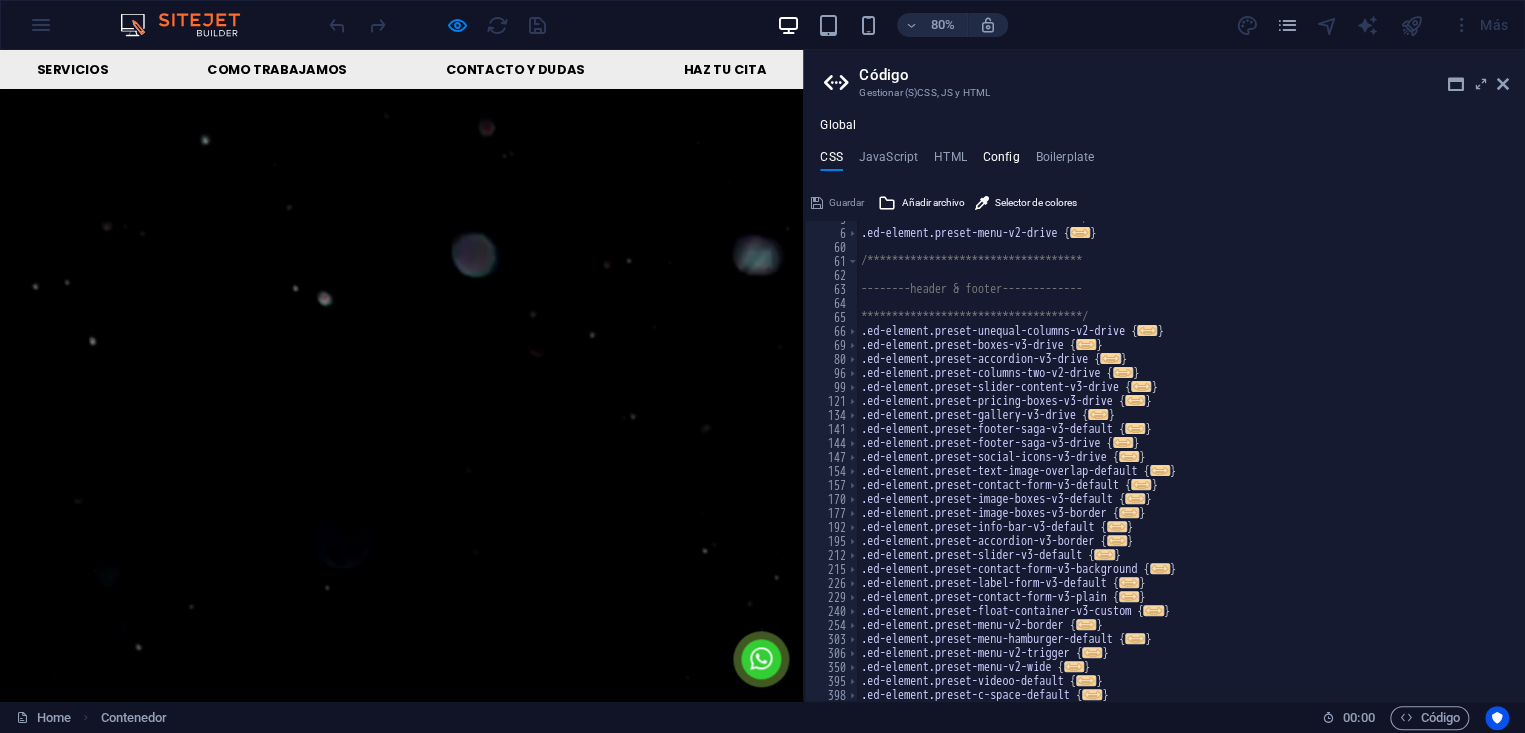 click on "Config" at bounding box center (1001, 161) 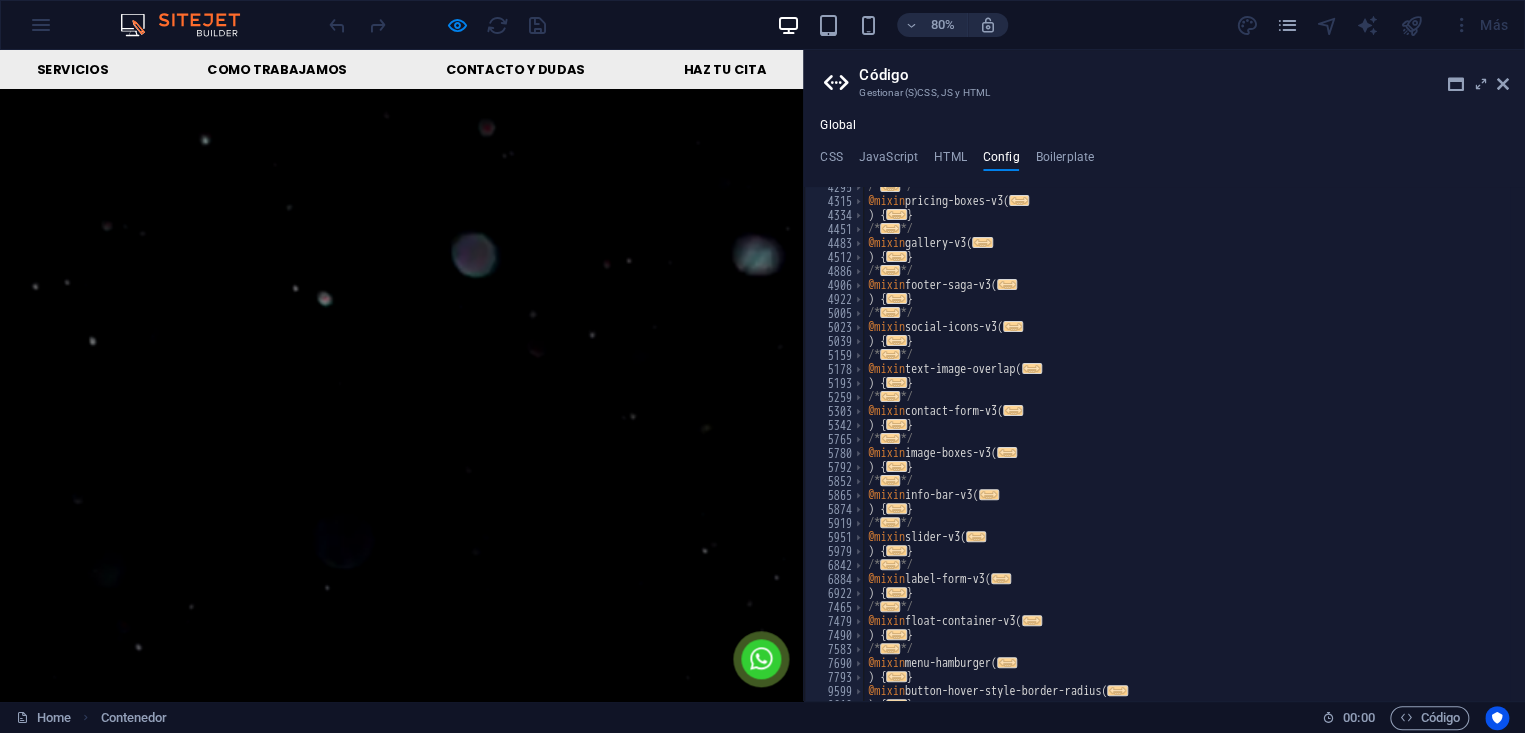 scroll, scrollTop: 926, scrollLeft: 0, axis: vertical 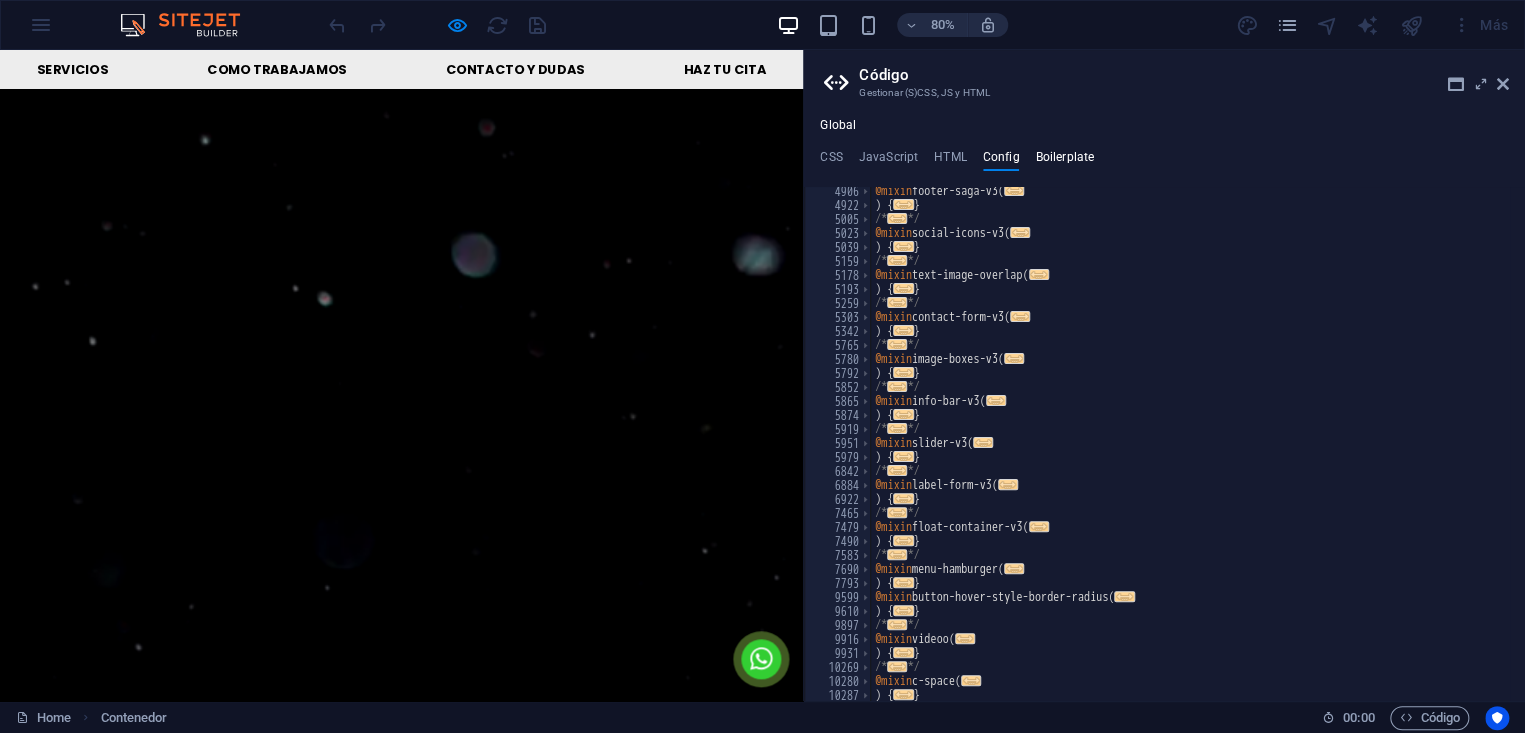 click on "Boilerplate" at bounding box center (1064, 161) 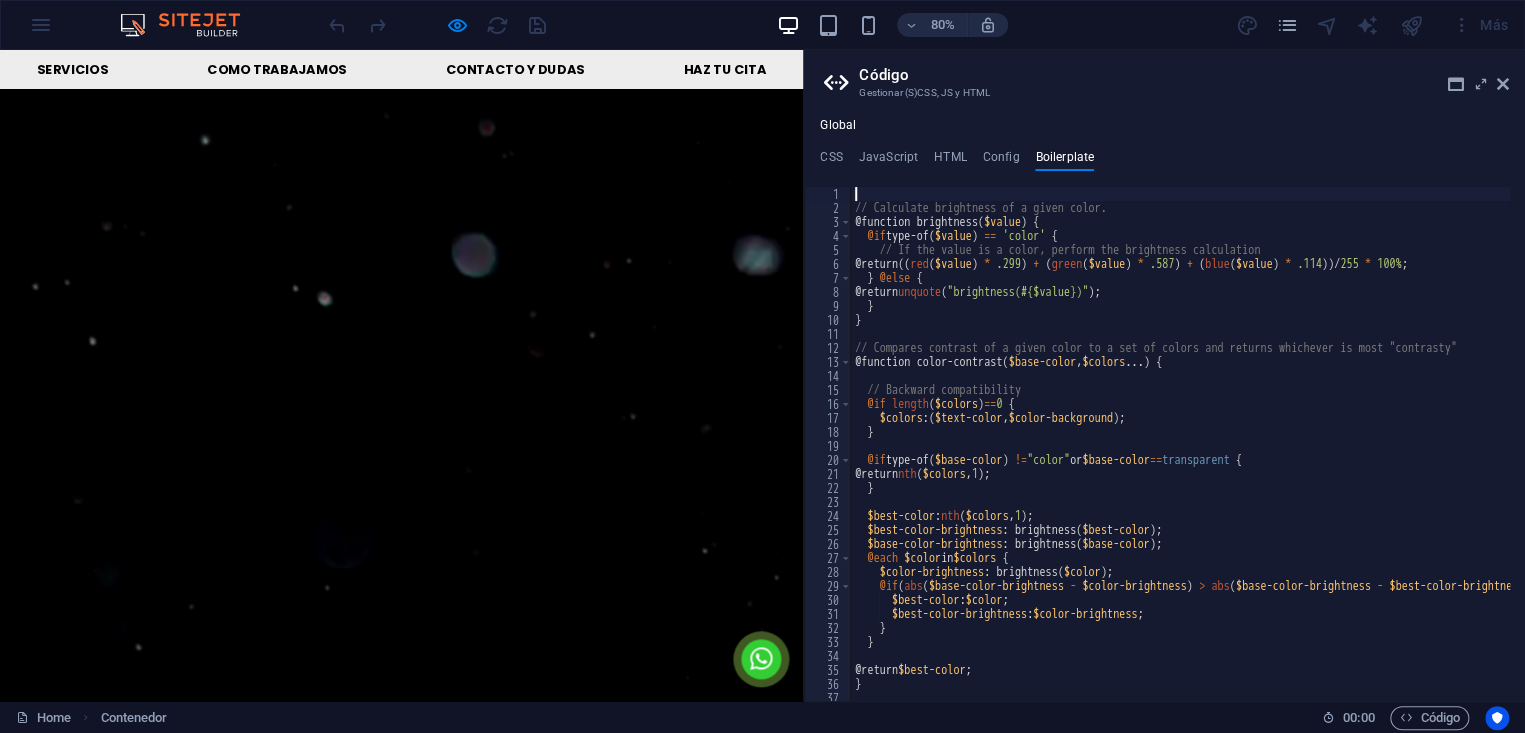 scroll, scrollTop: 0, scrollLeft: 0, axis: both 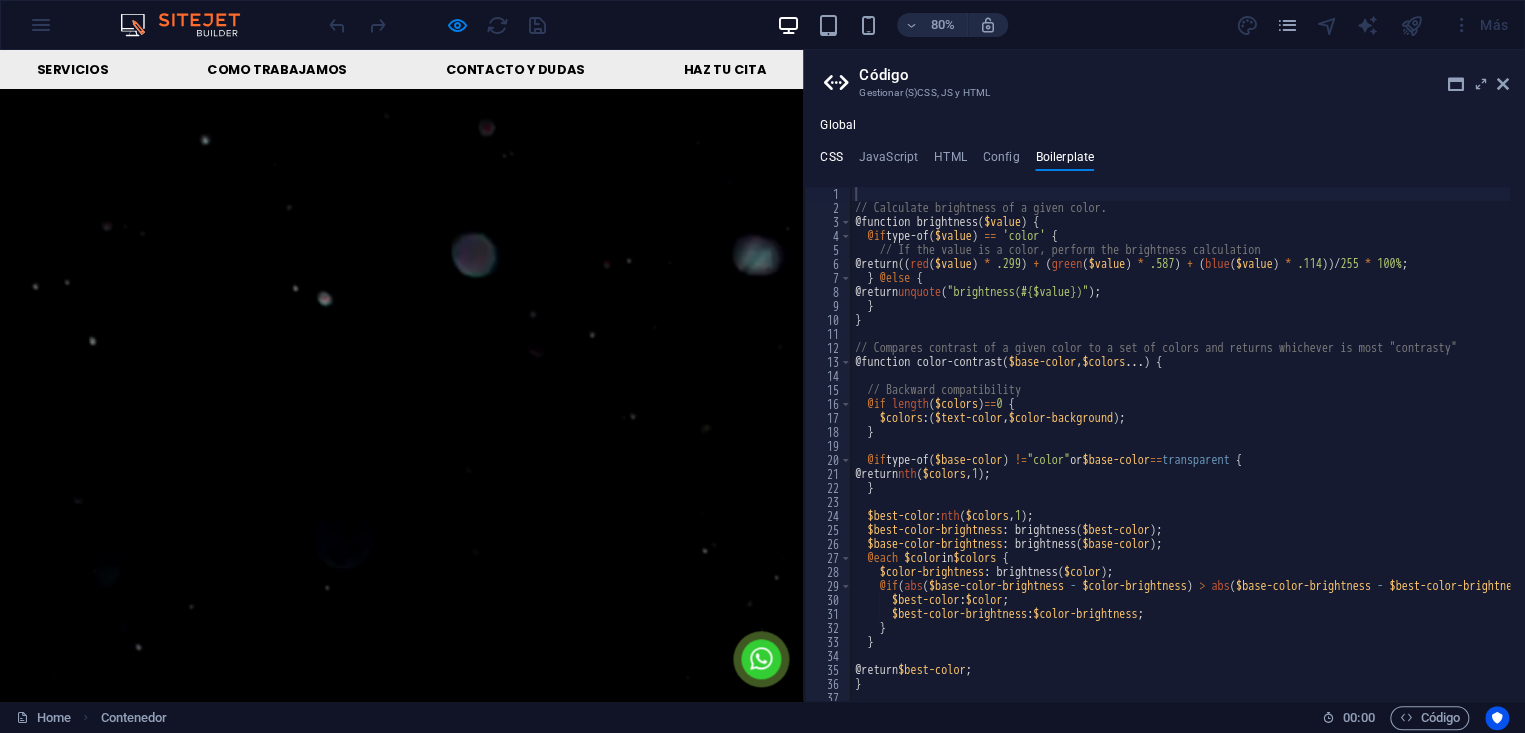 click on "CSS" at bounding box center [831, 161] 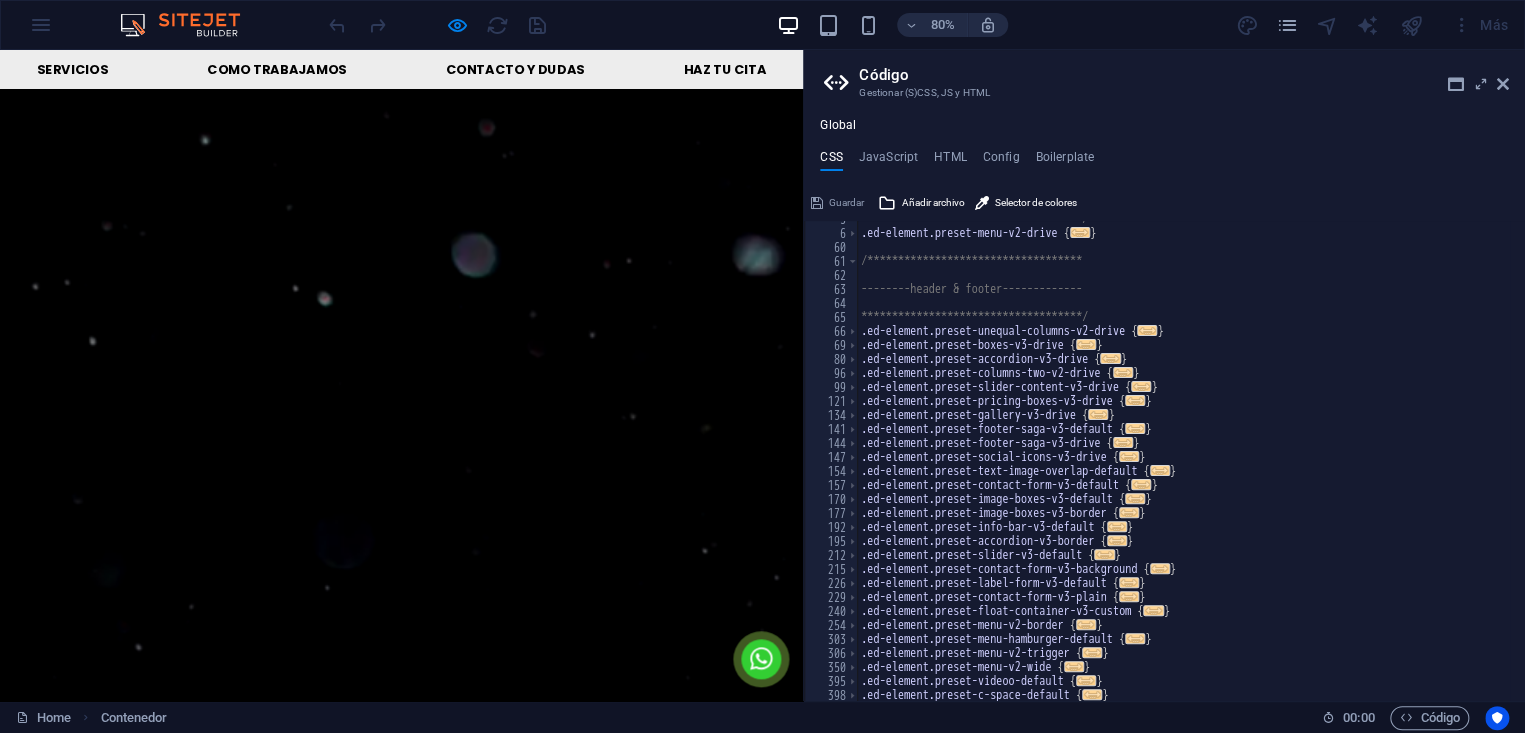 scroll, scrollTop: 0, scrollLeft: 0, axis: both 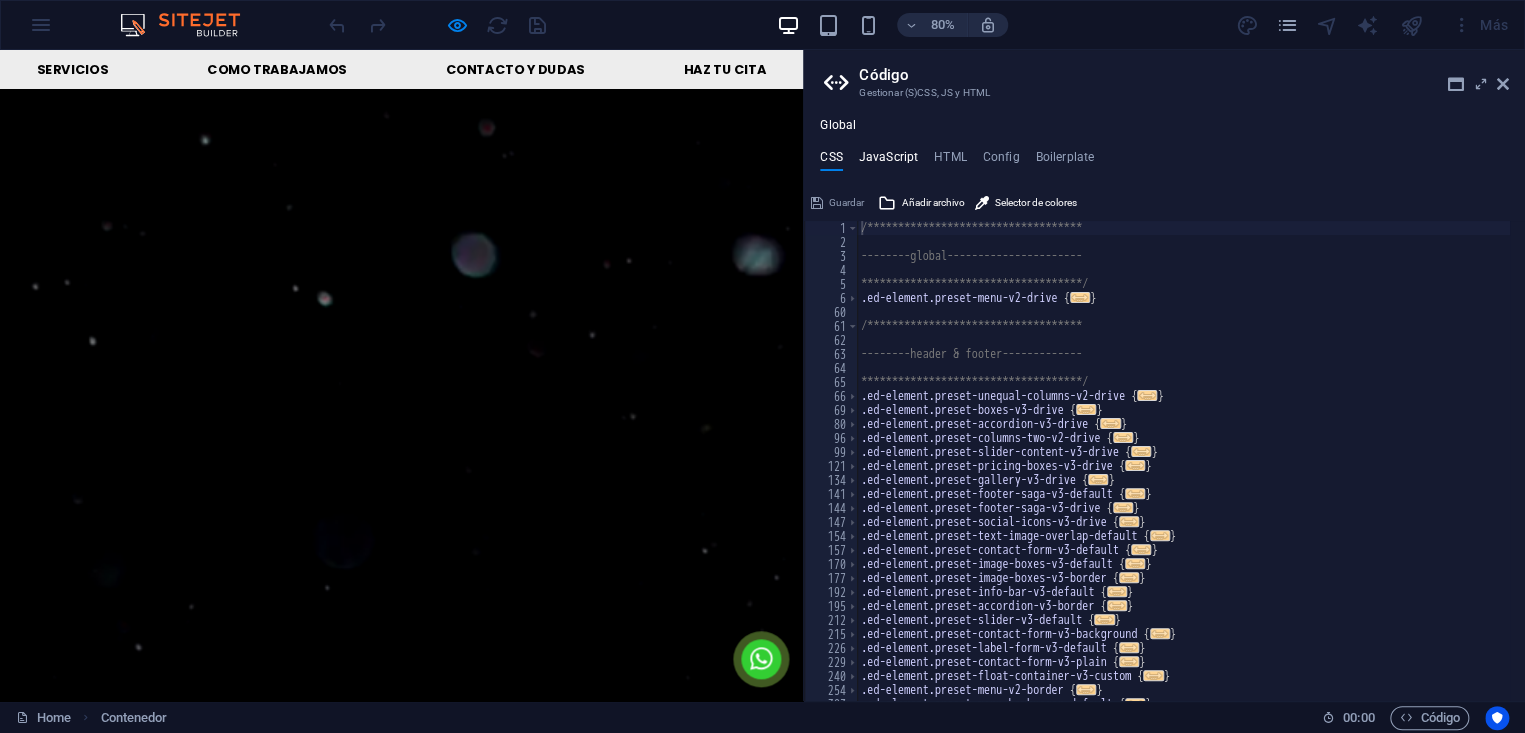 click on "JavaScript" at bounding box center [888, 161] 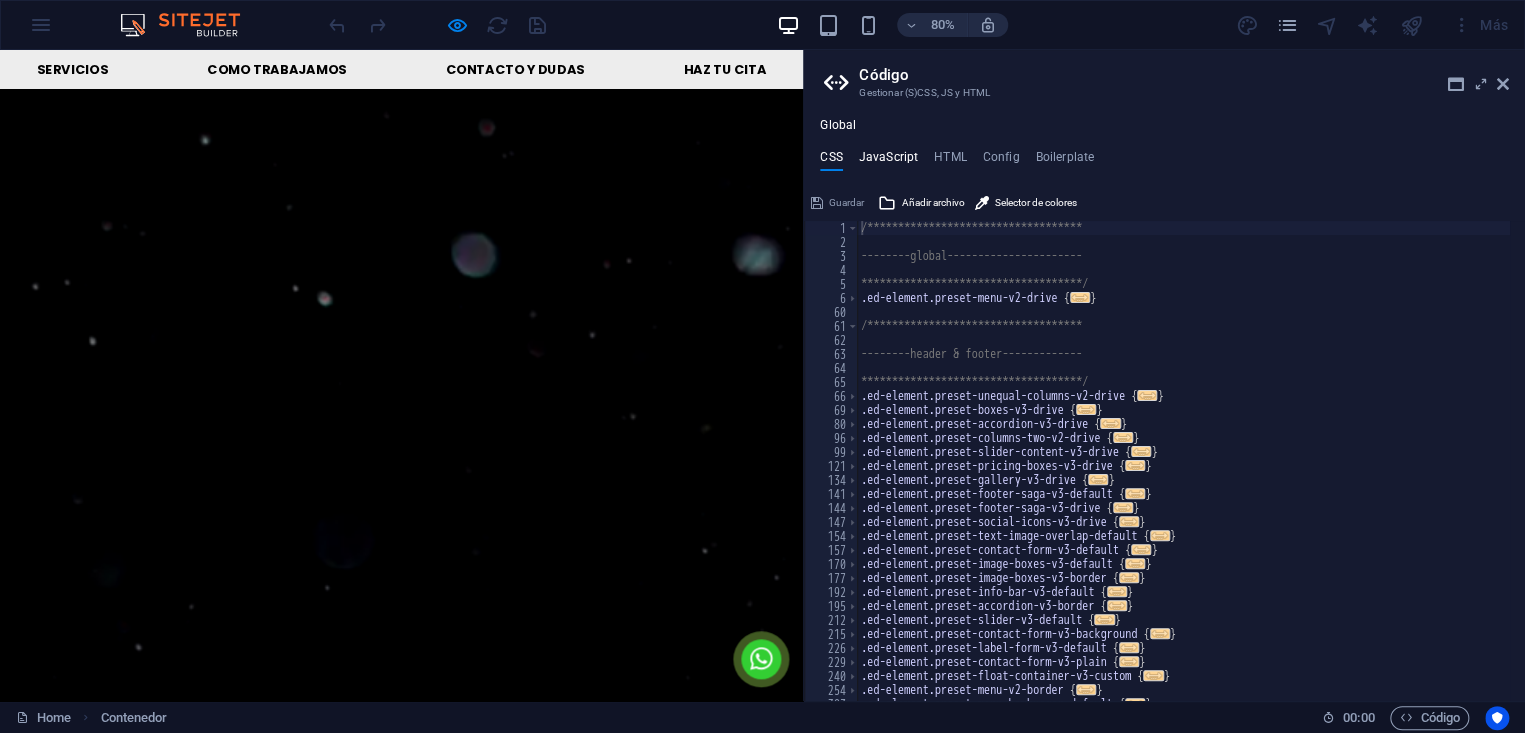 type on "/* JS for preset "Menu V2" */" 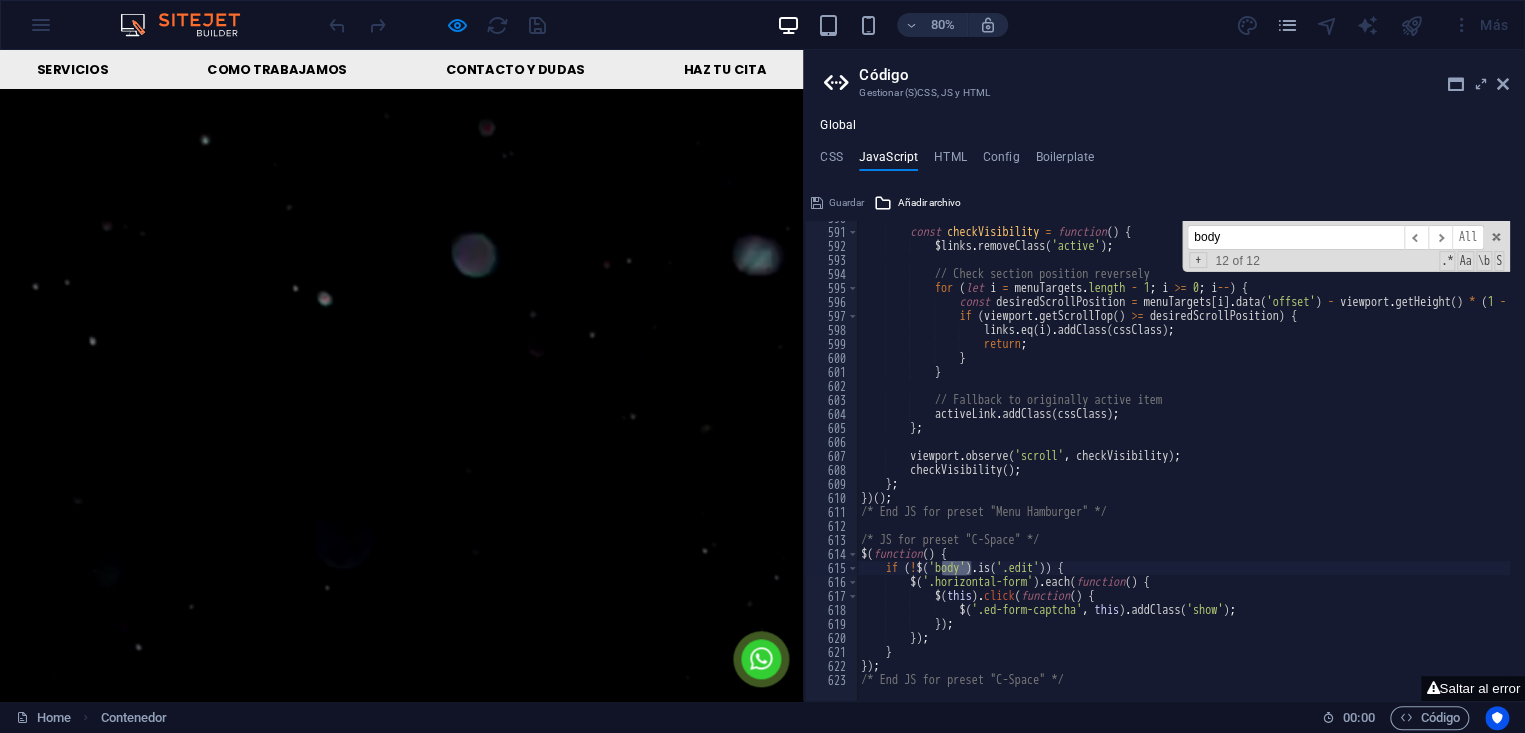 scroll, scrollTop: 0, scrollLeft: 0, axis: both 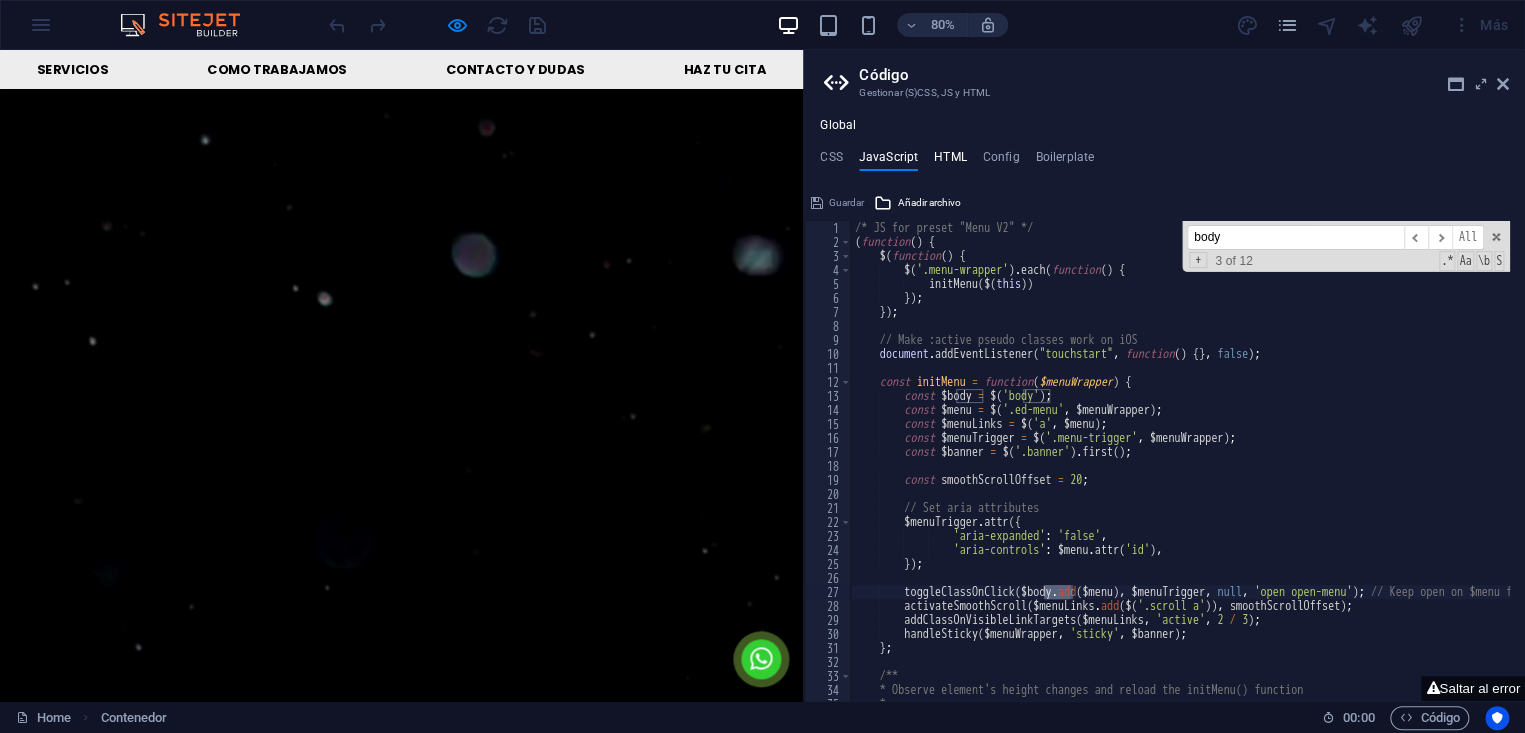 type on "body" 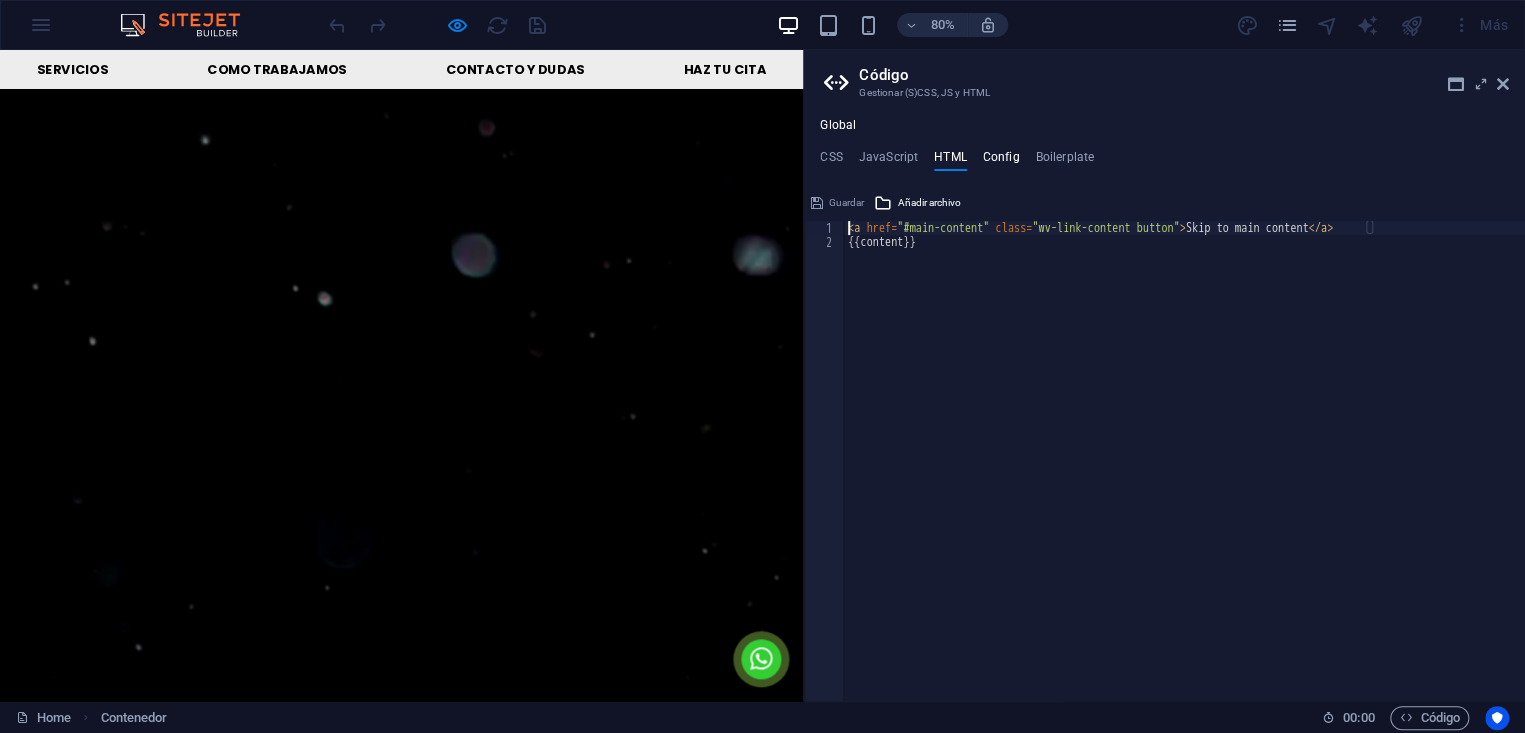 click on "Config" at bounding box center (1001, 161) 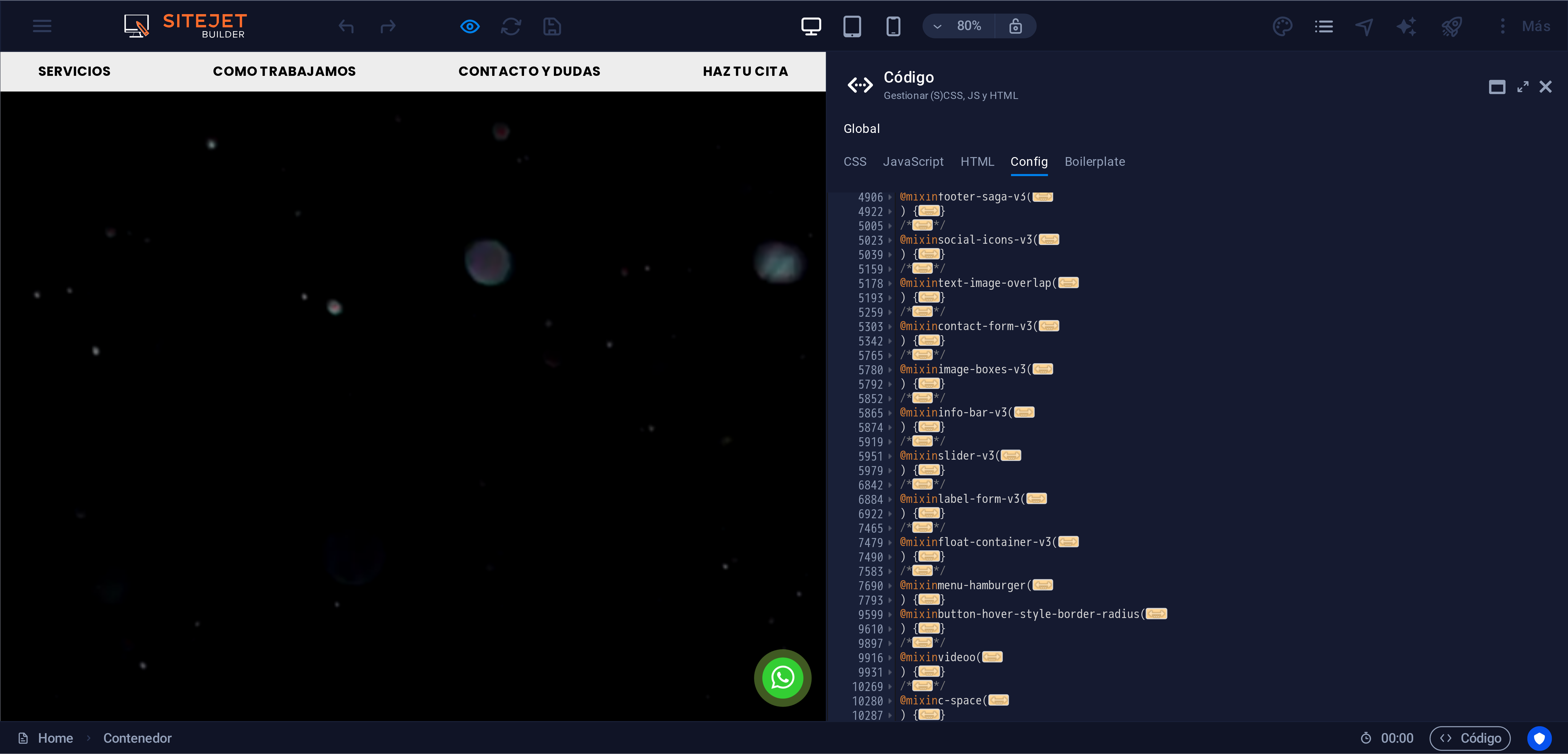 scroll, scrollTop: 238, scrollLeft: 0, axis: vertical 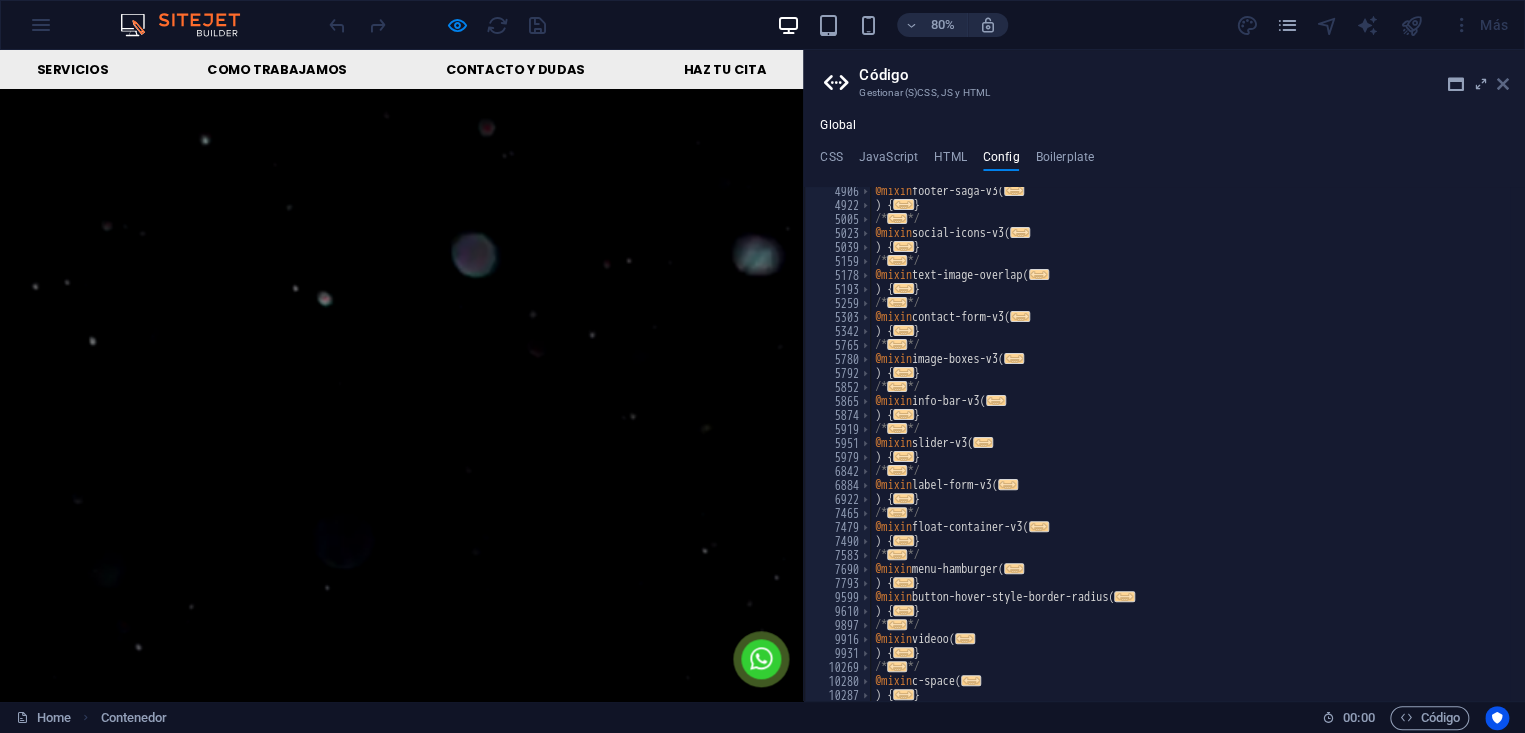 click at bounding box center [1503, 84] 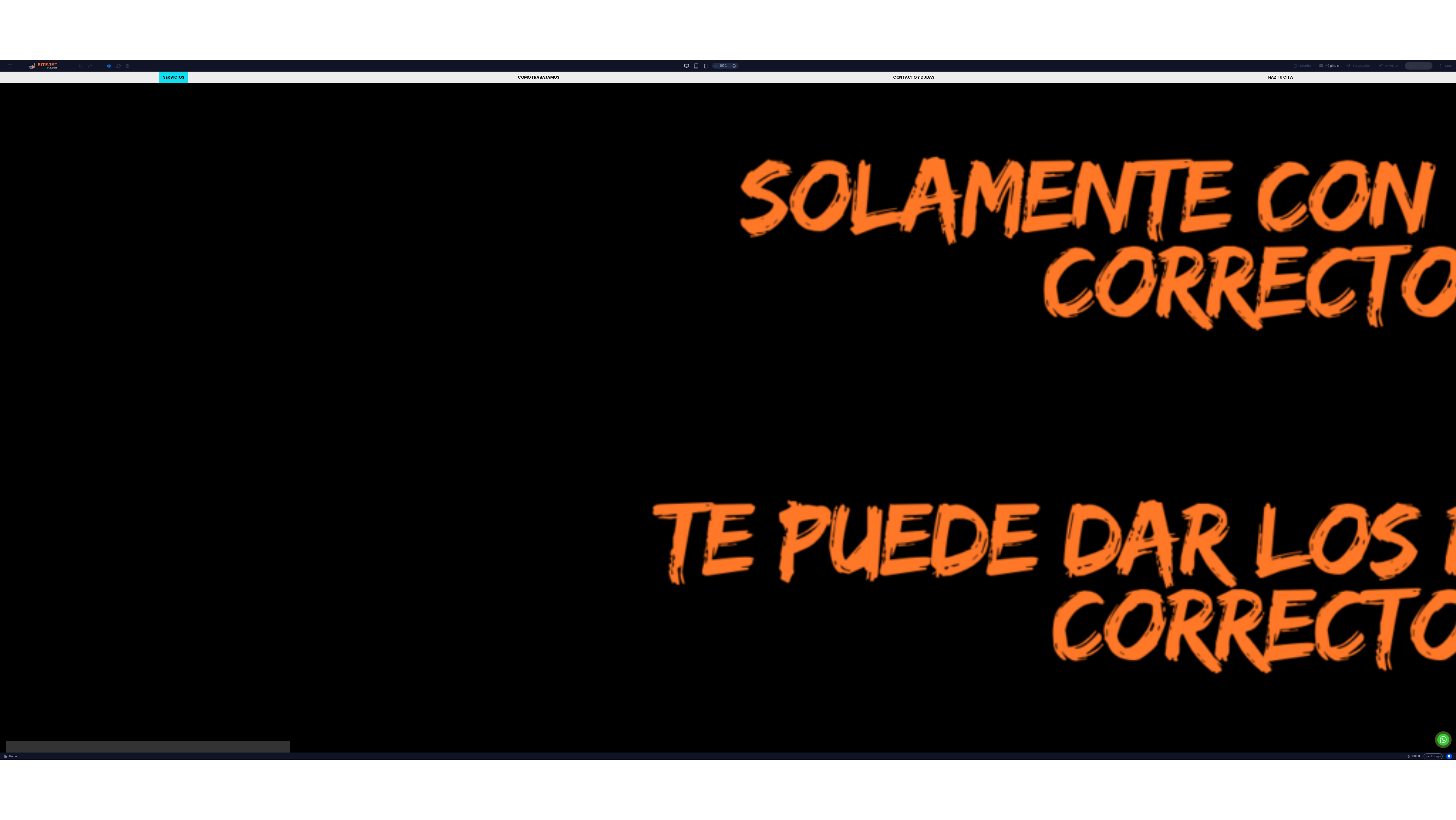 scroll, scrollTop: 1194, scrollLeft: 0, axis: vertical 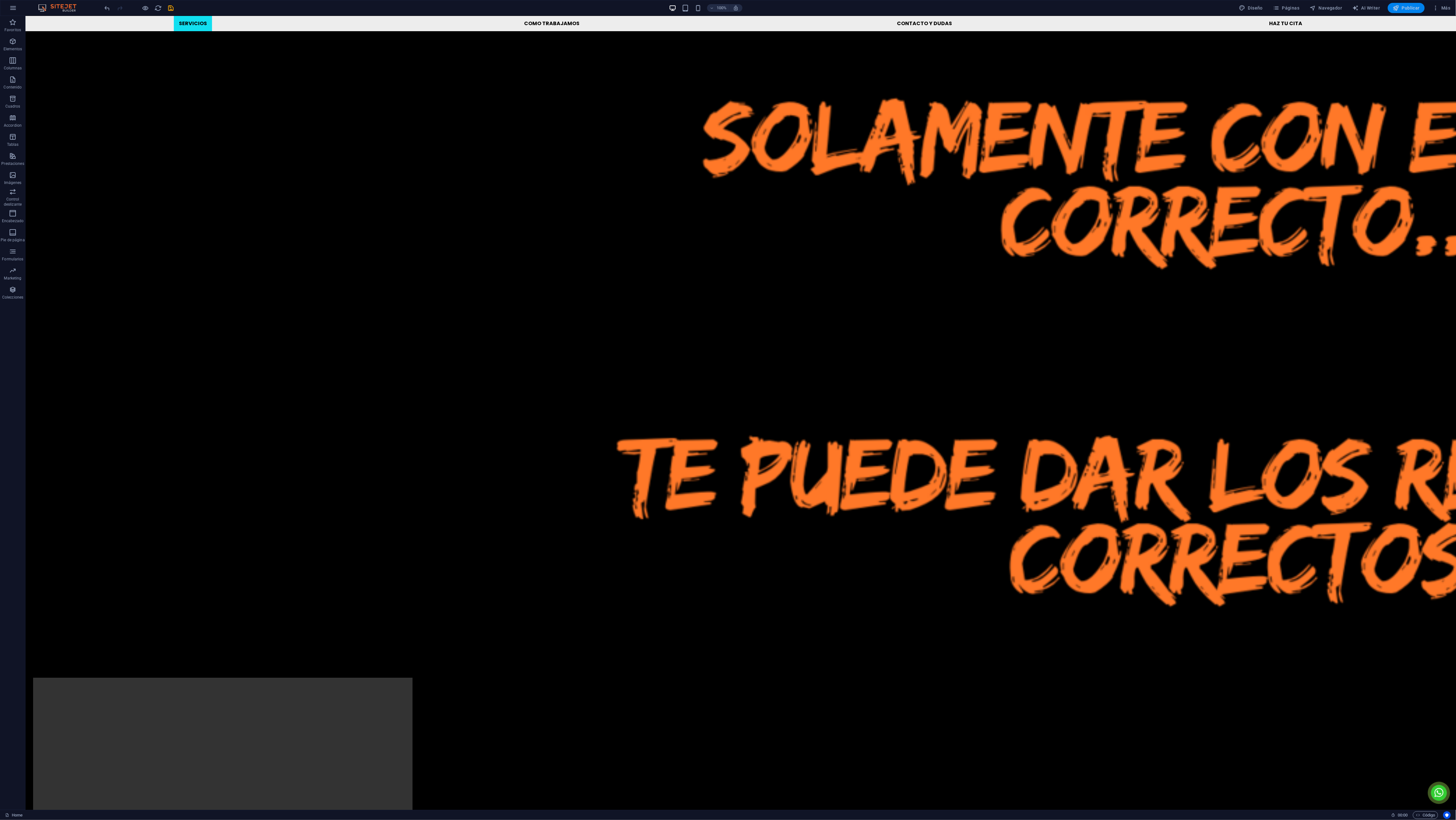 click on "Publicar" at bounding box center [1406, 8] 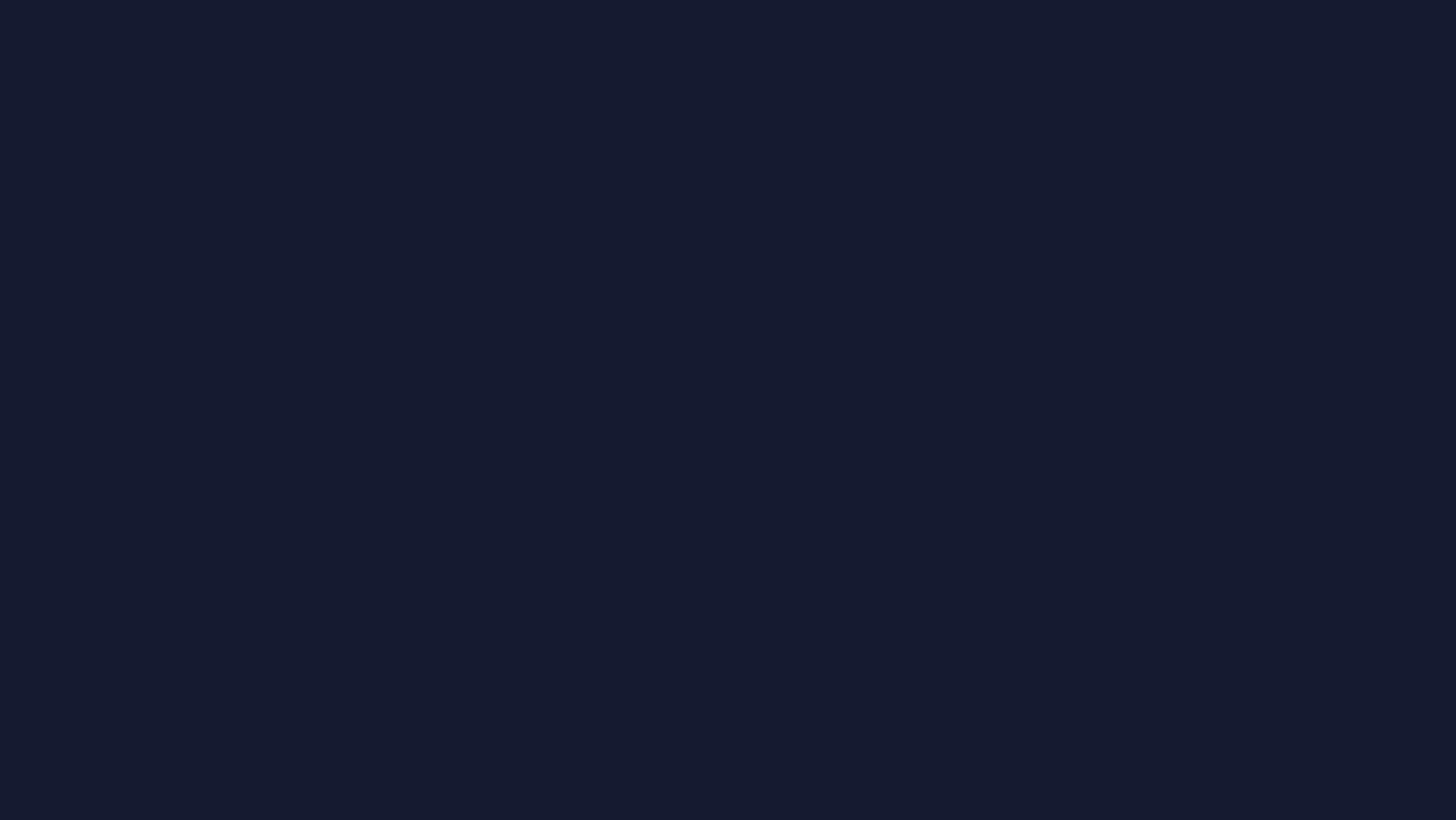 scroll, scrollTop: 0, scrollLeft: 0, axis: both 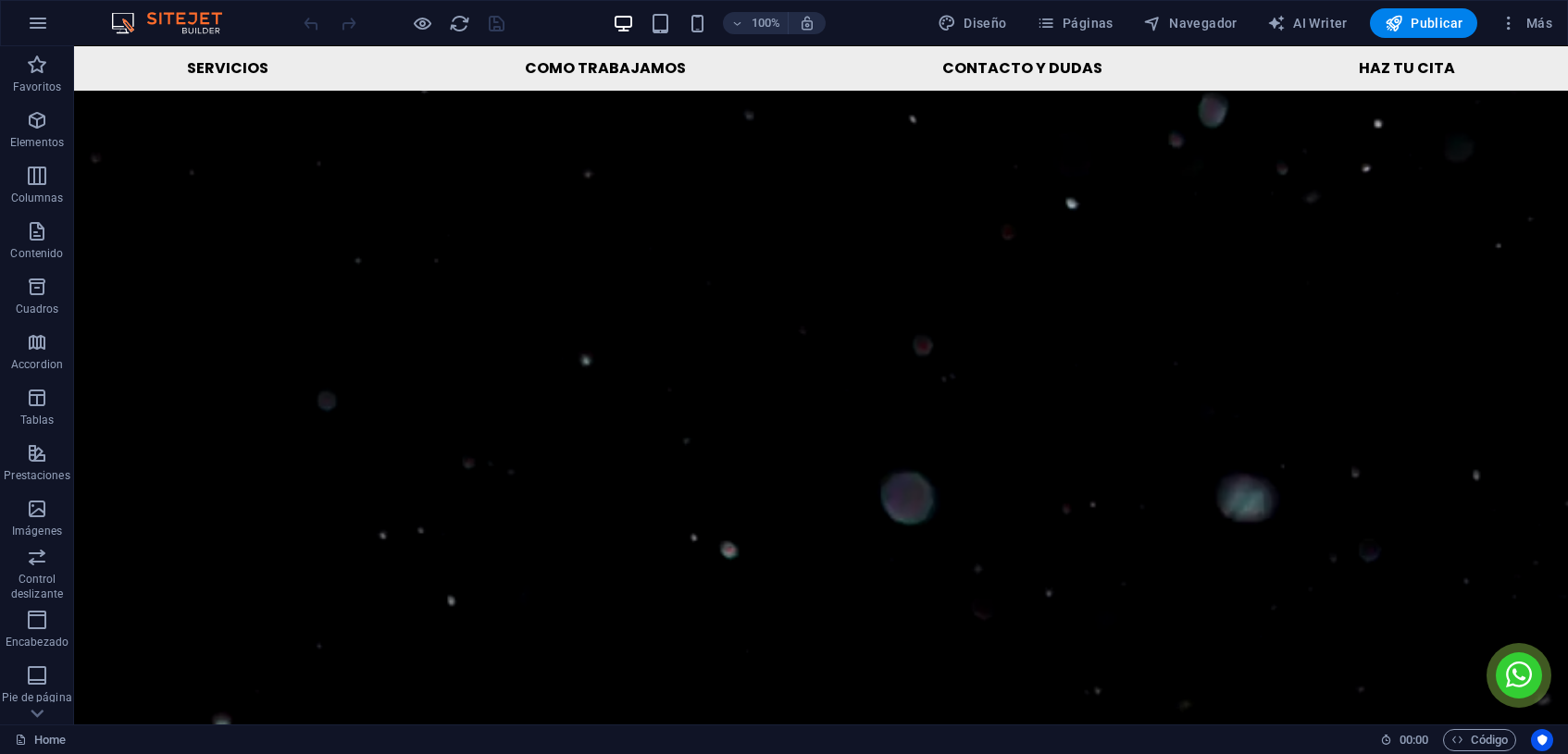 click at bounding box center (821, 652) 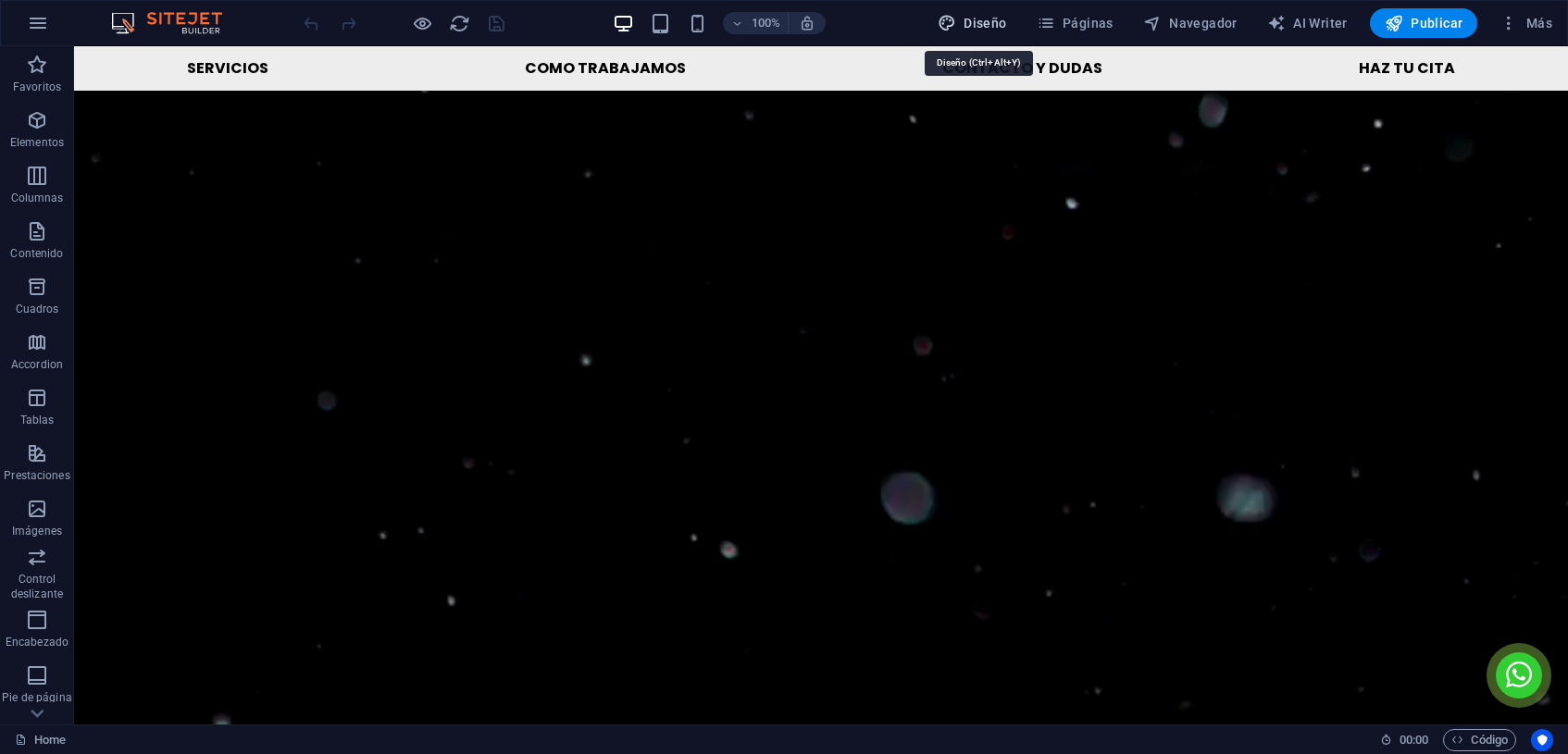click on "Diseño" at bounding box center [972, 23] 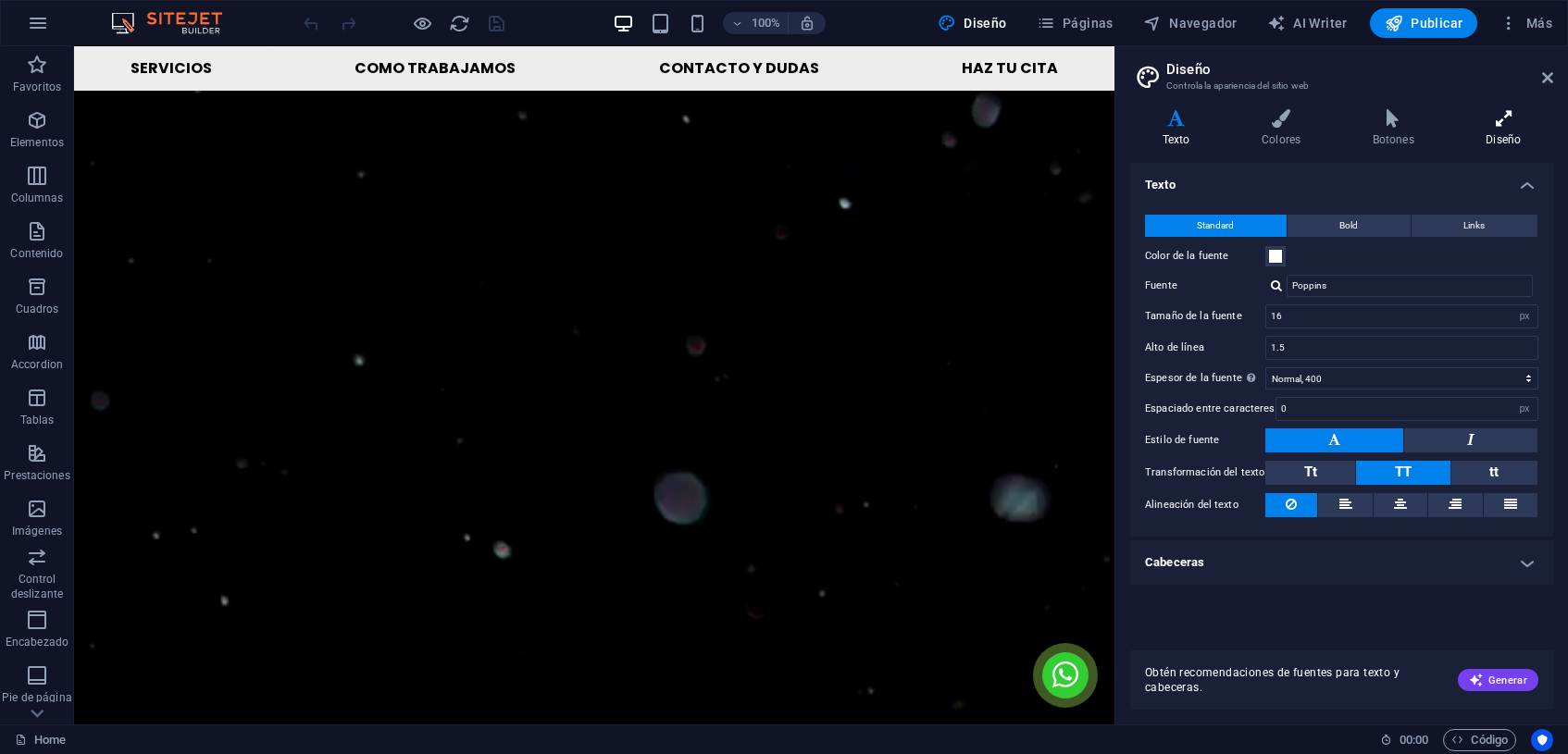 click at bounding box center [1503, 118] 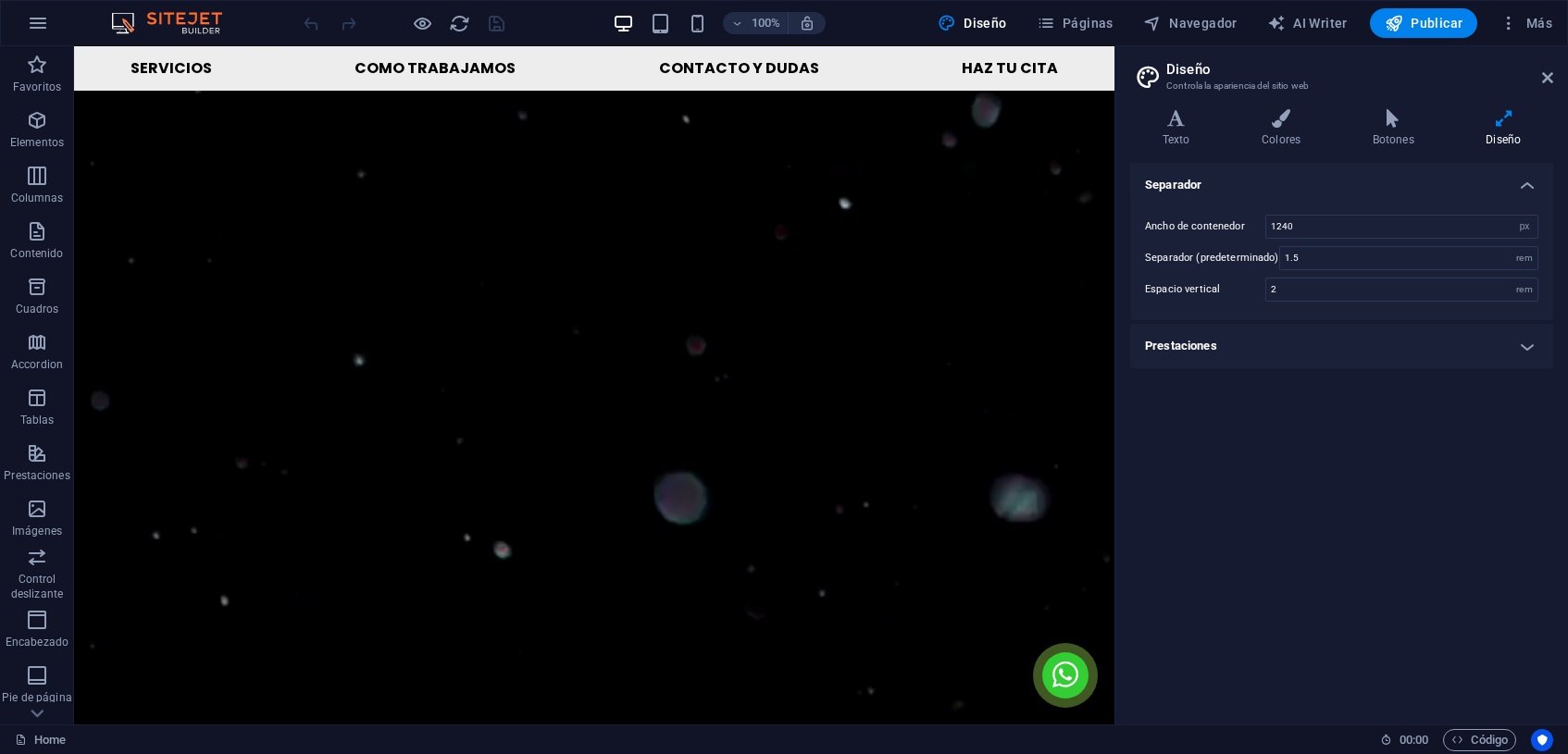 click at bounding box center (594, 652) 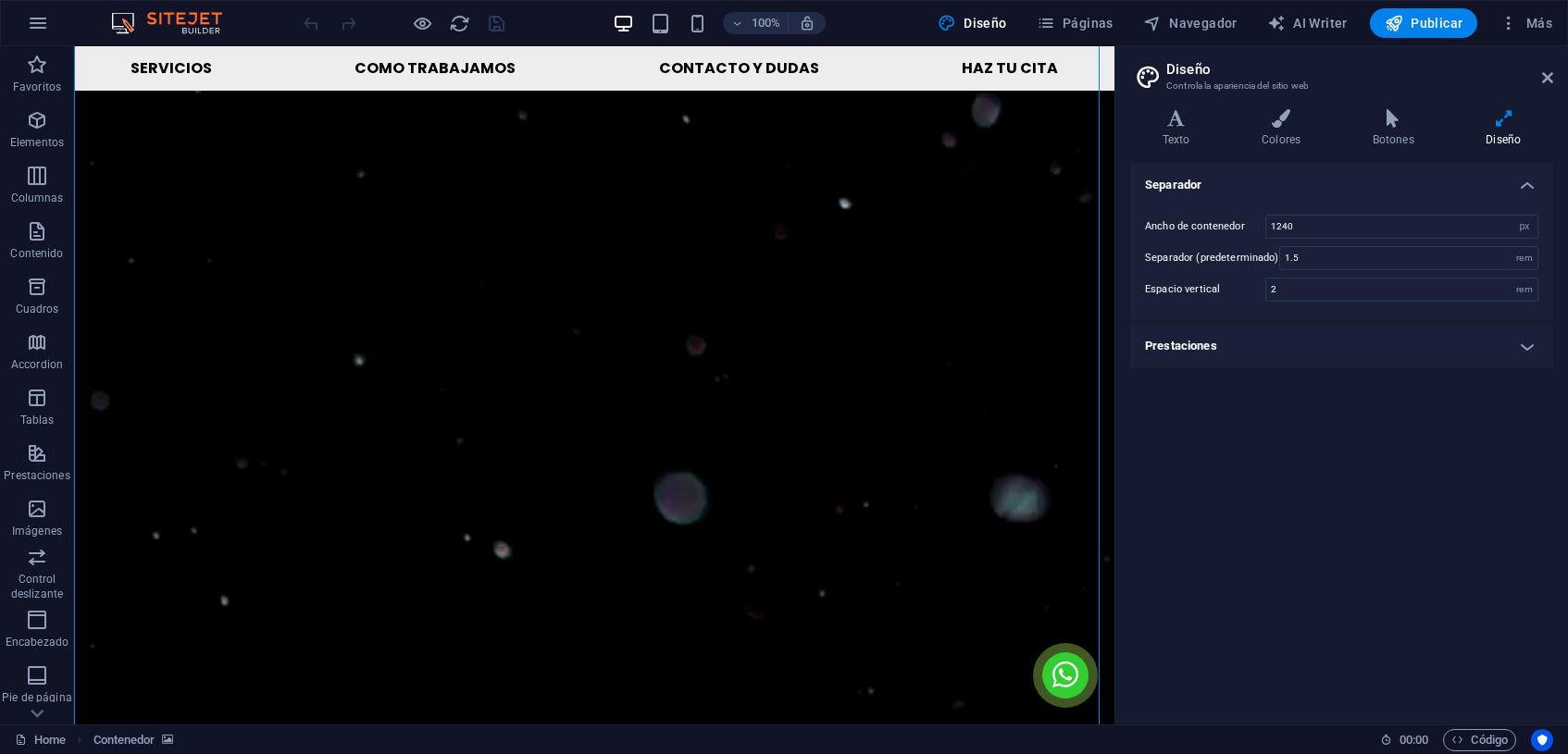click on "Separador" at bounding box center [1341, 179] 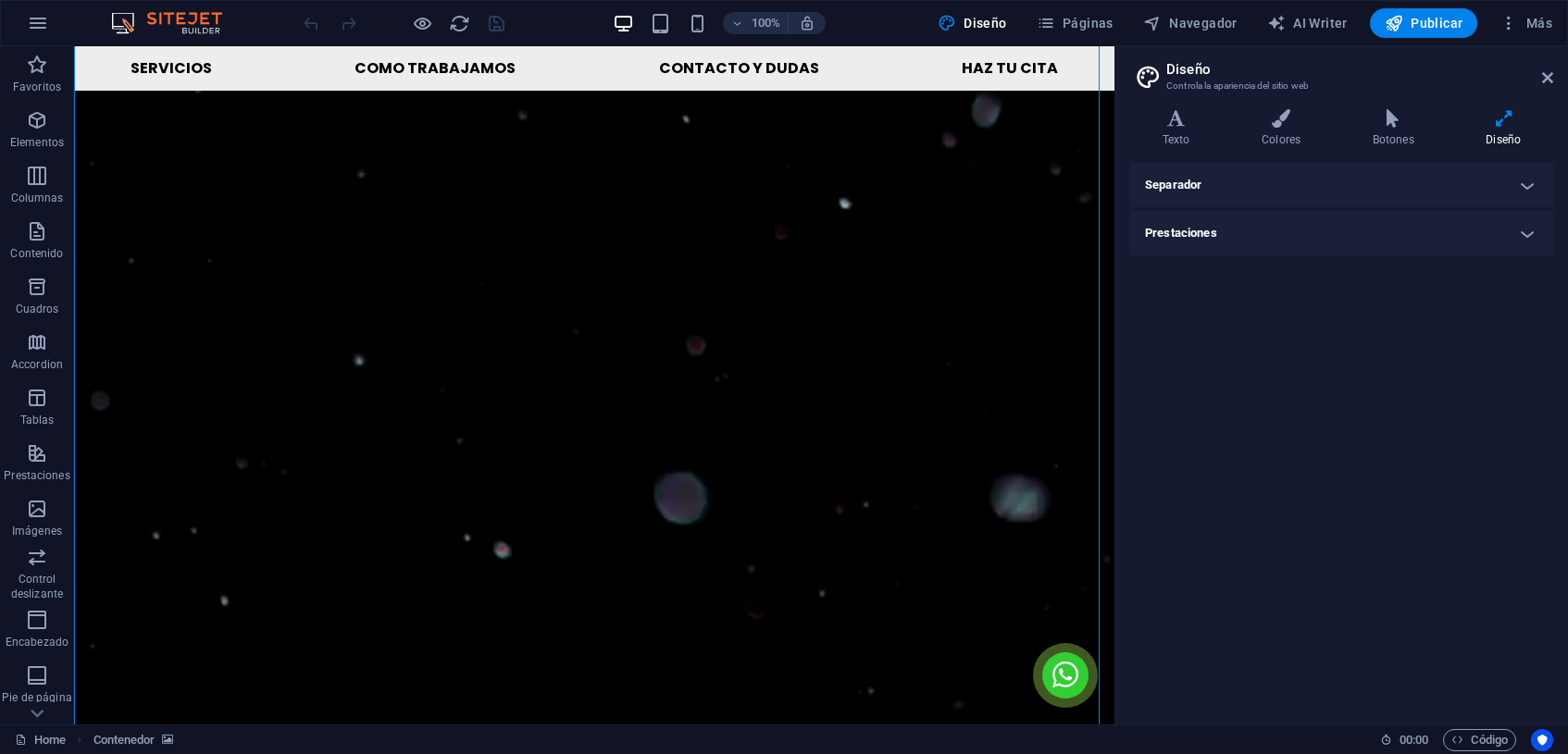 click at bounding box center (594, 652) 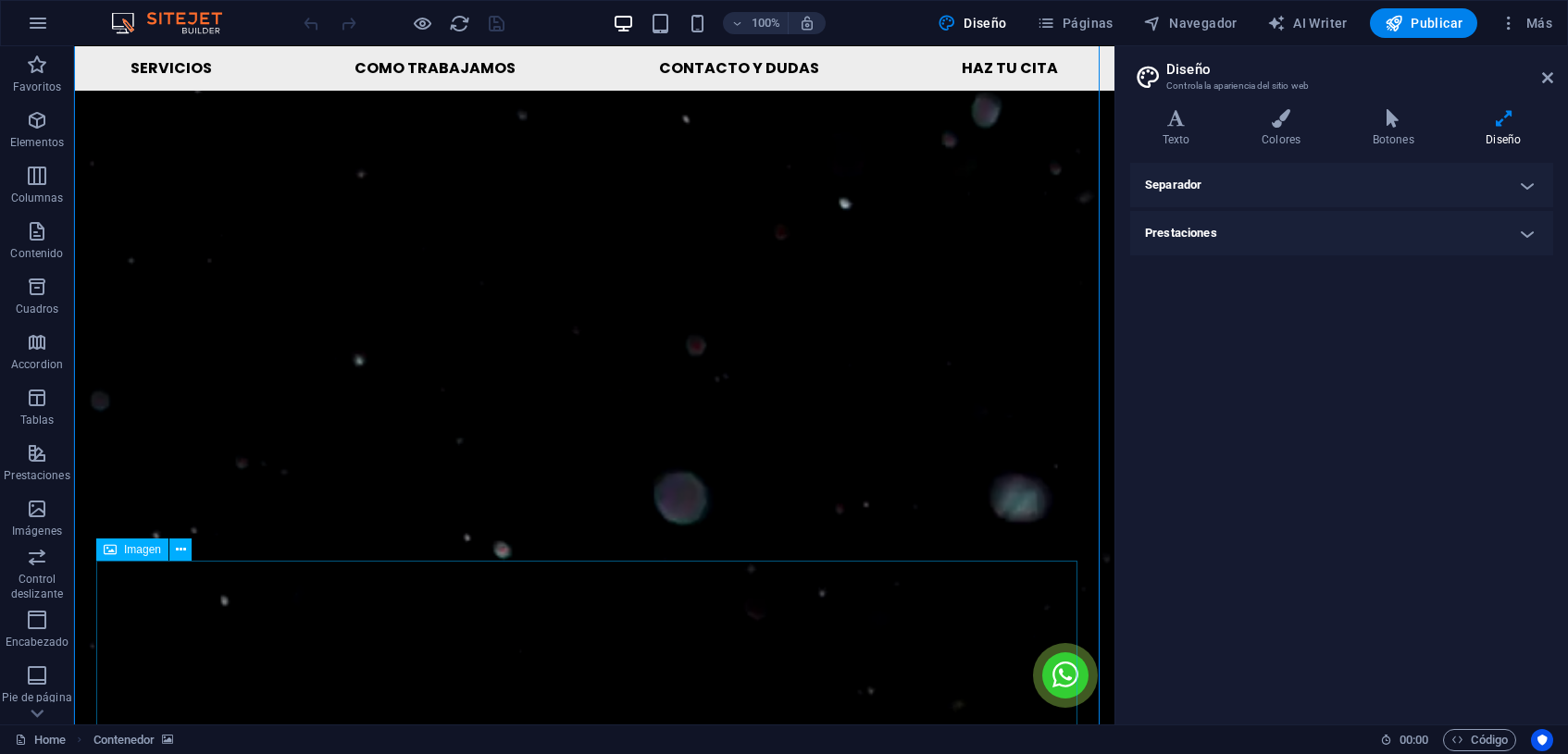 click at bounding box center (594, 2853) 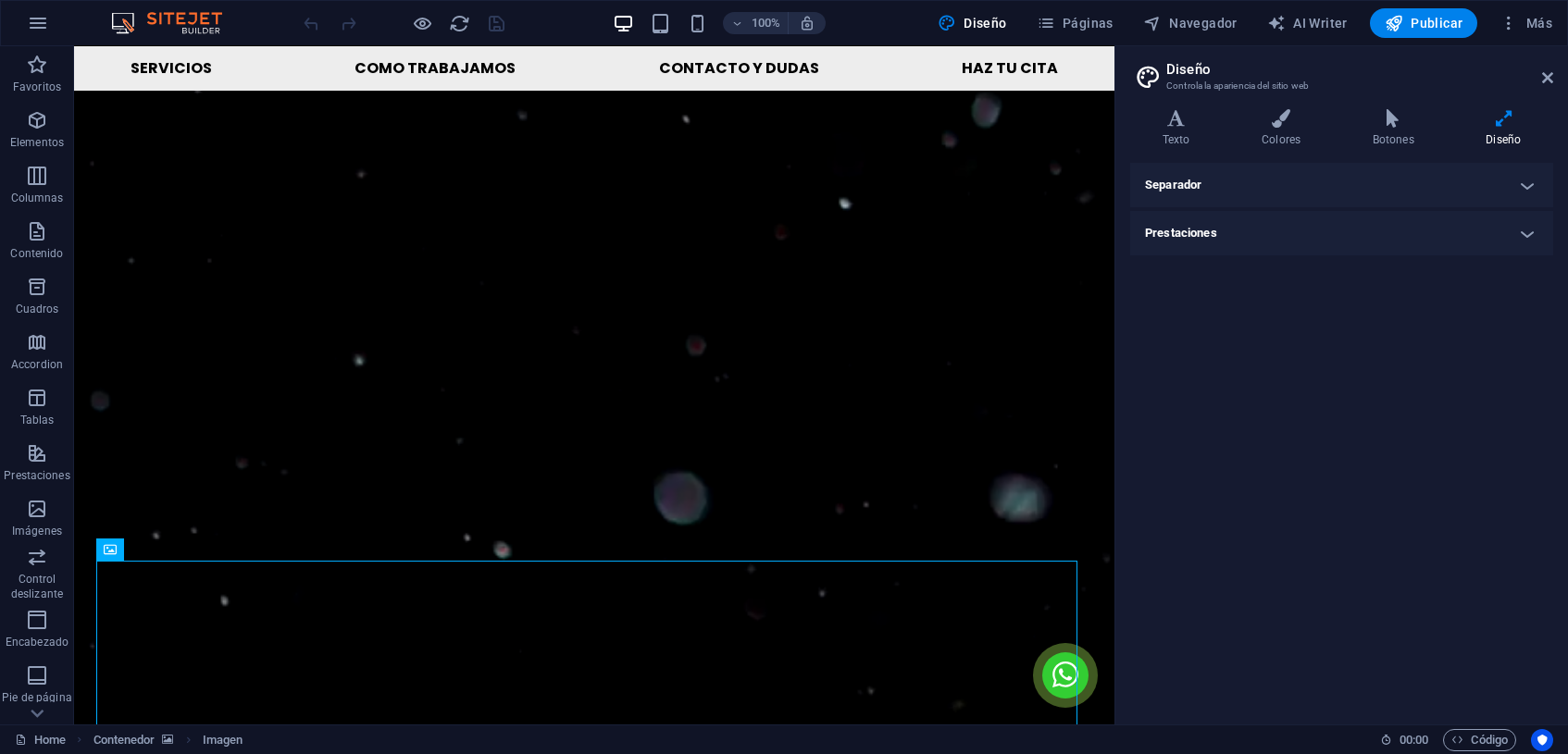 click on "Prestaciones" at bounding box center [1341, 233] 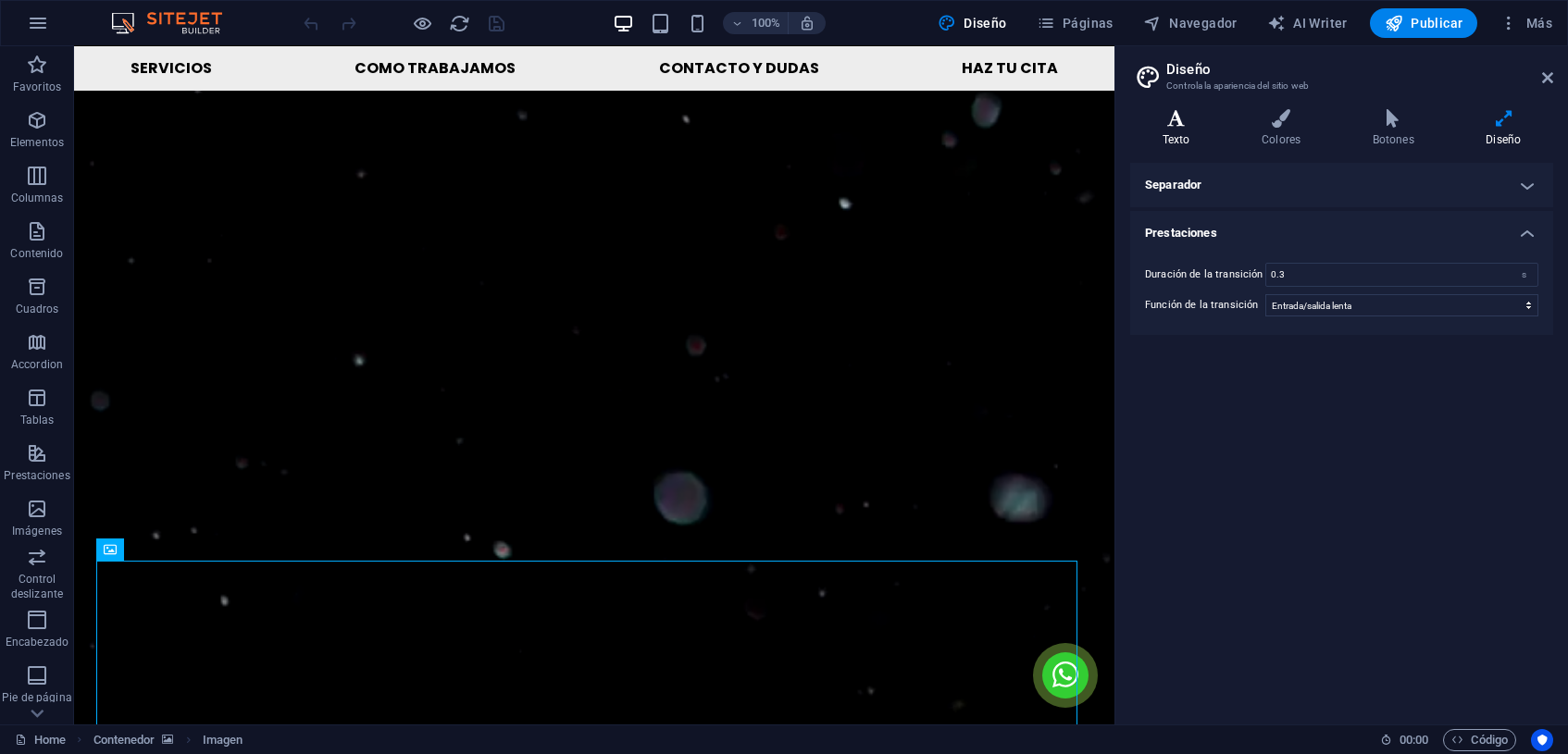 click on "Texto" at bounding box center [1179, 129] 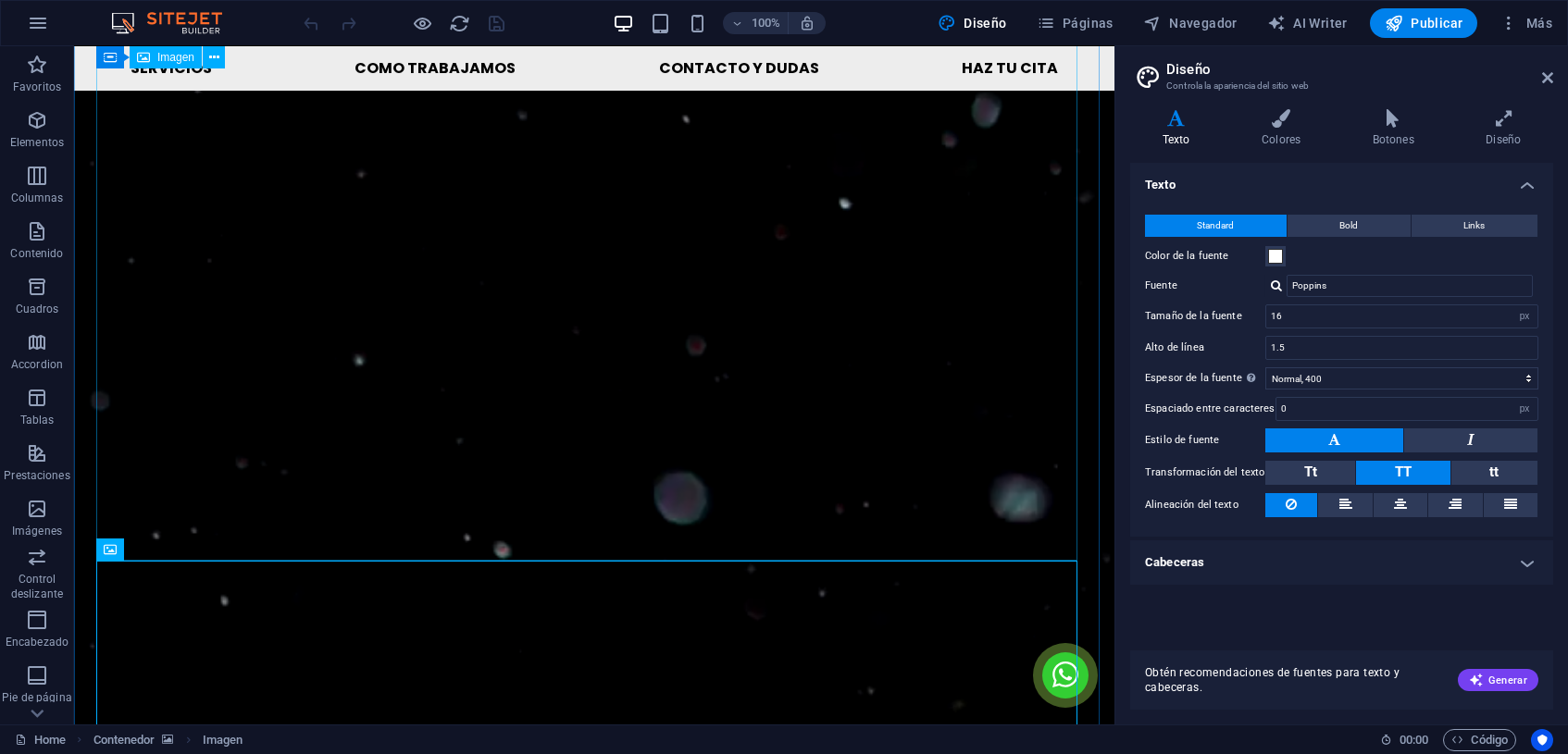 click at bounding box center (594, 1854) 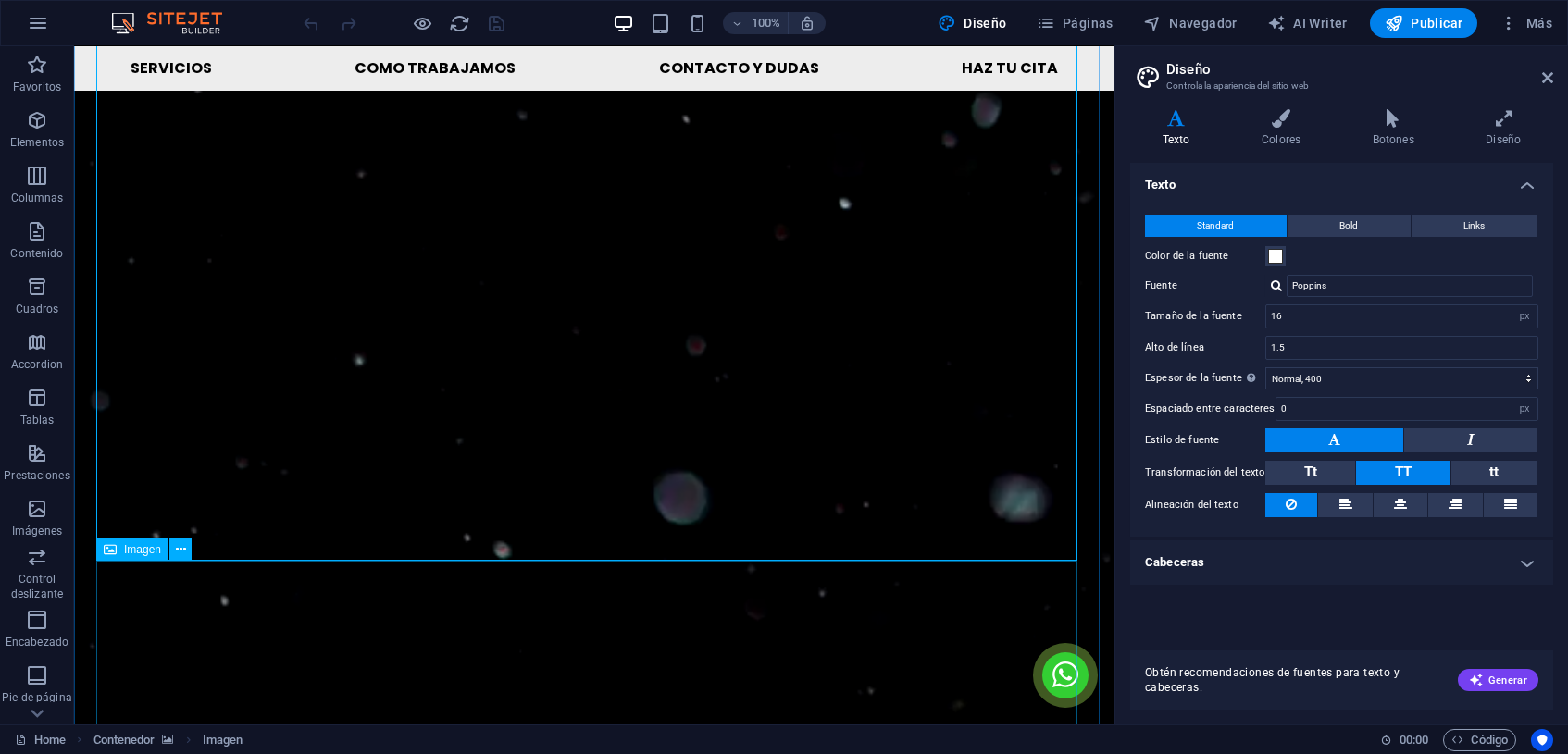 click at bounding box center [594, 2853] 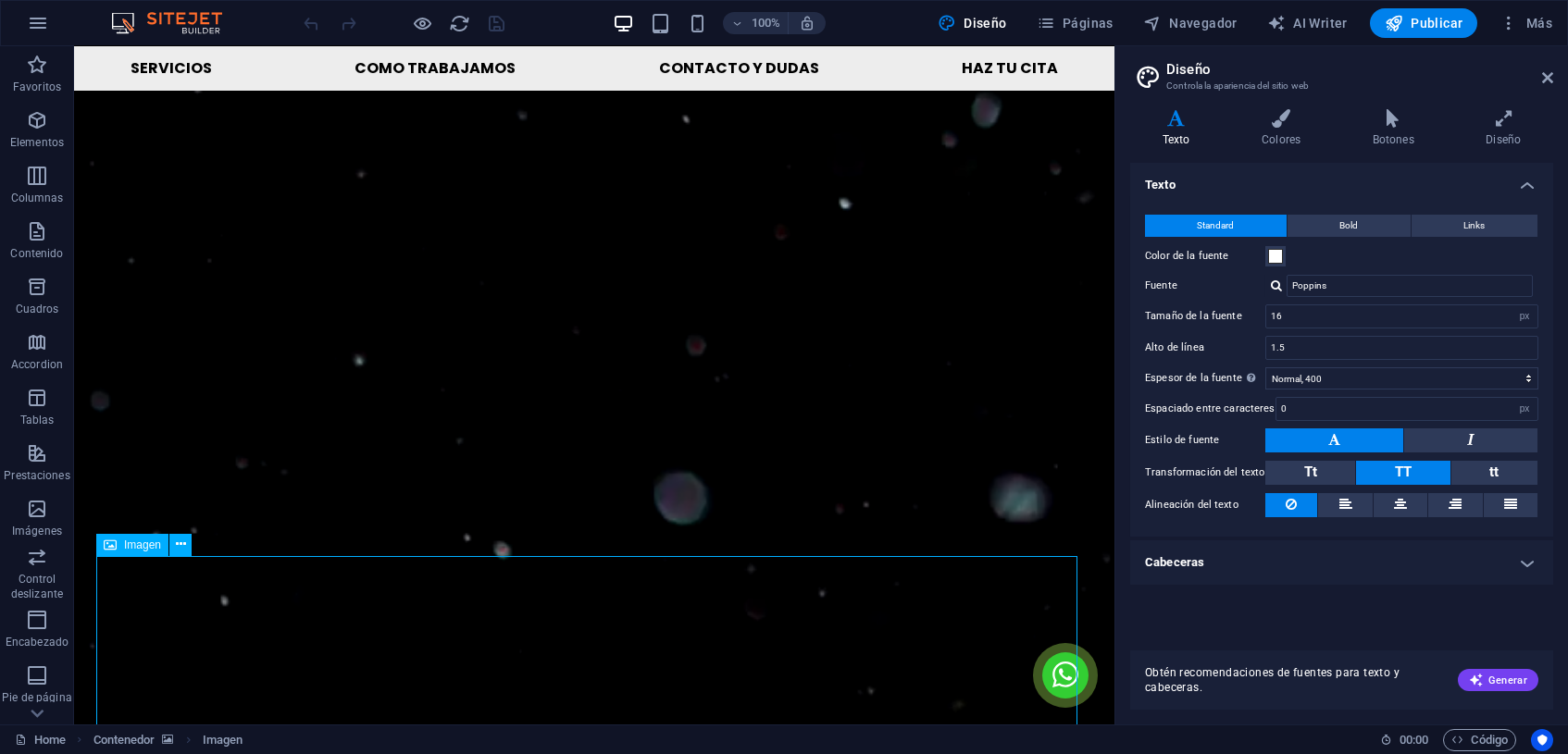 scroll, scrollTop: 116, scrollLeft: 0, axis: vertical 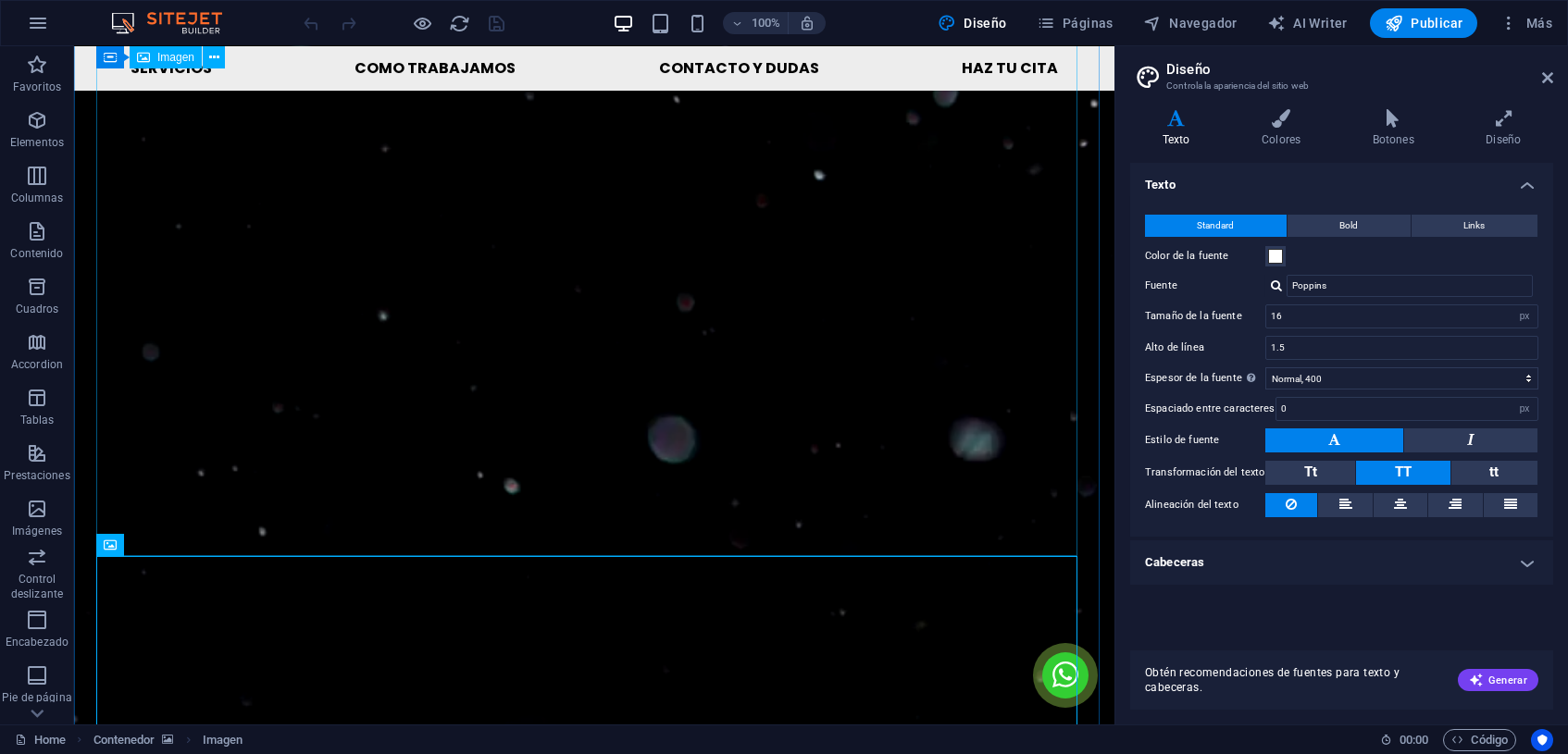 click at bounding box center [594, 1711] 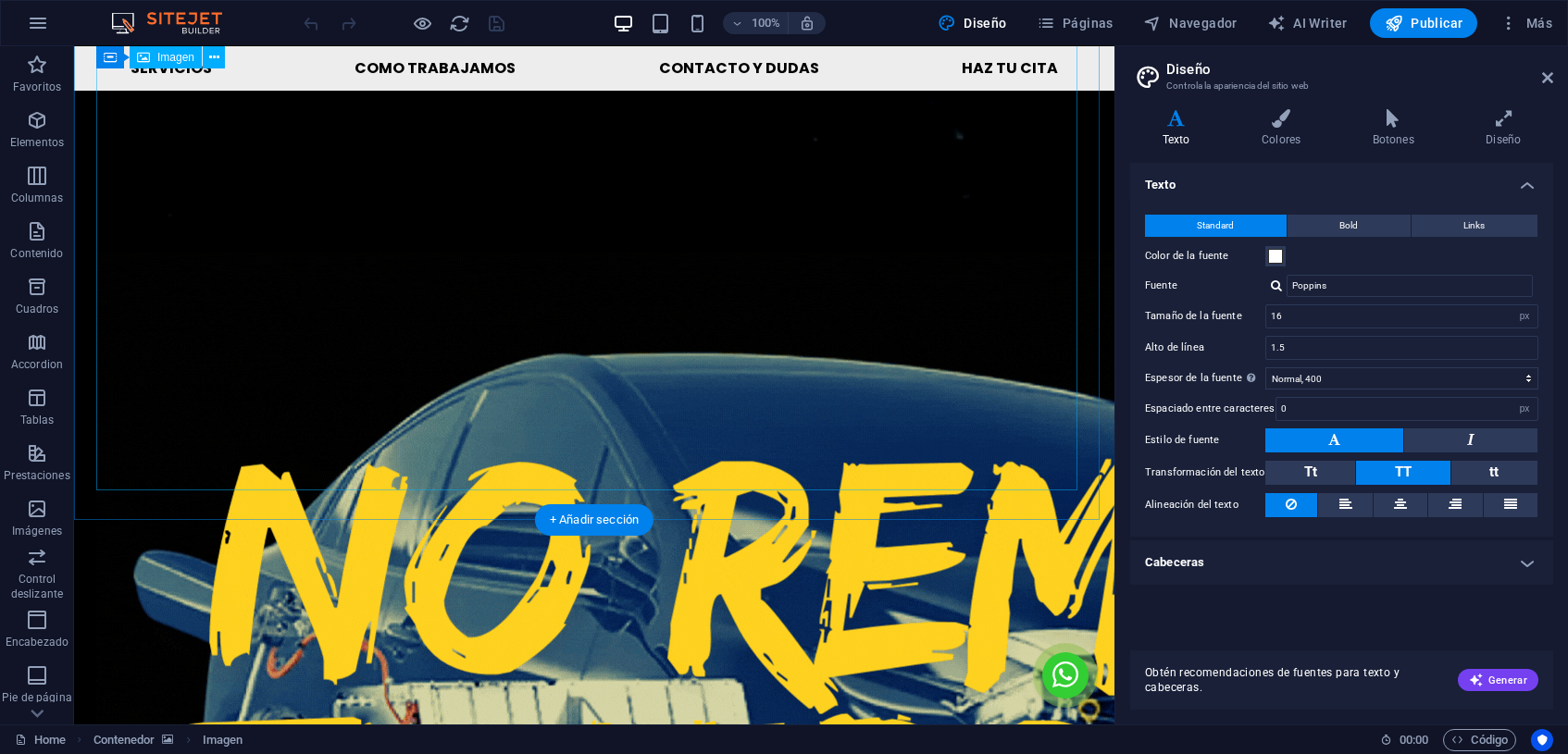 scroll, scrollTop: 1075, scrollLeft: 0, axis: vertical 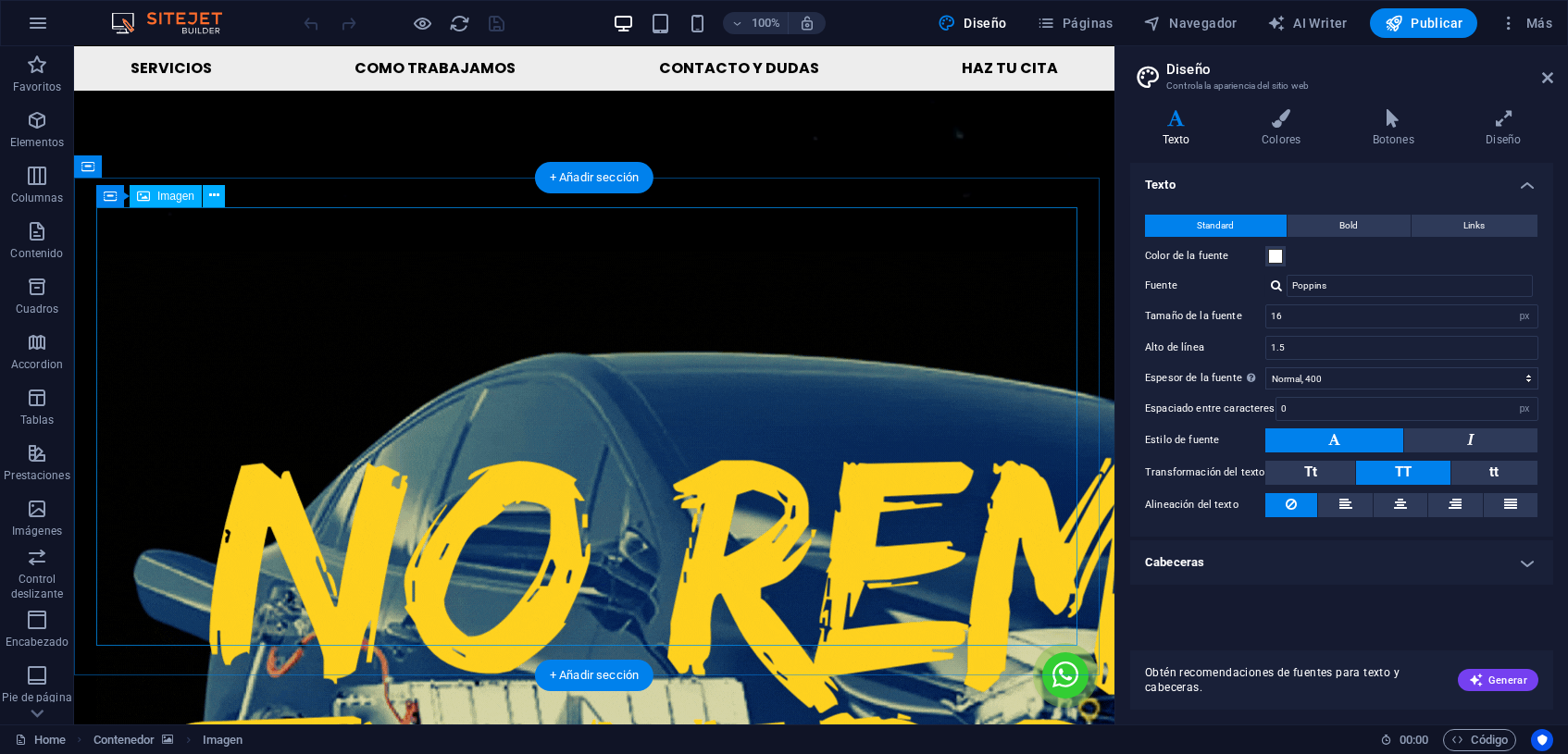 click at bounding box center [594, 2541] 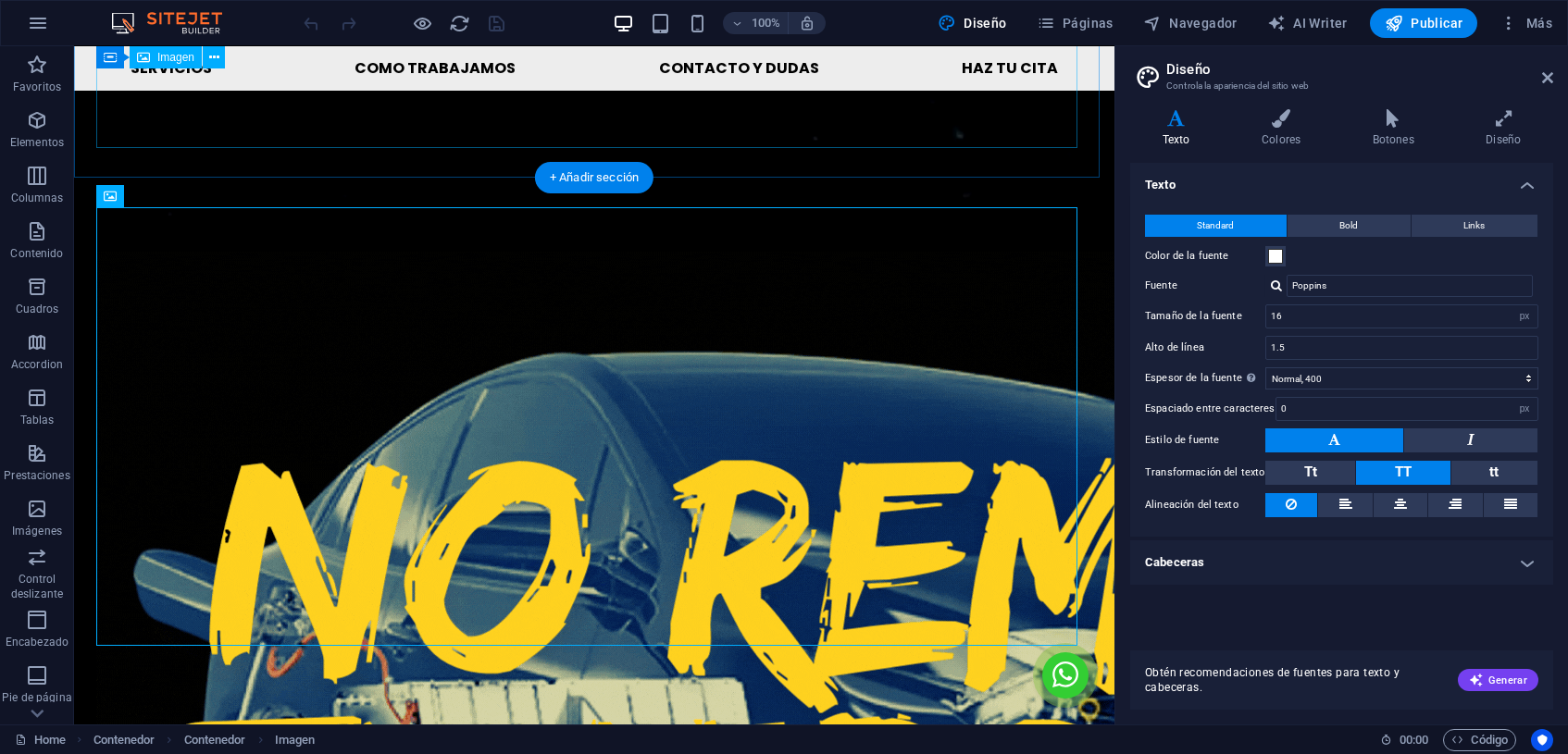 click at bounding box center (594, 1750) 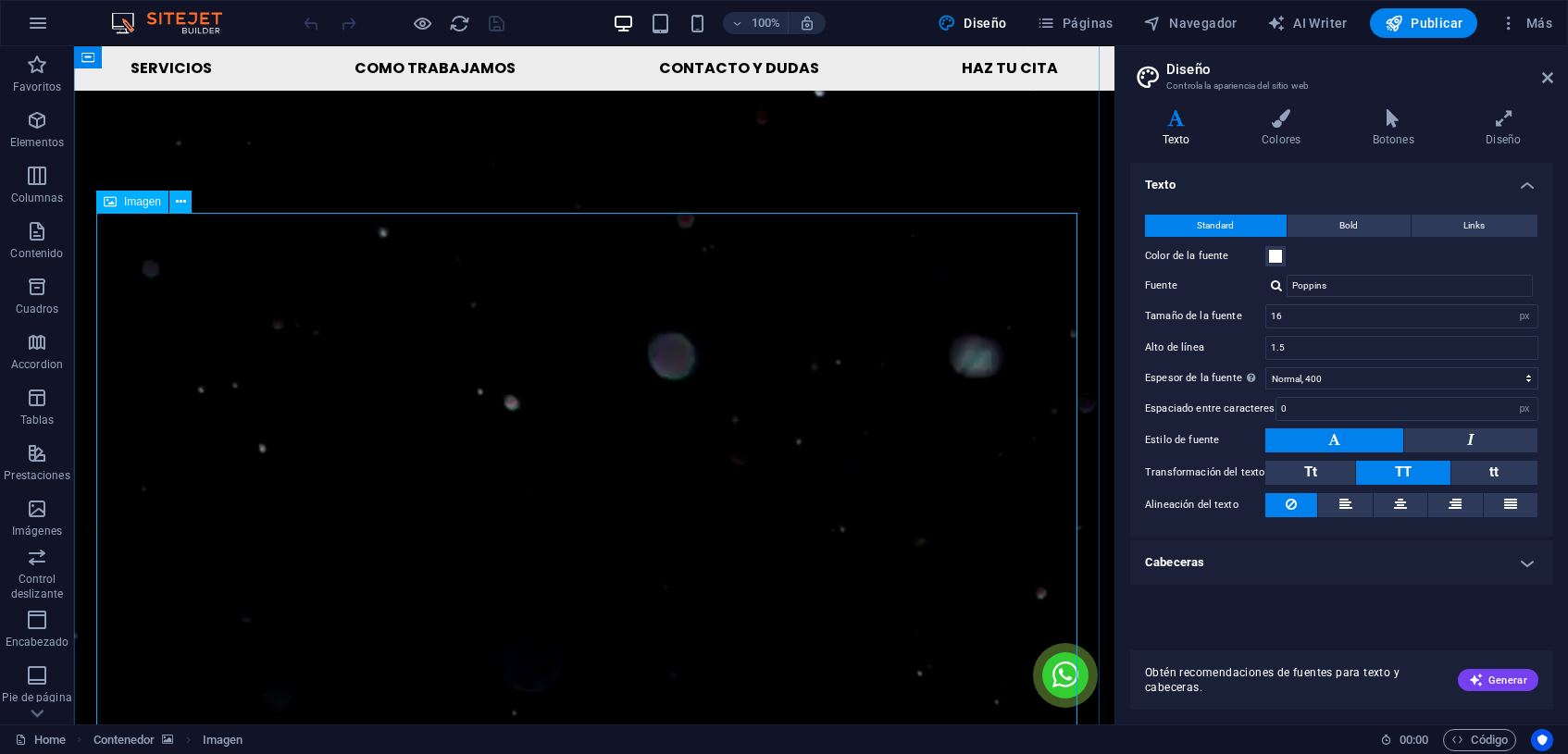 scroll, scrollTop: 184, scrollLeft: 0, axis: vertical 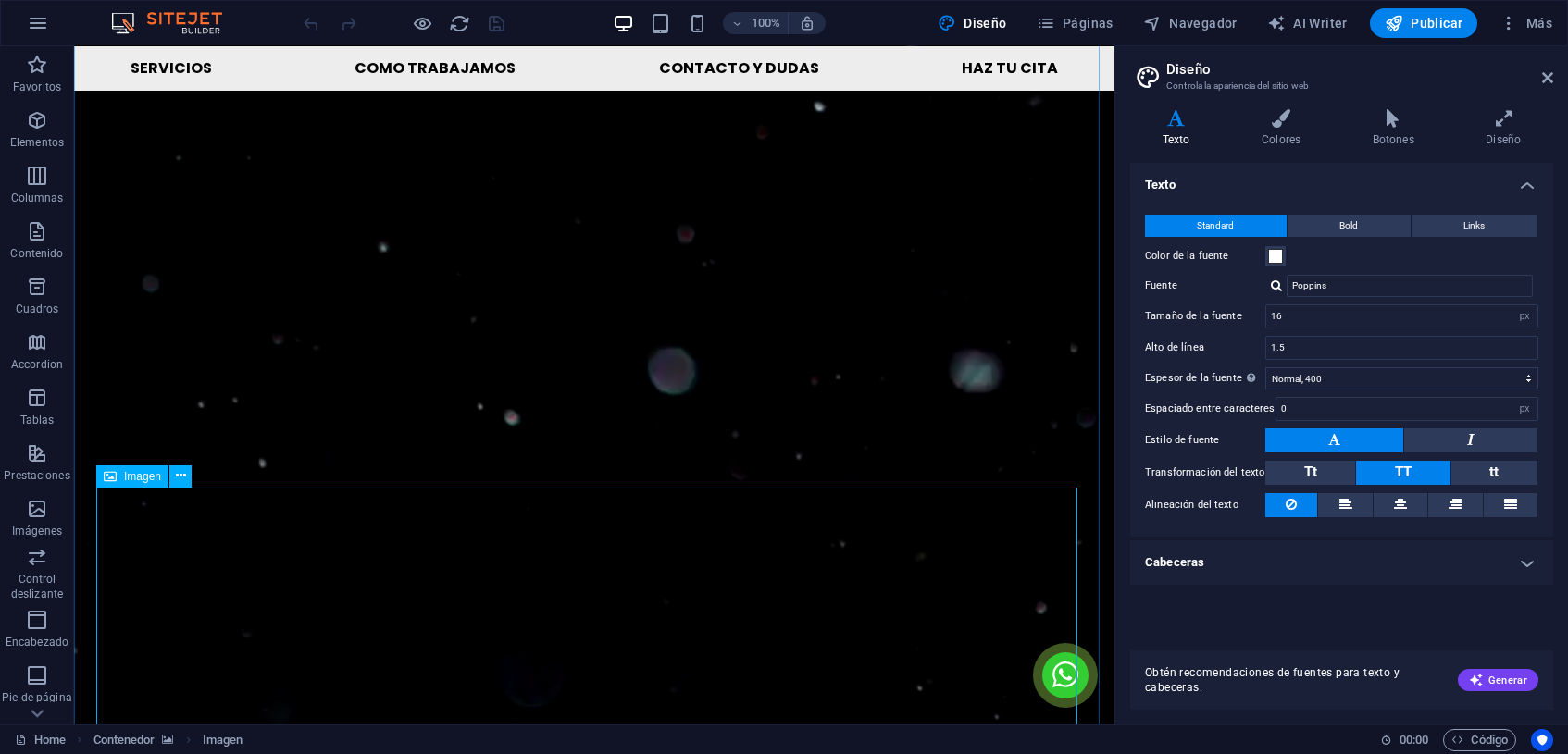 click at bounding box center [594, 2641] 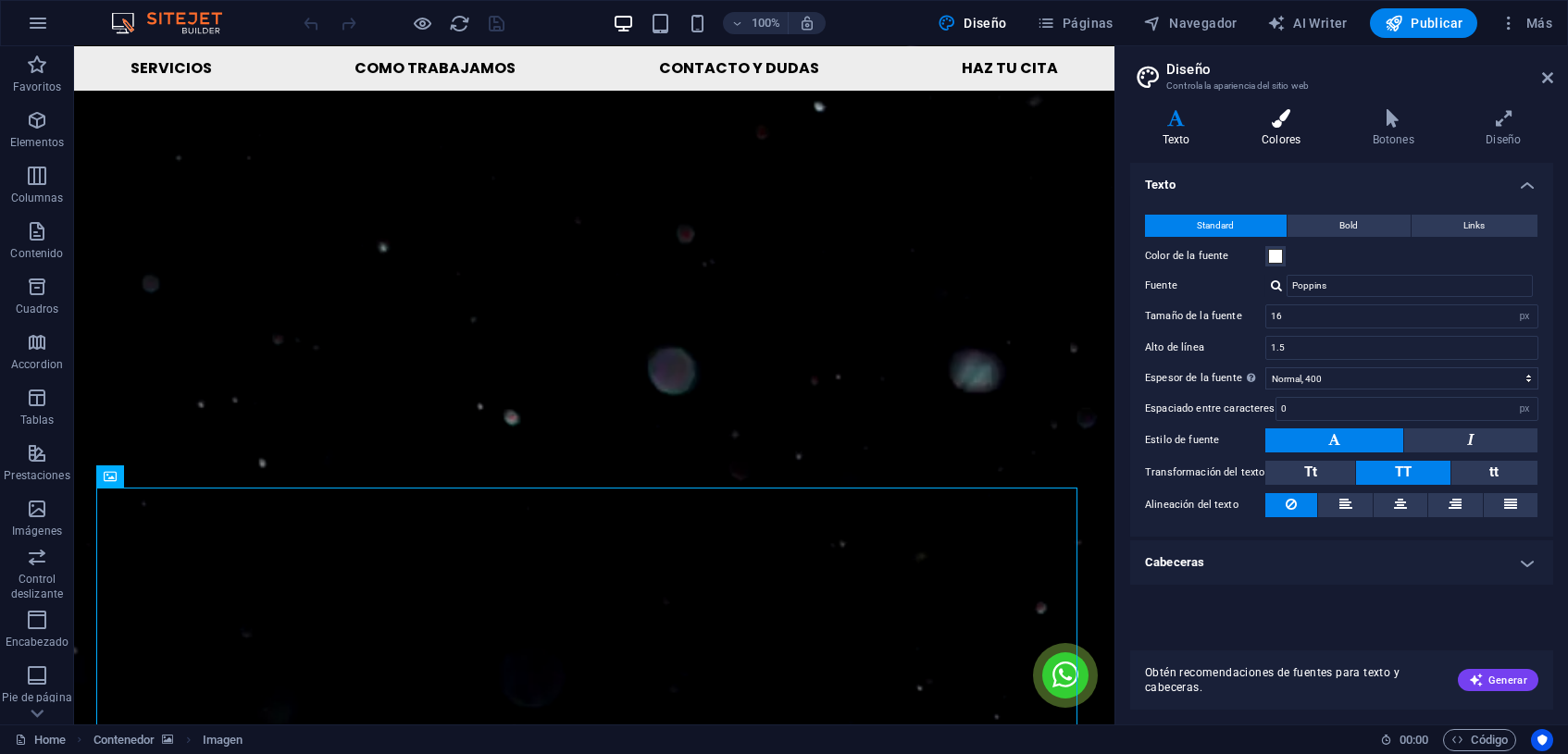 click at bounding box center (1281, 118) 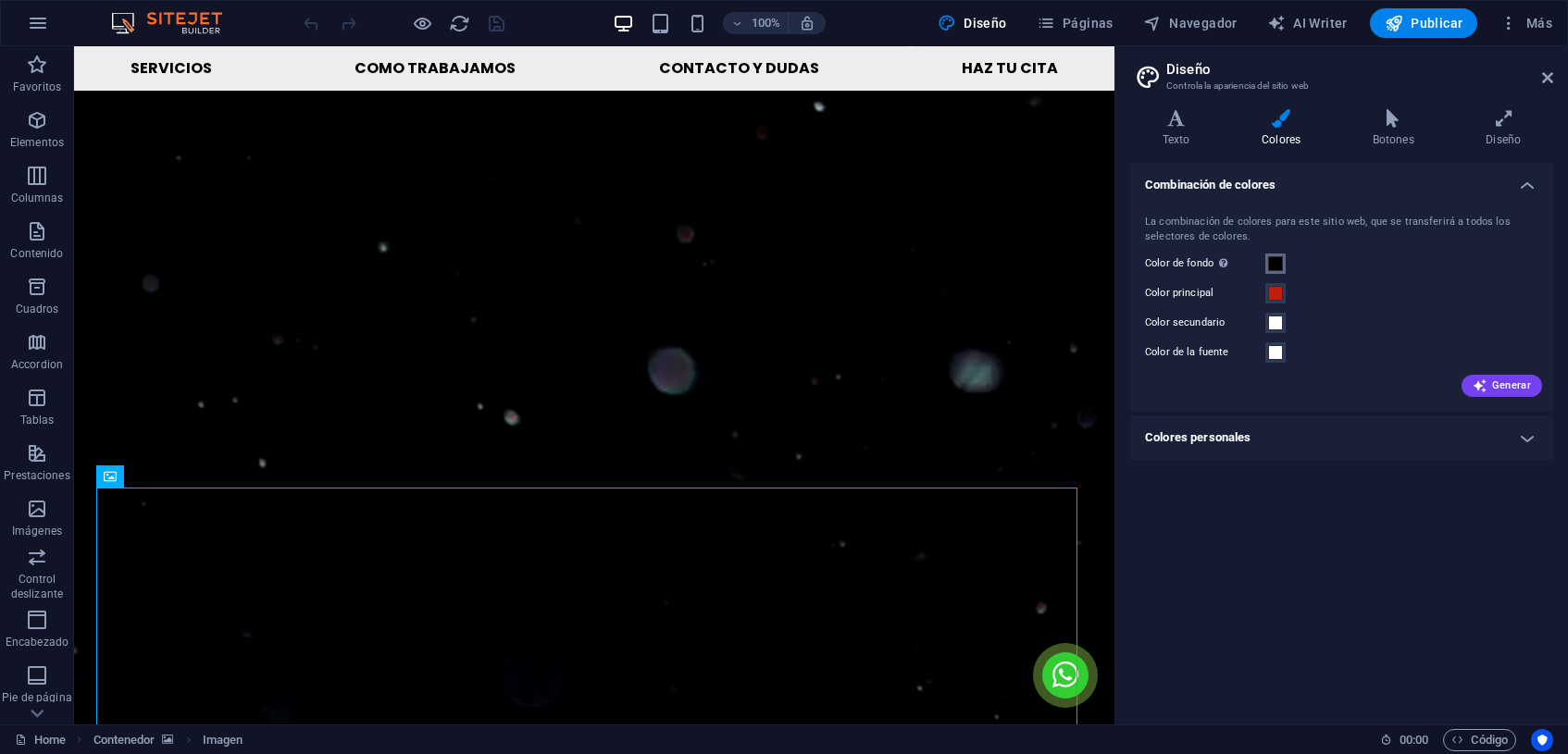 click at bounding box center (1276, 264) 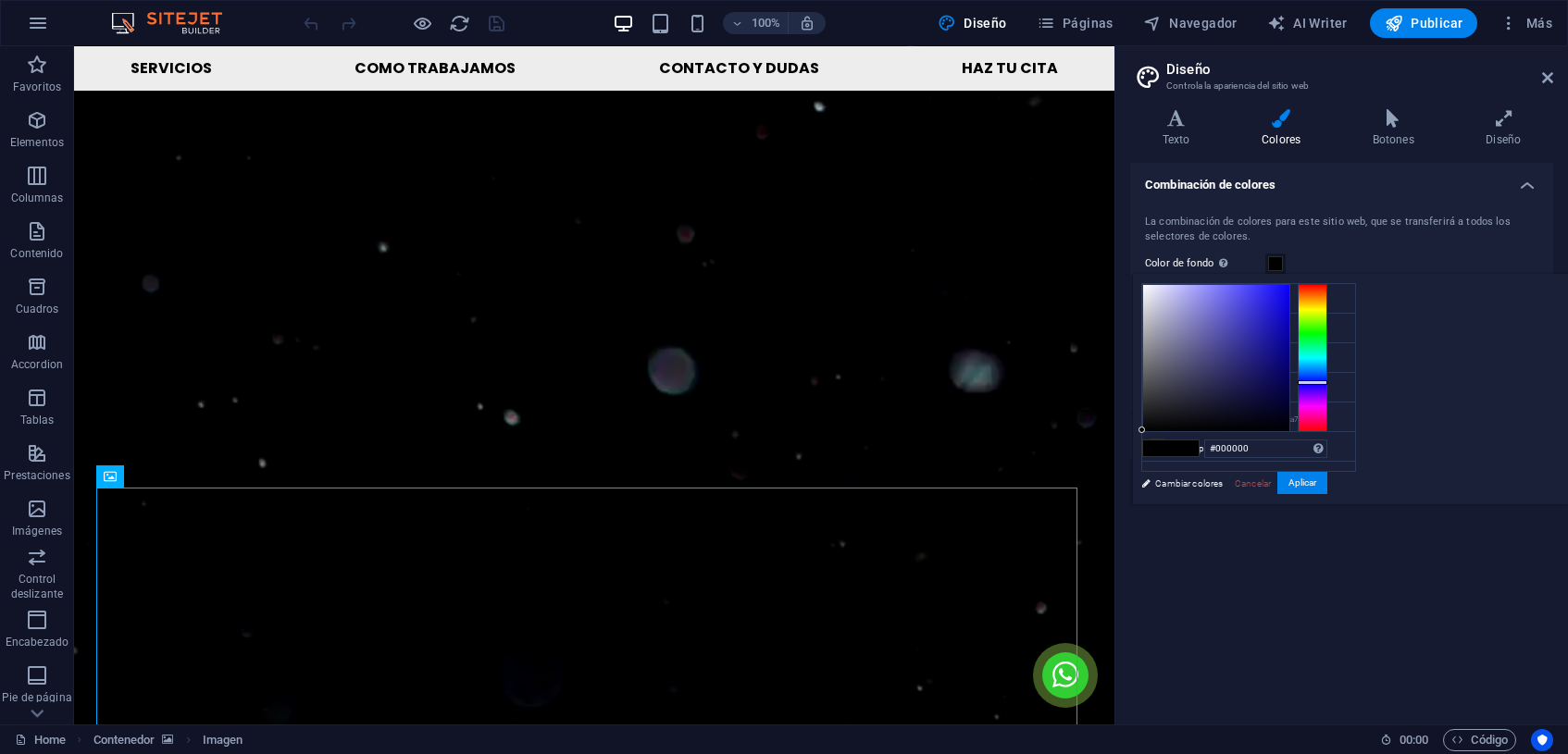 click at bounding box center (1313, 358) 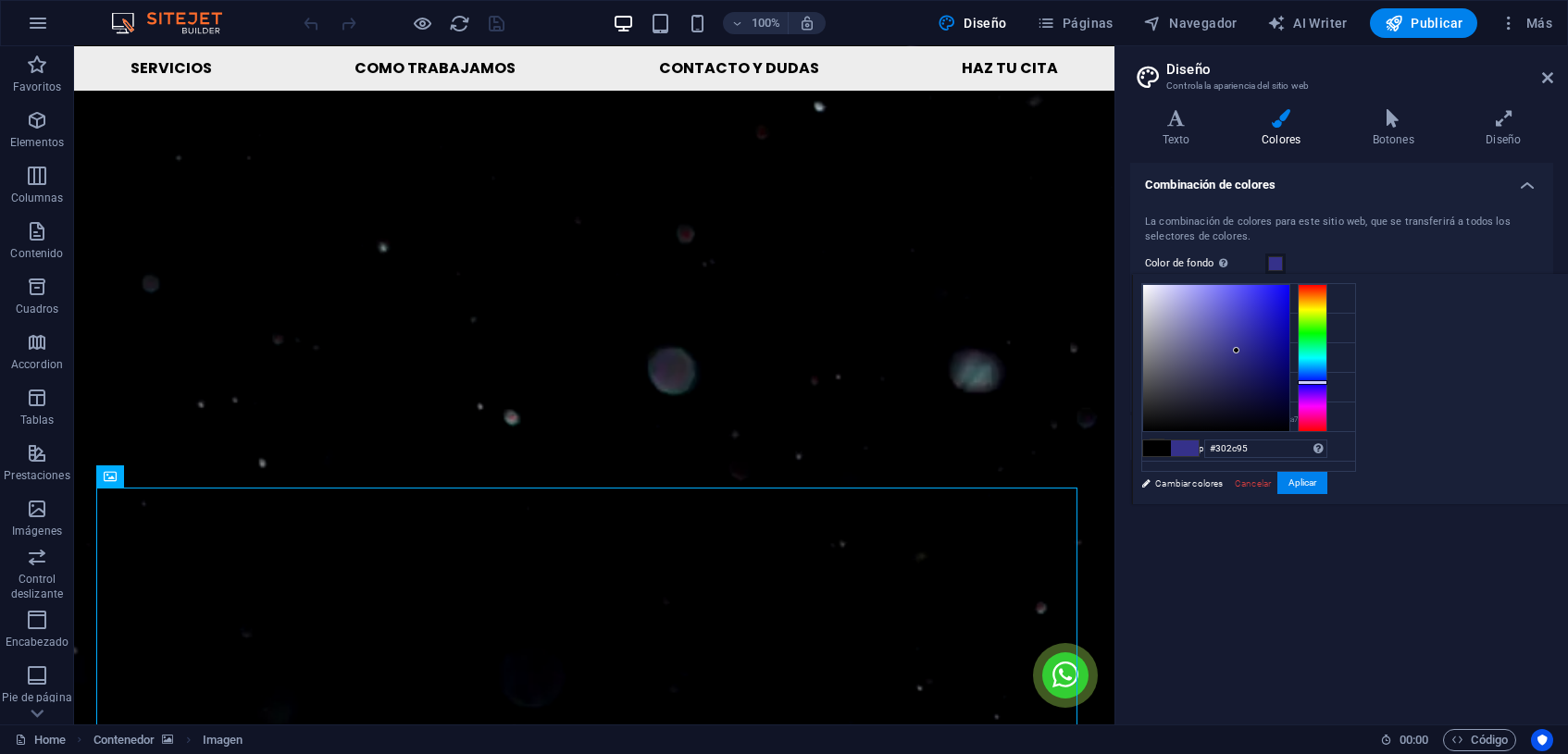 drag, startPoint x: 1442, startPoint y: 368, endPoint x: 1477, endPoint y: 343, distance: 43.011626 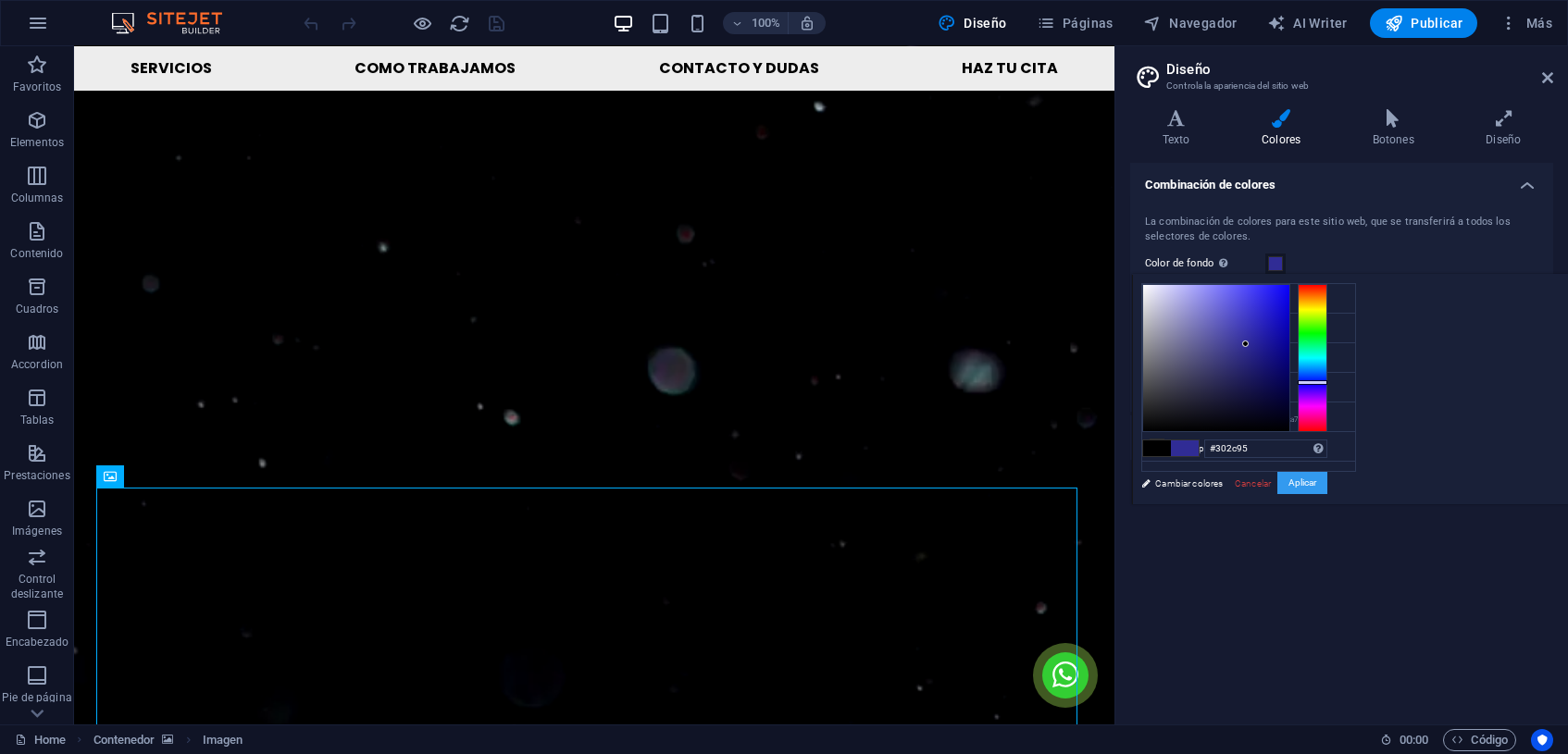 click on "Aplicar" at bounding box center (1302, 483) 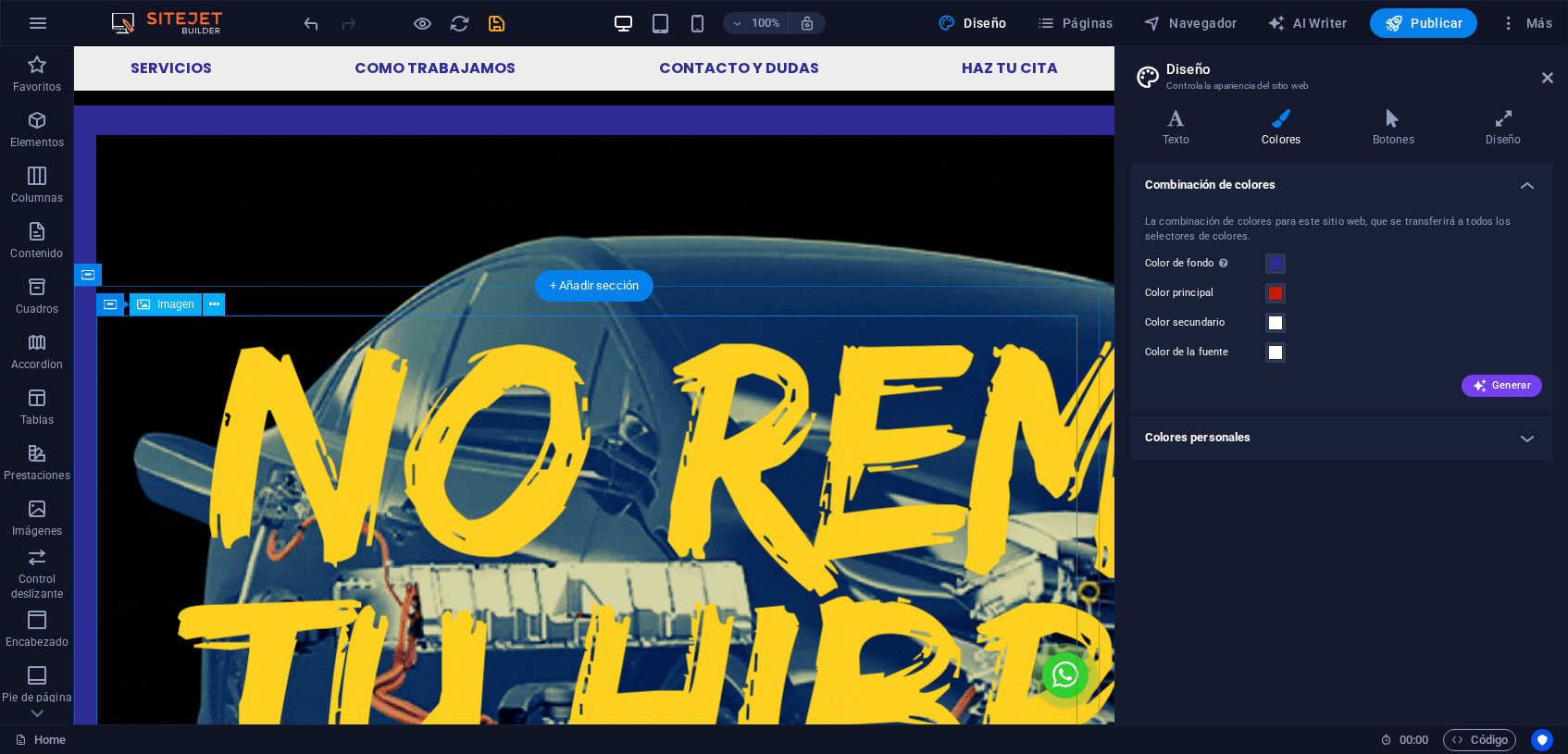 scroll, scrollTop: 1233, scrollLeft: 0, axis: vertical 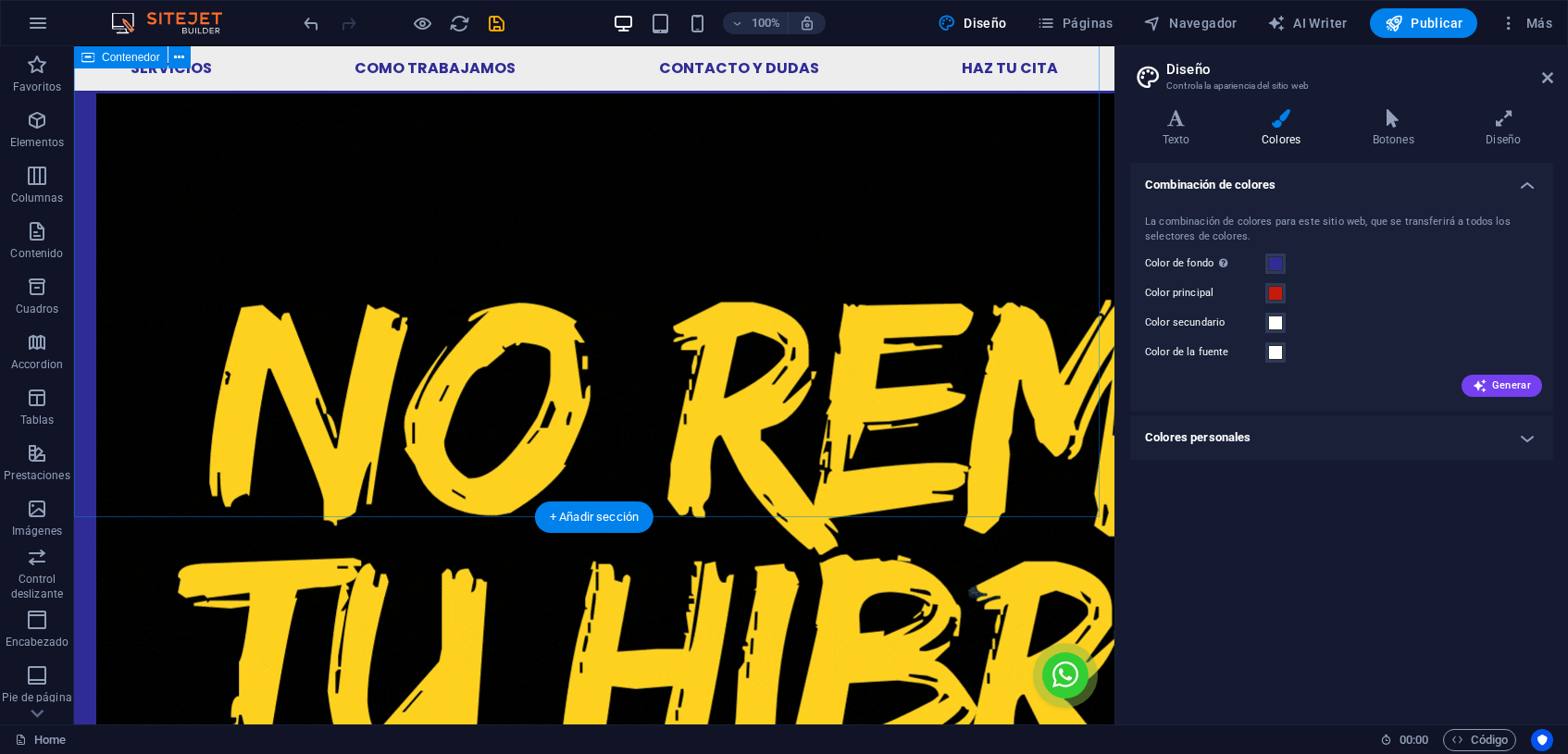 click at bounding box center (594, 2383) 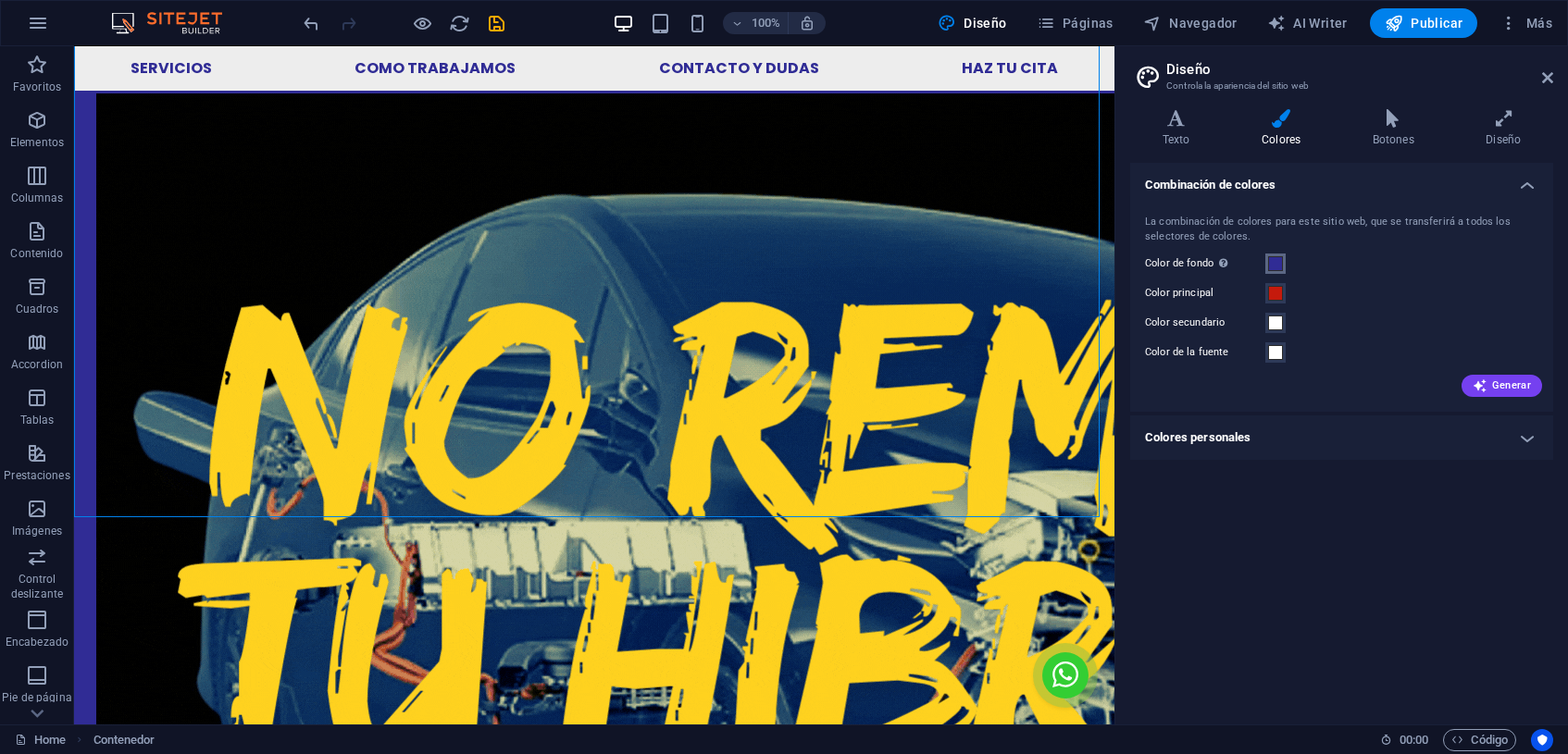 click at bounding box center [1276, 264] 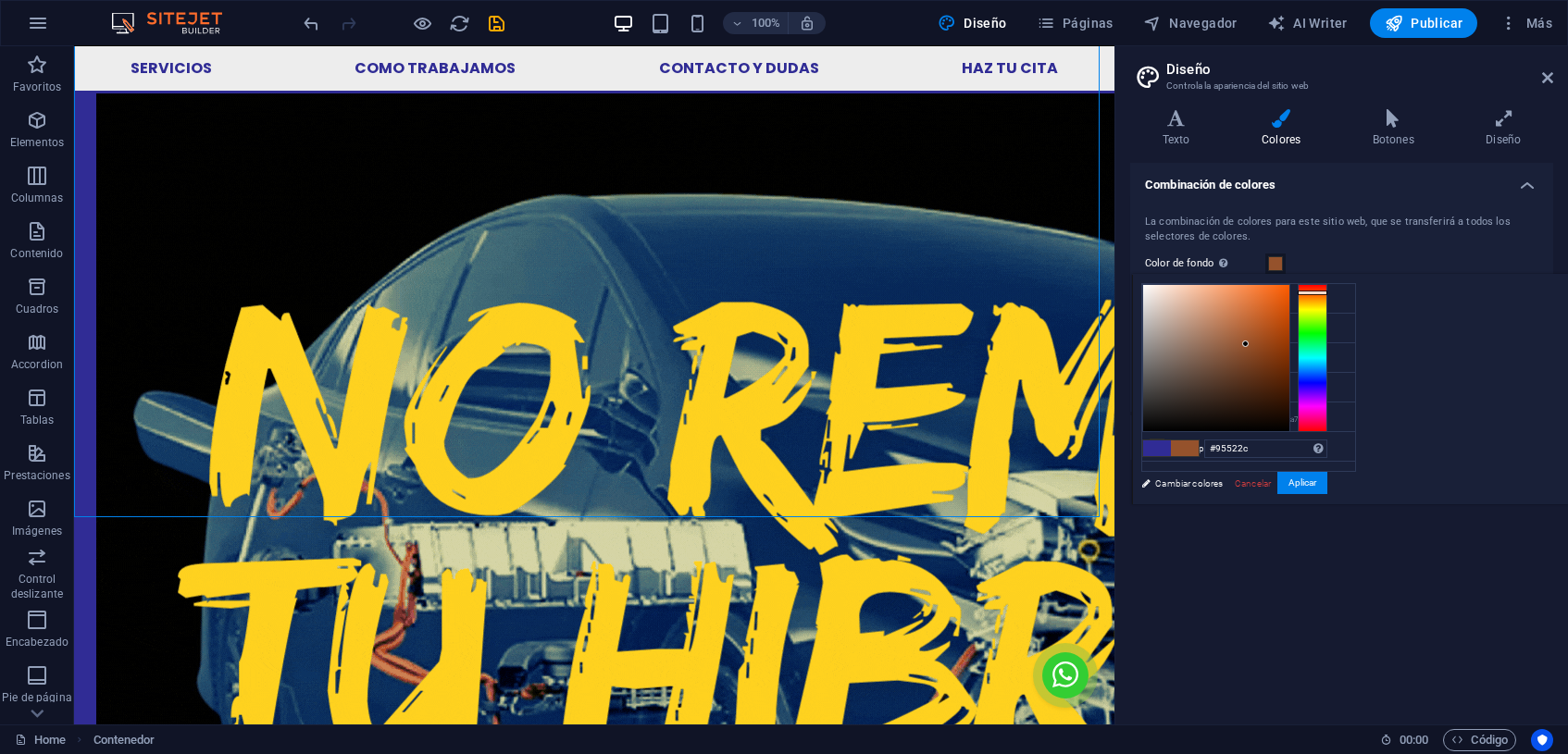 click at bounding box center (1313, 358) 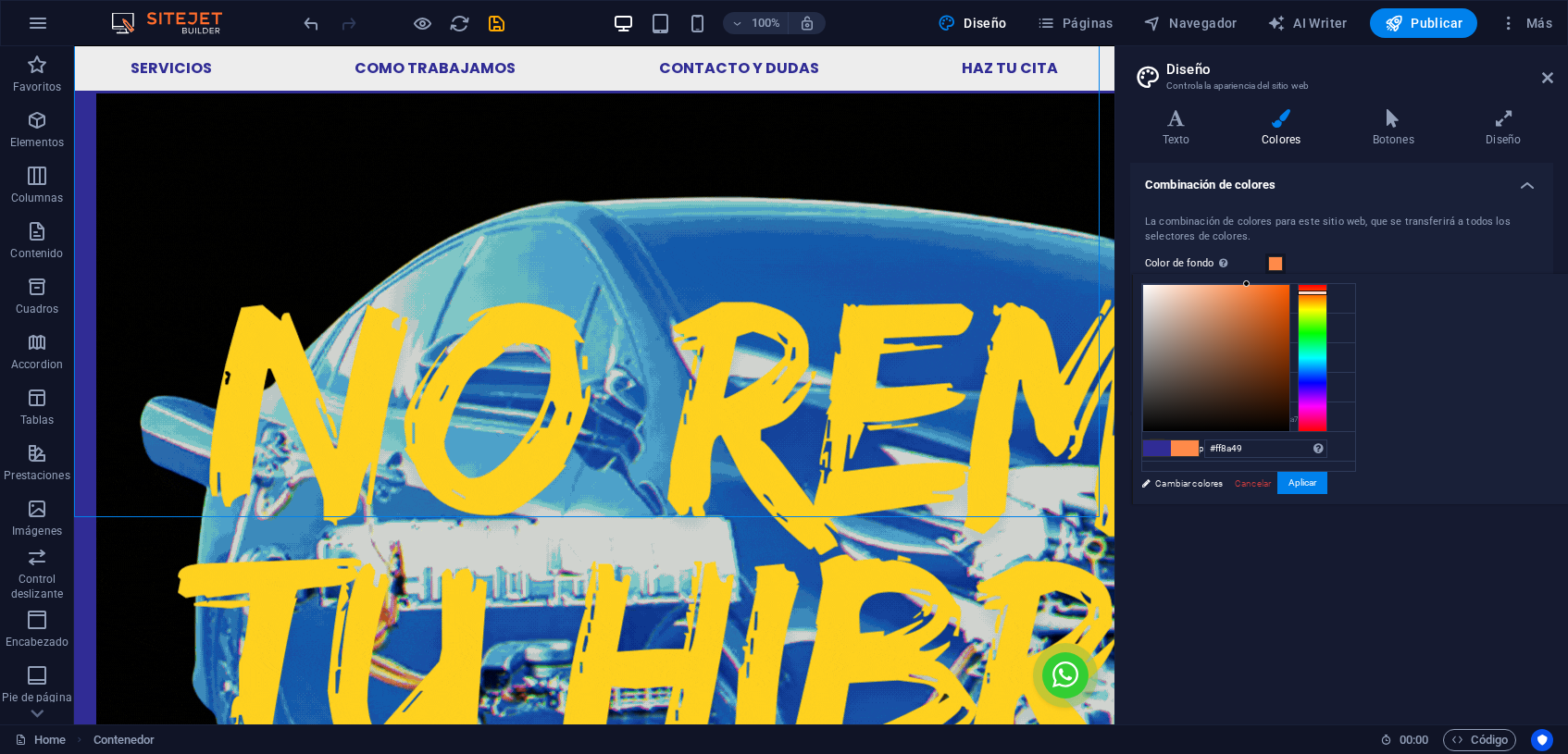drag, startPoint x: 1502, startPoint y: 309, endPoint x: 1478, endPoint y: 265, distance: 50.119856 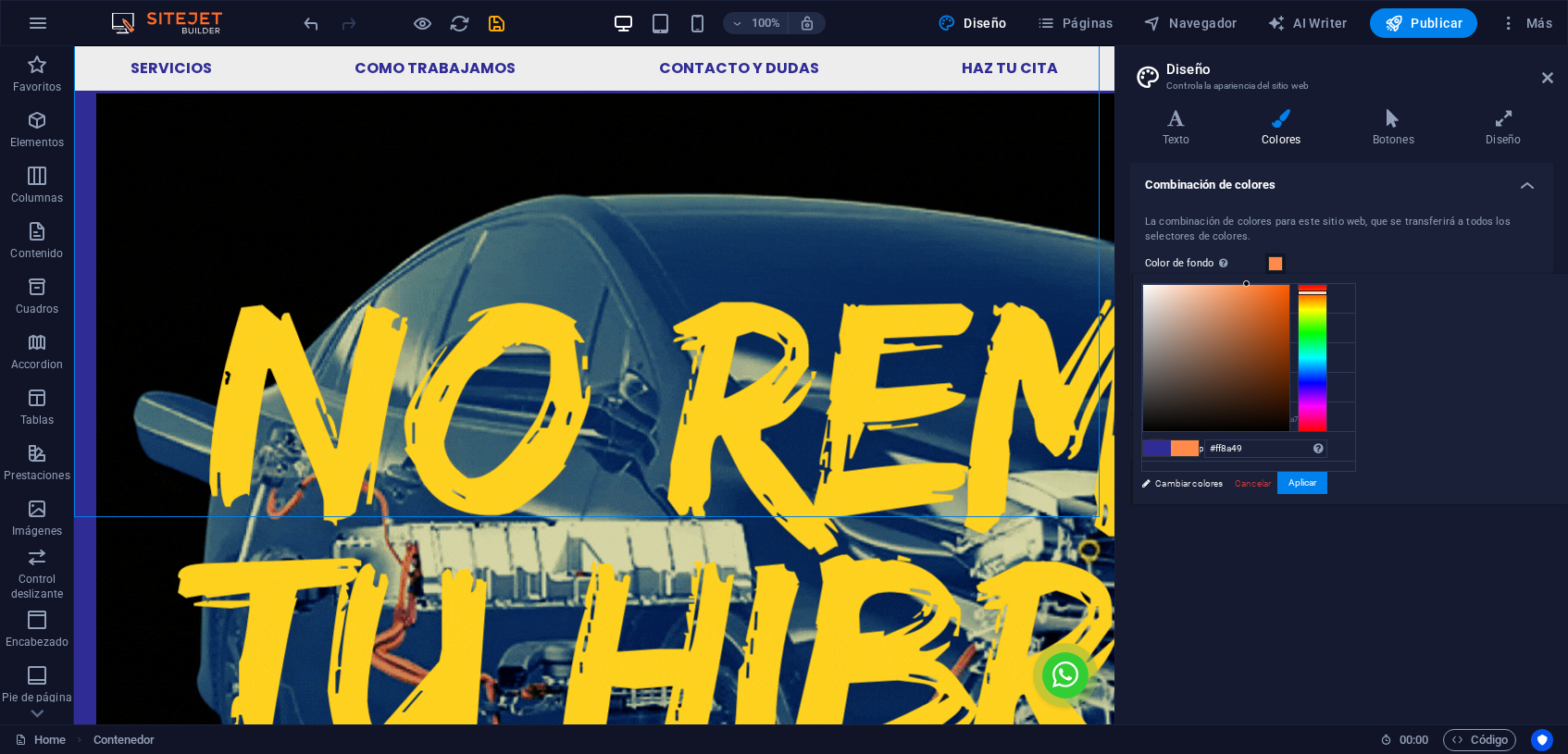 click on "bateriashibridas.com.mx Home Favoritos Elementos Columnas Contenido Cuadros Accordion Tablas Prestaciones Imágenes Control deslizante Encabezado Pie de página Formularios Marketing Colecciones
Arrastra aquí para reemplazar el contenido existente. Si quieres crear un elemento nuevo, pulsa “Ctrl”.
H1   Columnas desiguales   Contenedor   Contenedor   Contenedor   Video   Contenedor   Contenedor   Barra de menús   Menú   Barra de menús   Contenedor   Contenedor   Imagen   Contenedor   Imagen   Contenedor   Imagen 100% Diseño Páginas Navegador AI Writer Publicar Más Home Contenedor 00 : 00 Código Diseño Controla la apariencia del sitio web Variantes  Texto  Colores  Botones  Diseño Texto Standard Bold Links Color de la fuente Fuente Poppins Tamaño de la fuente 16 rem px Alto de línea 1.5 Espesor de la fuente Para mostrar el espesor de la fuente correctamente, puede que deba activarse." at bounding box center (784, 377) 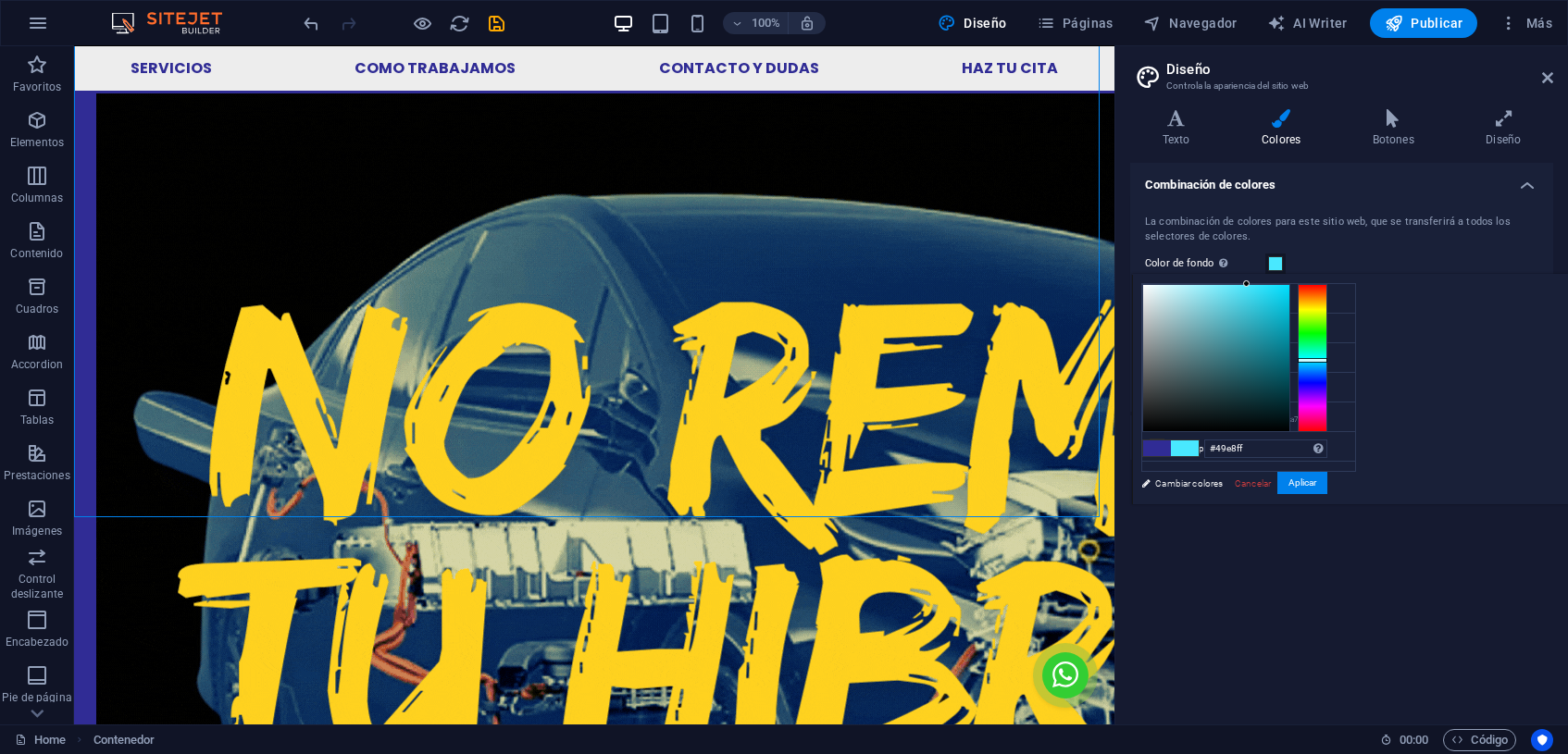 click at bounding box center (1313, 358) 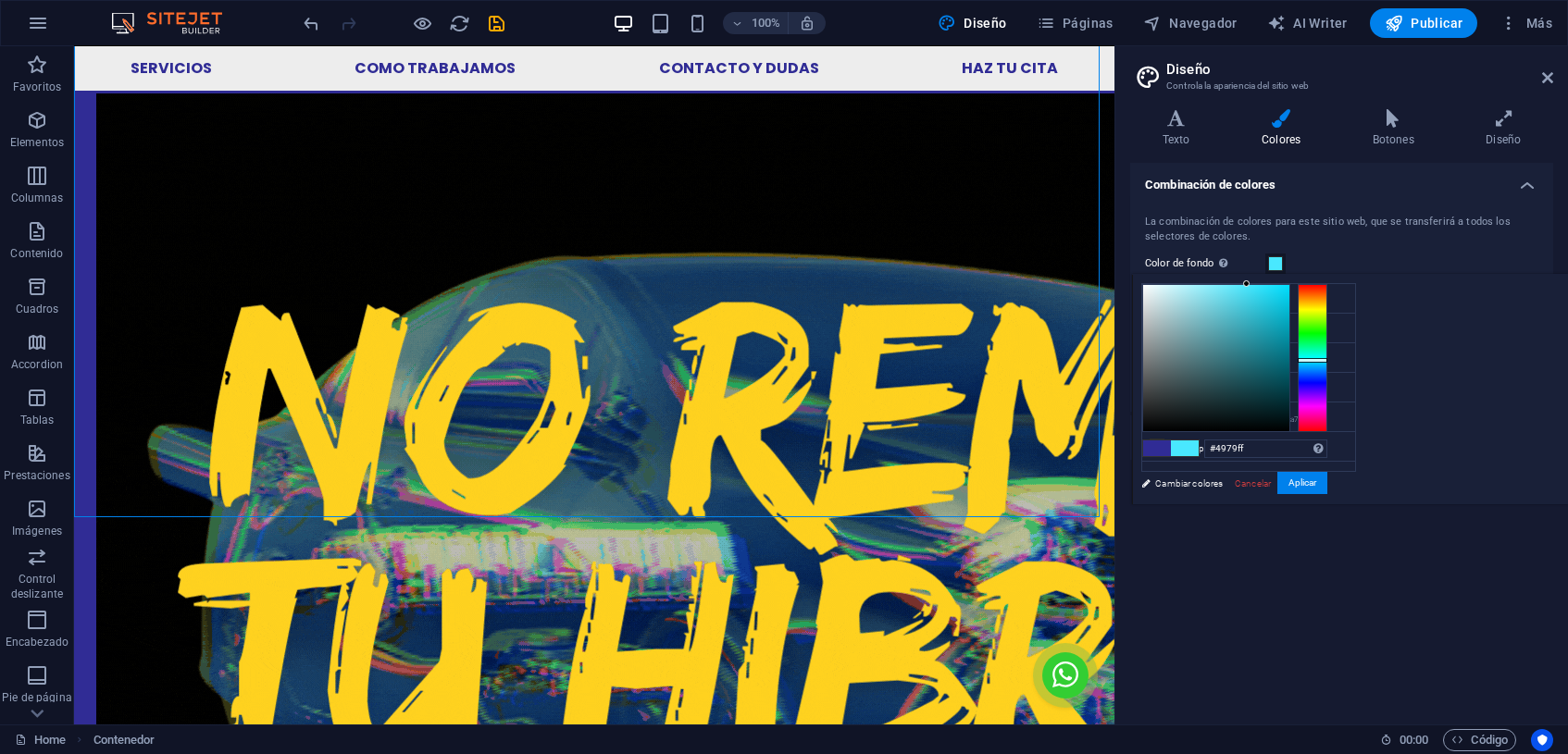click at bounding box center (1313, 358) 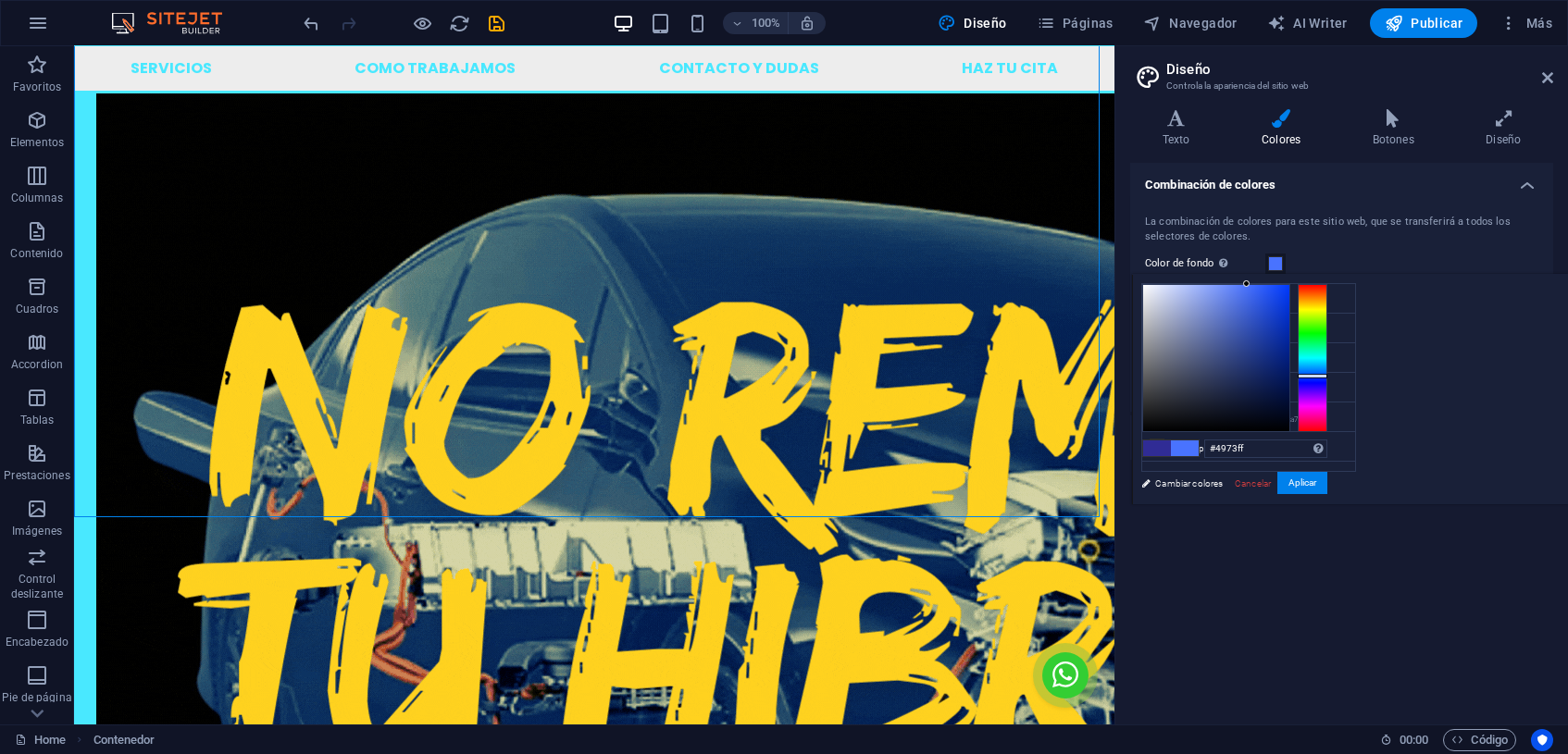 click at bounding box center (1313, 376) 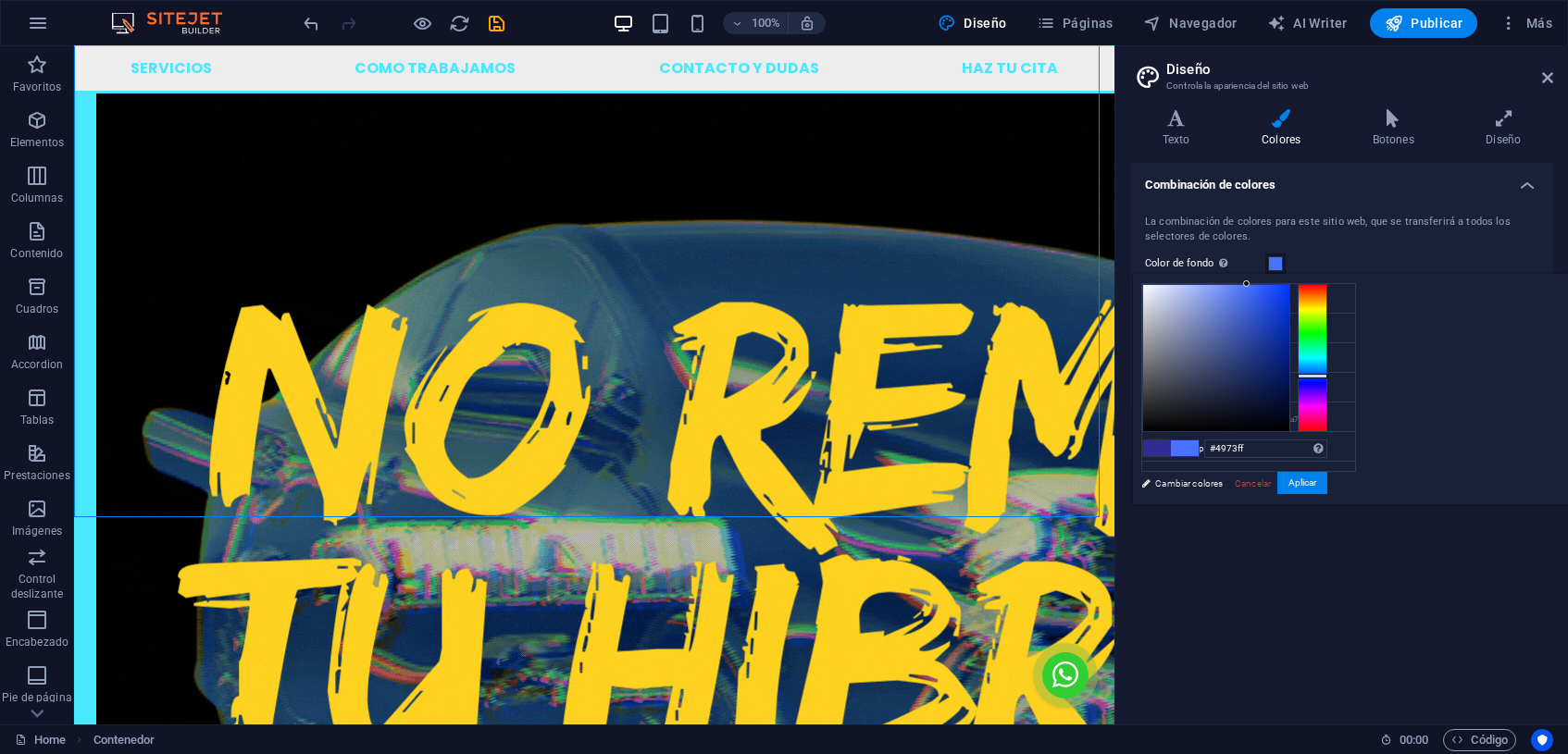 type on "#3b5cce" 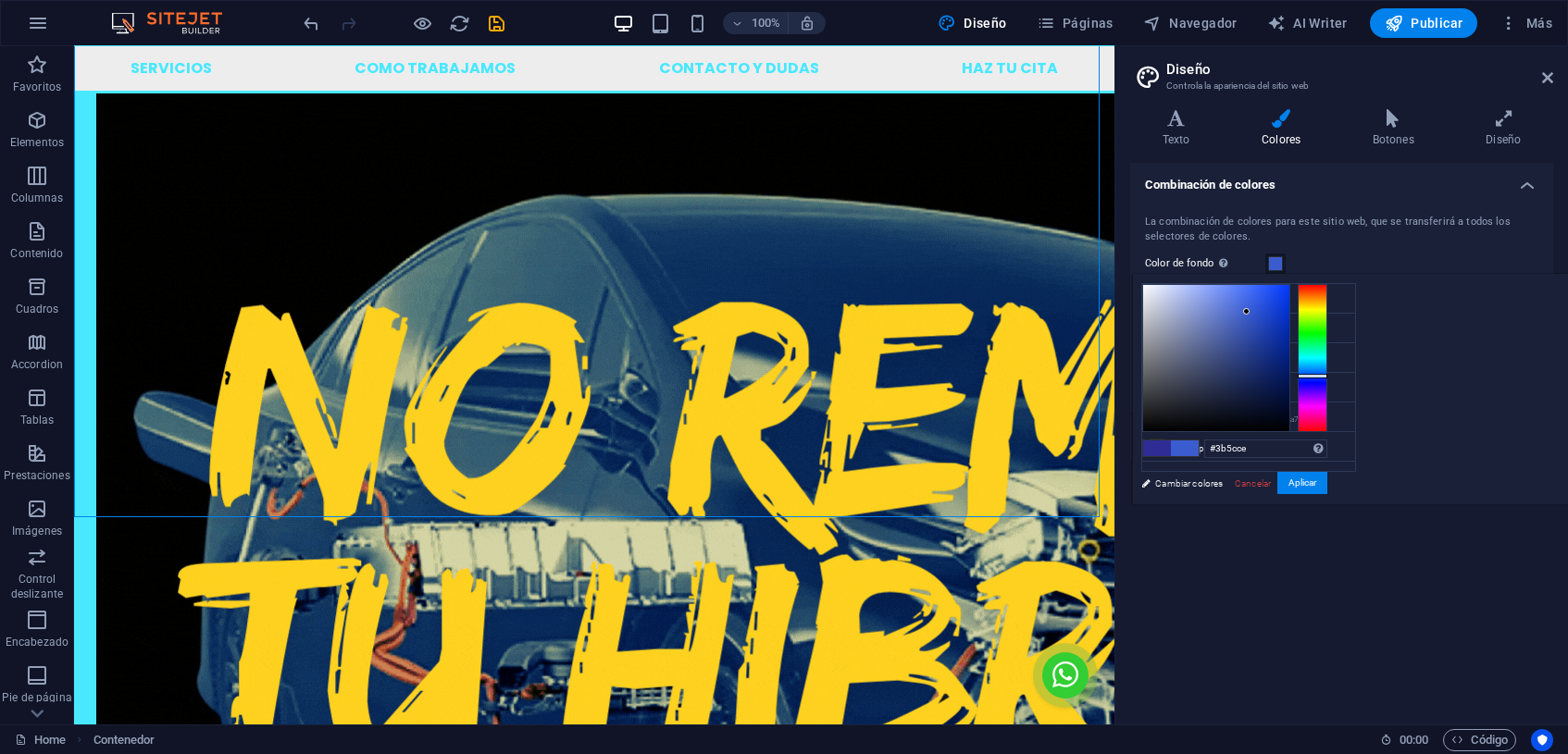 click at bounding box center [1216, 358] 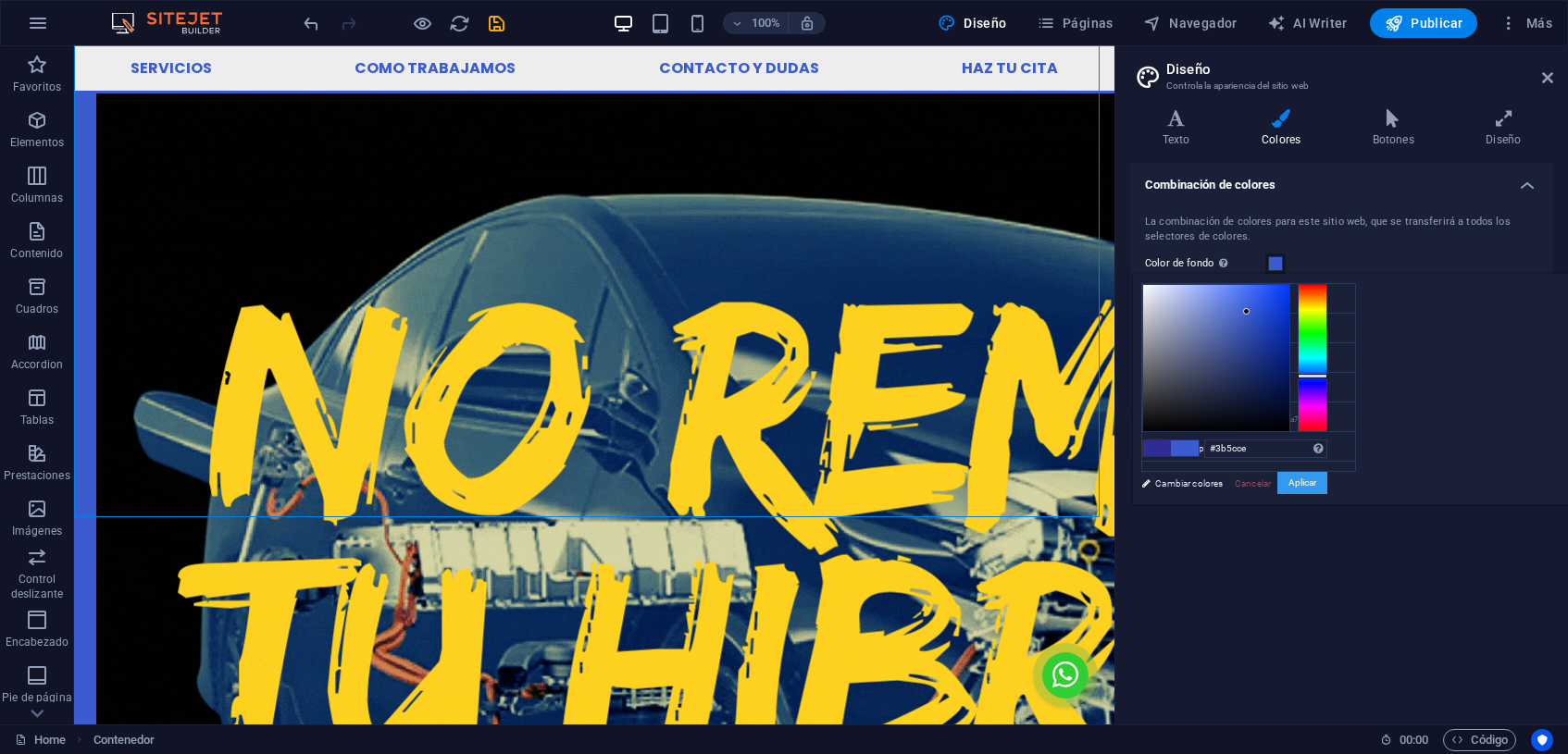 click on "Aplicar" at bounding box center [1302, 483] 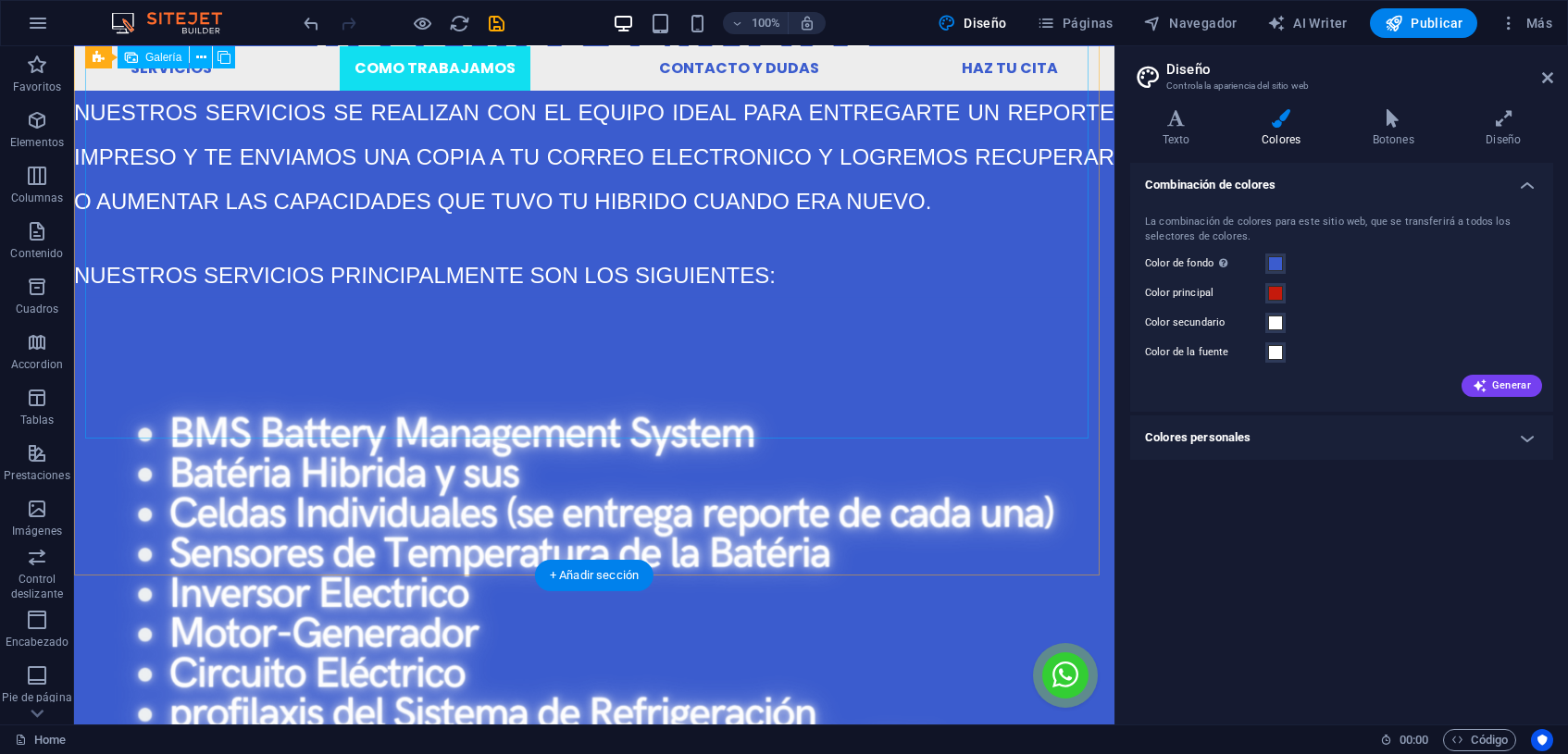scroll, scrollTop: 5140, scrollLeft: 0, axis: vertical 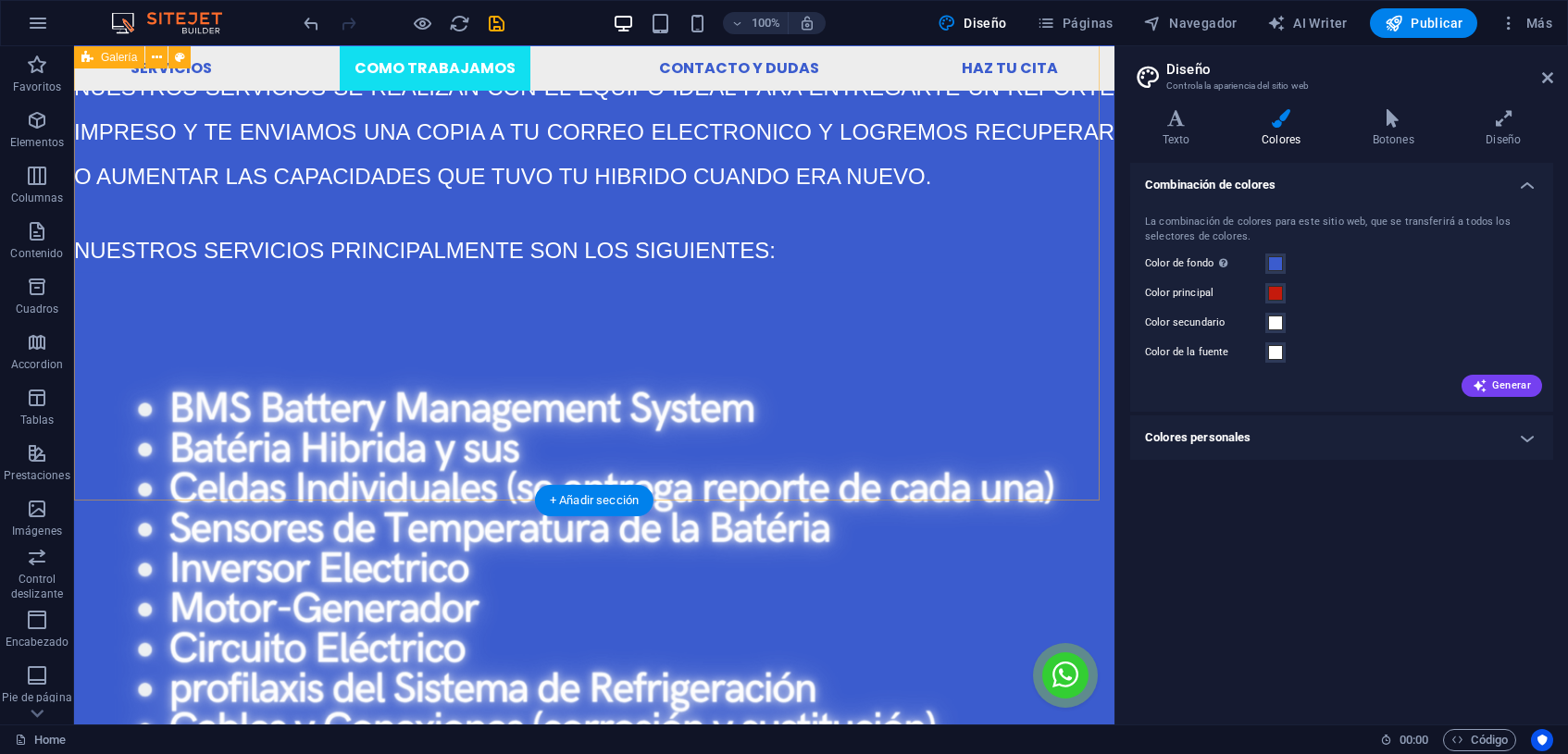 click at bounding box center (594, 2330) 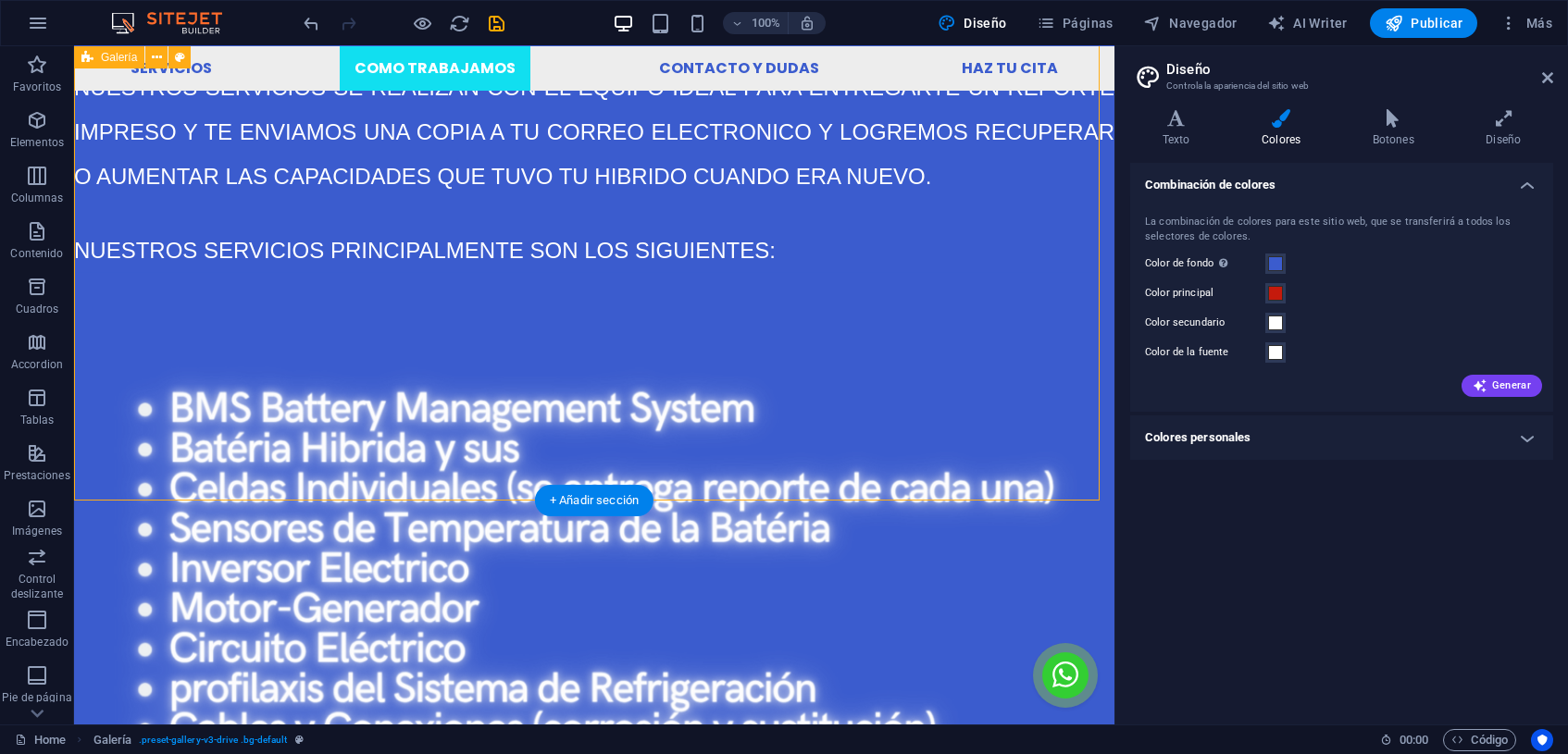 click at bounding box center (594, 2330) 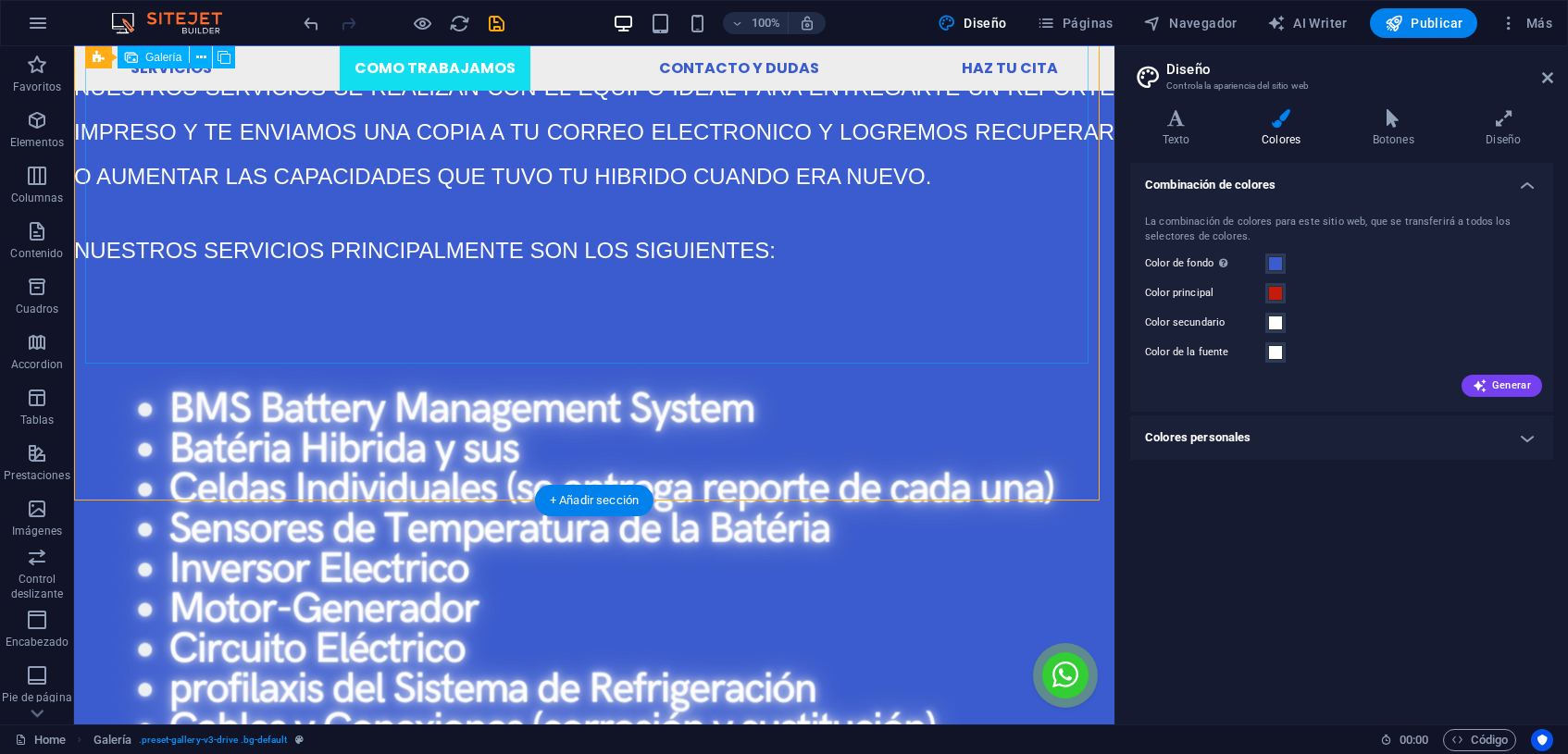 click at bounding box center [976, 2402] 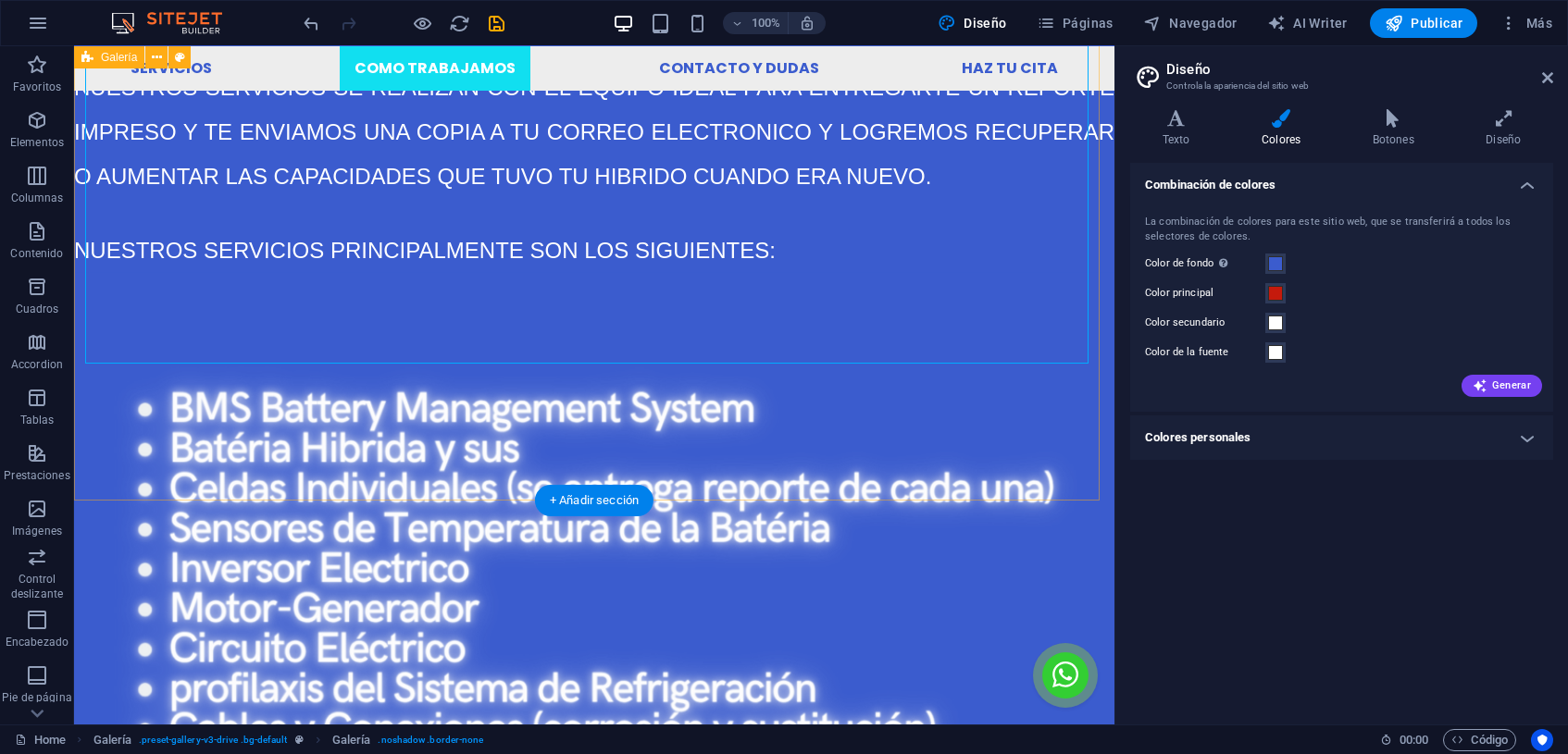click at bounding box center [594, 2330] 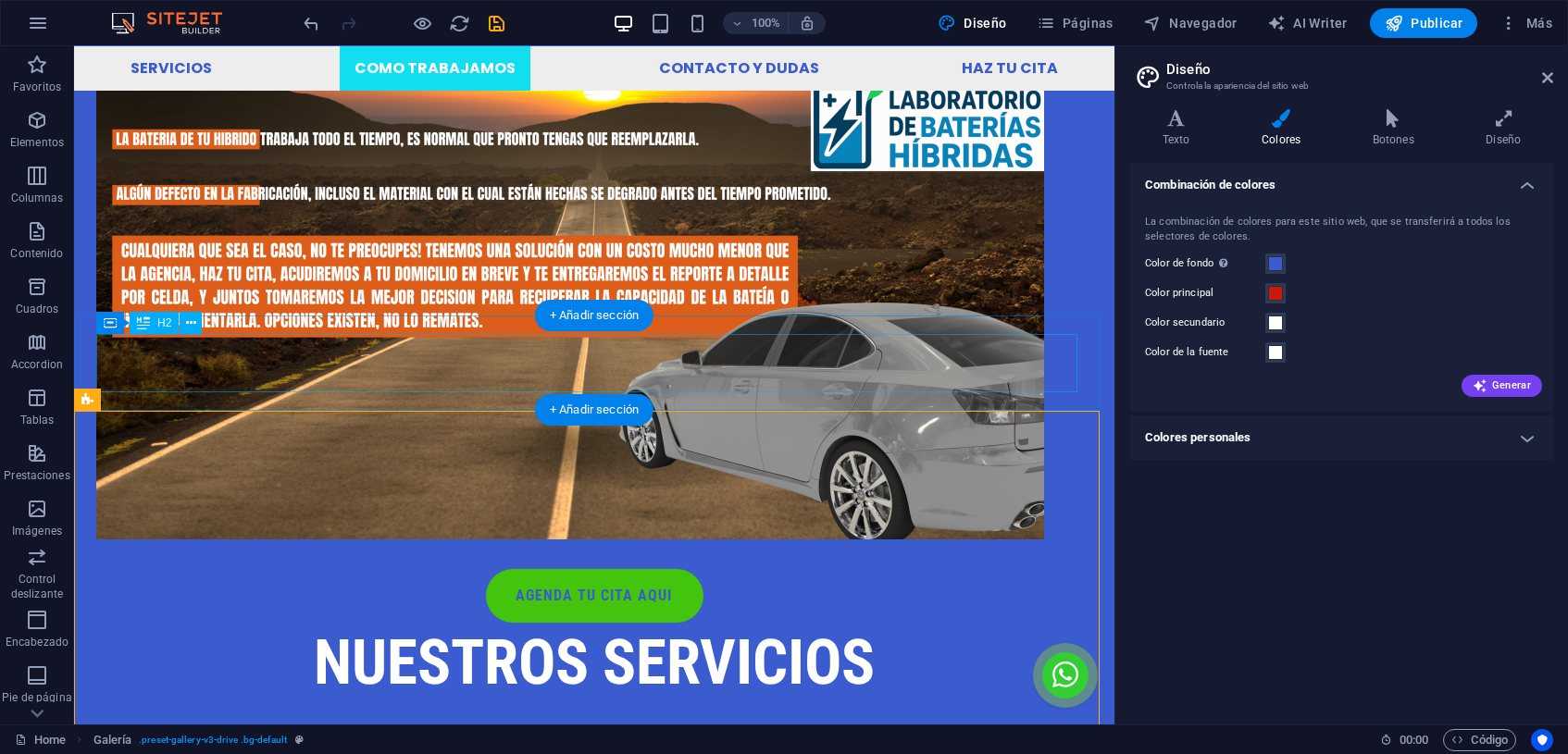 scroll, scrollTop: 4455, scrollLeft: 0, axis: vertical 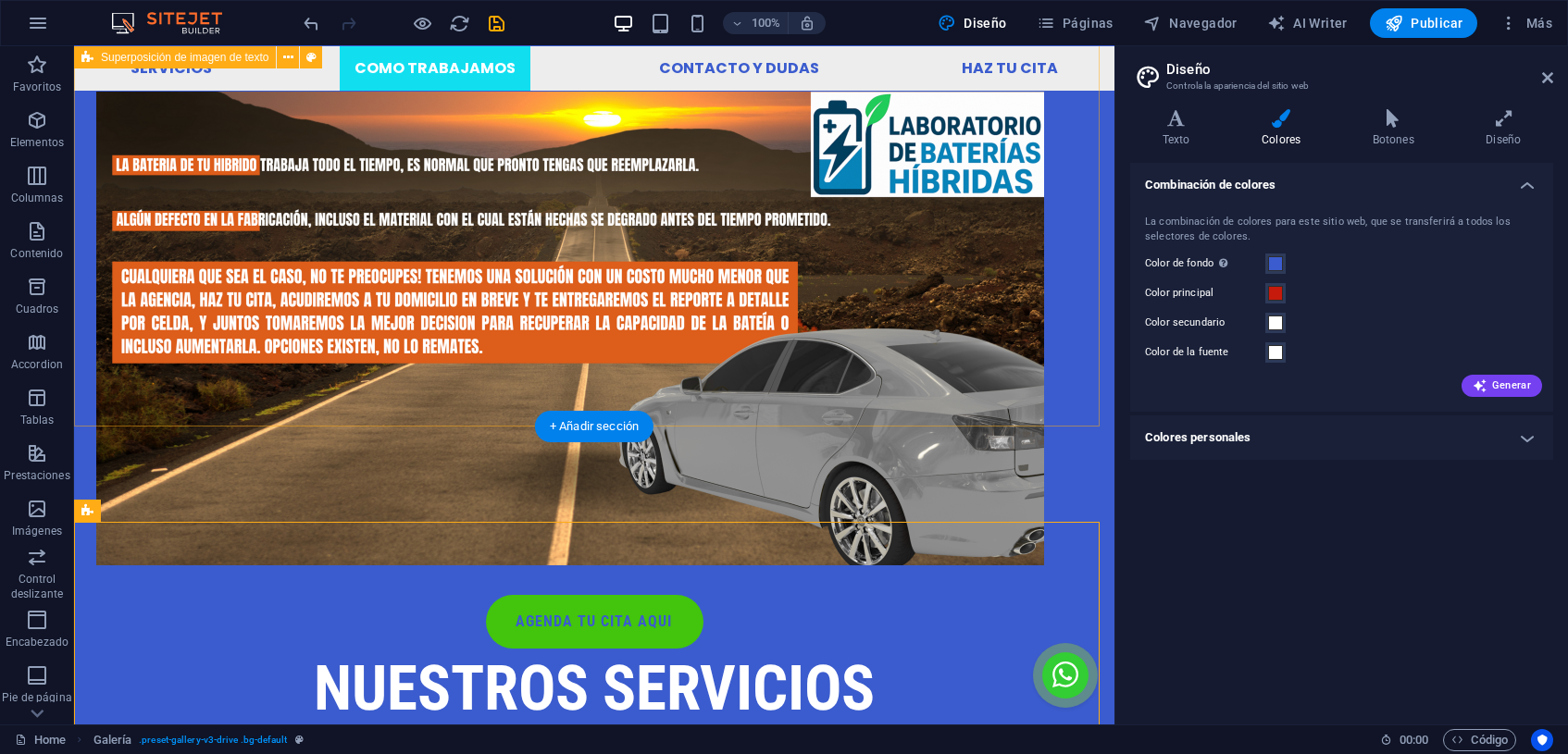 click on "MODELO DE TRABAJO Nuestro Modelo de Trabajo está pensado en tu comodidad. Cuando tu confirmes tu cita,  Nosotros te visitaremos en tu Domicilio , Llevaremos las herramientas correctas para poder entregarte  por escrito , el diagnostico de tu vehiculo hibrido y acordar una fecha para la sustitución de los componentes que presentan fallas o alguna descompostura, en tu mismo domicilio**.  **nosotros evaluaremos si las condiciones son aptas, necesitamos un espacio donde no te pongamos en riesgo a ti o a tus mascotas, recuerda que trabajamos con alto voltaje." at bounding box center [594, 2248] 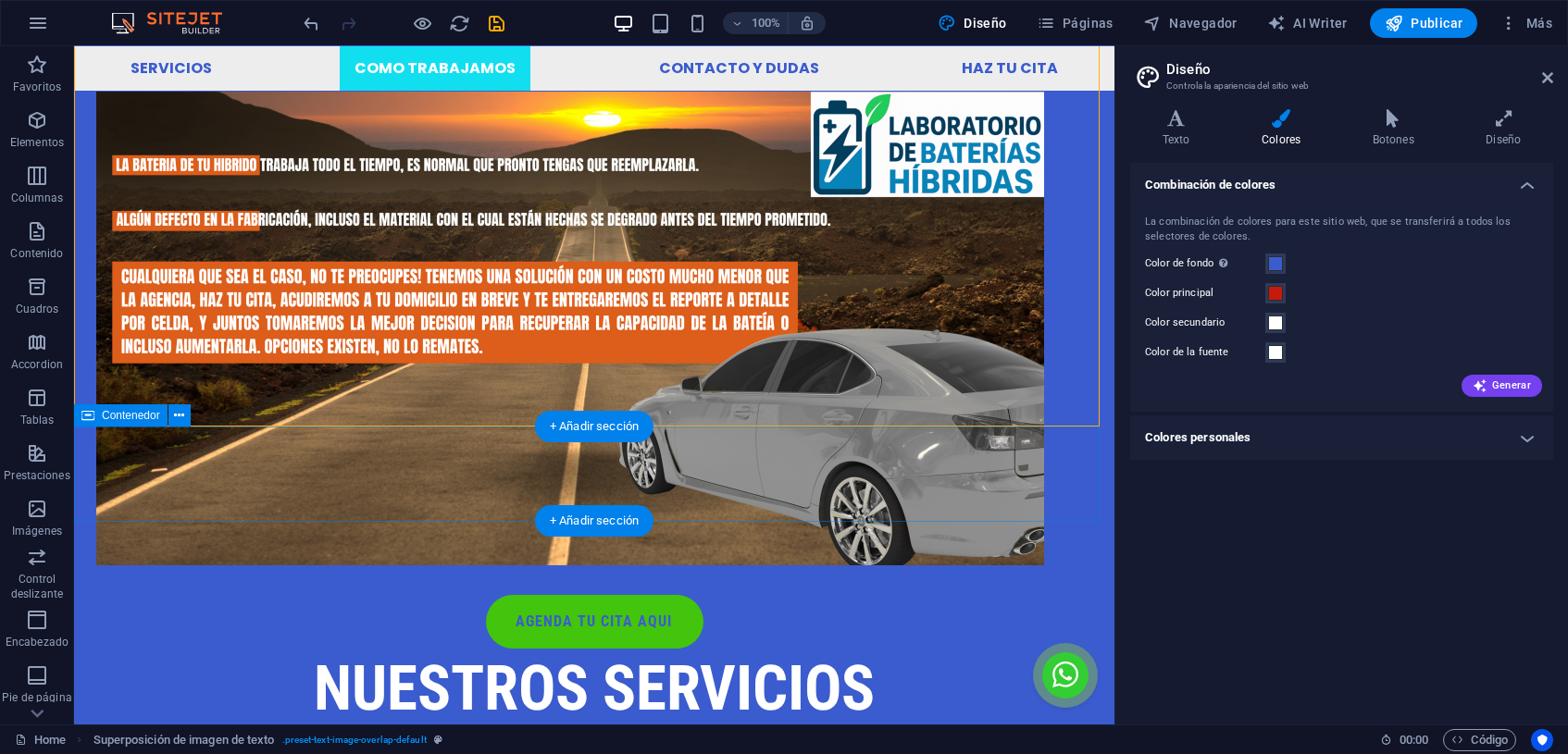 click on "GALERIA DE IMAGENES" at bounding box center [594, 2632] 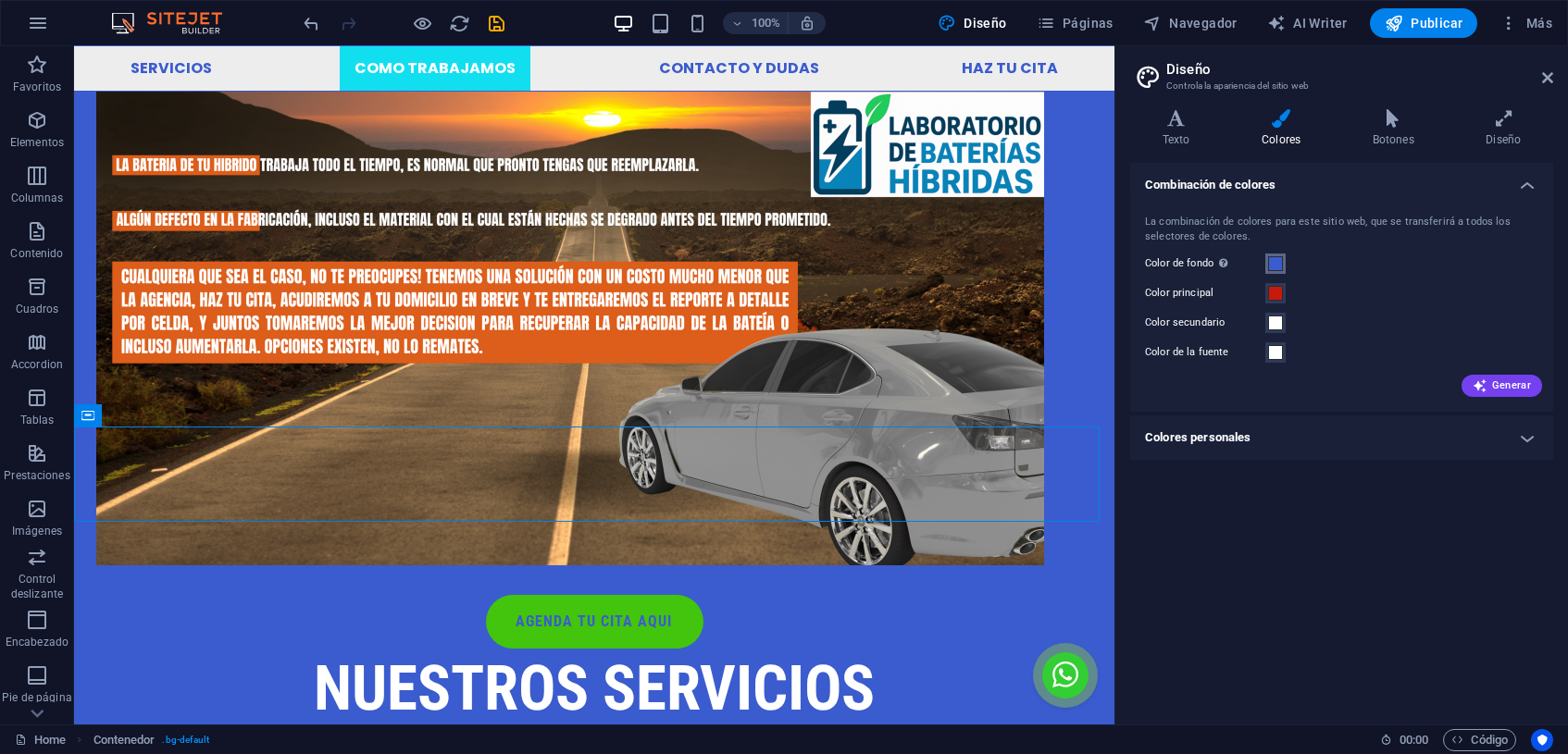 click on "Color de fondo Solo visible si no se encuentra cubierto por otros fondos." at bounding box center [1276, 264] 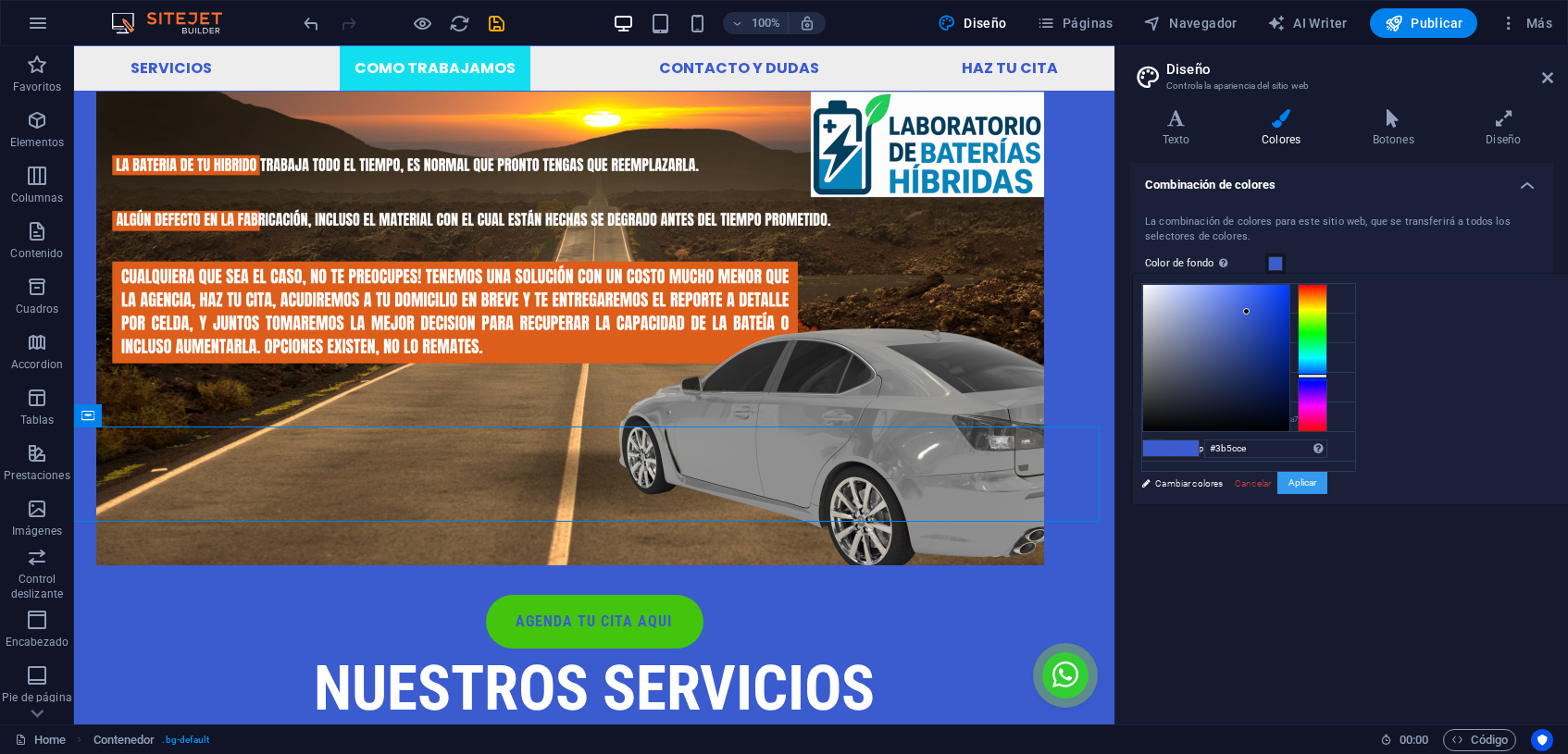 click on "Aplicar" at bounding box center (1302, 483) 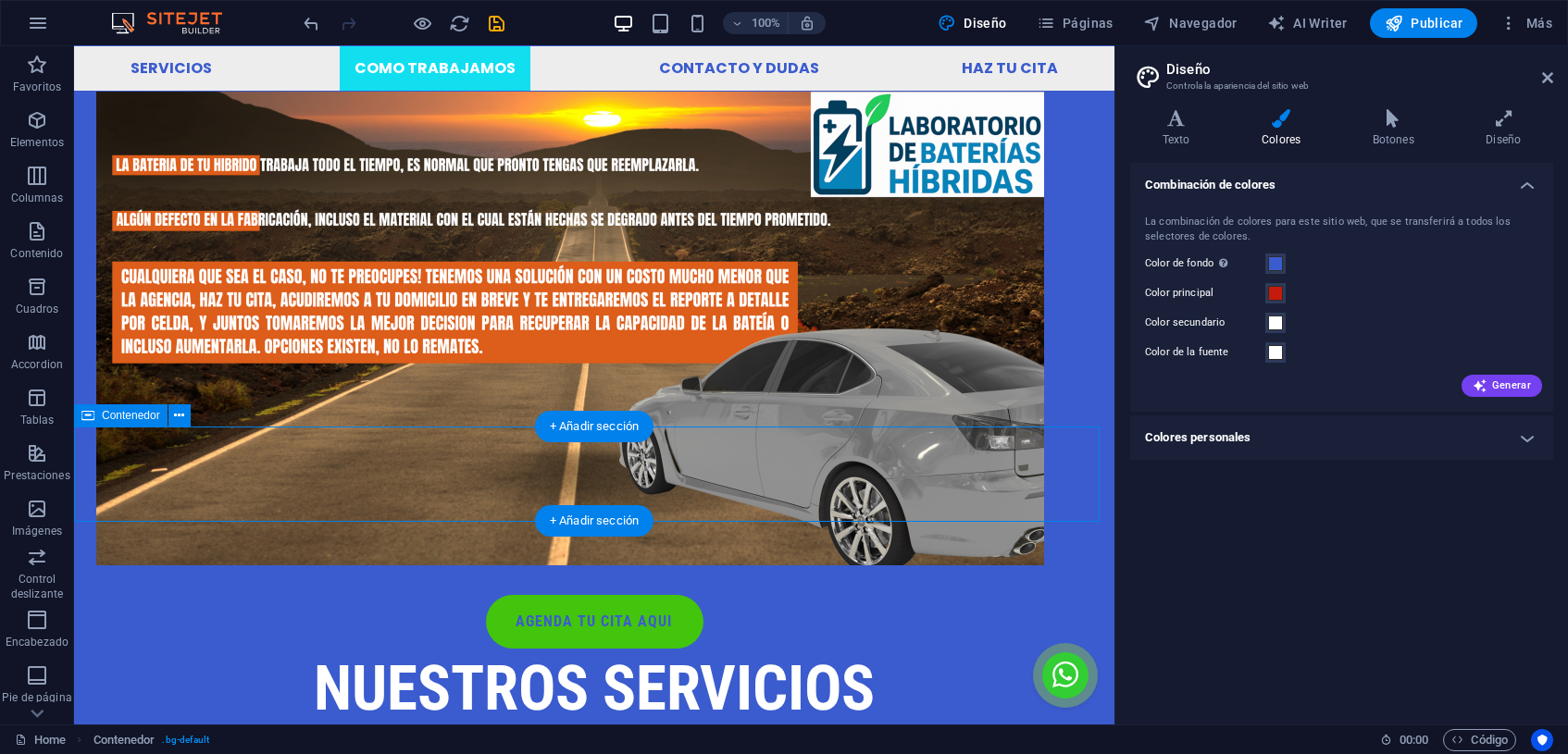 click on "GALERIA DE IMAGENES" at bounding box center (594, 2632) 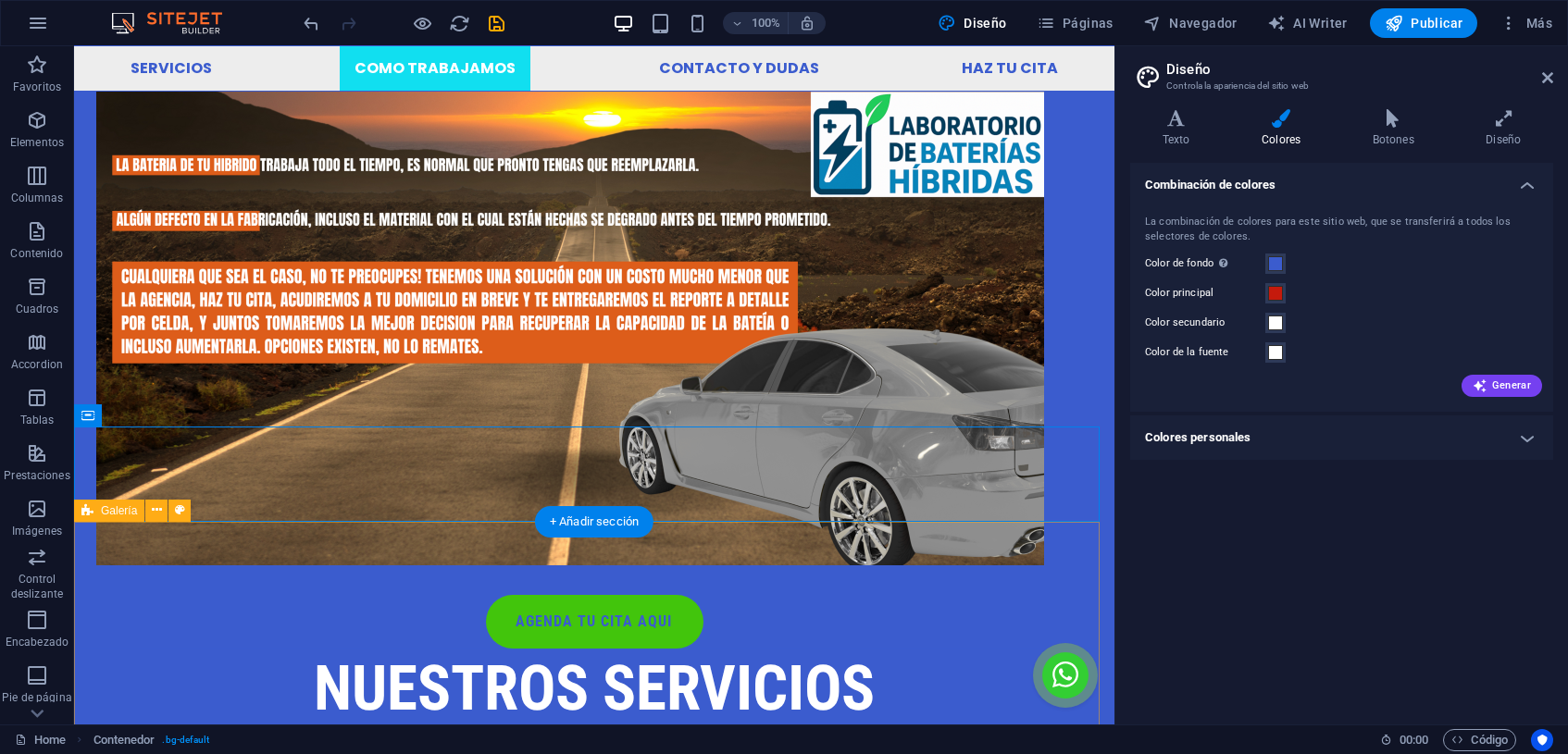 click at bounding box center (594, 3016) 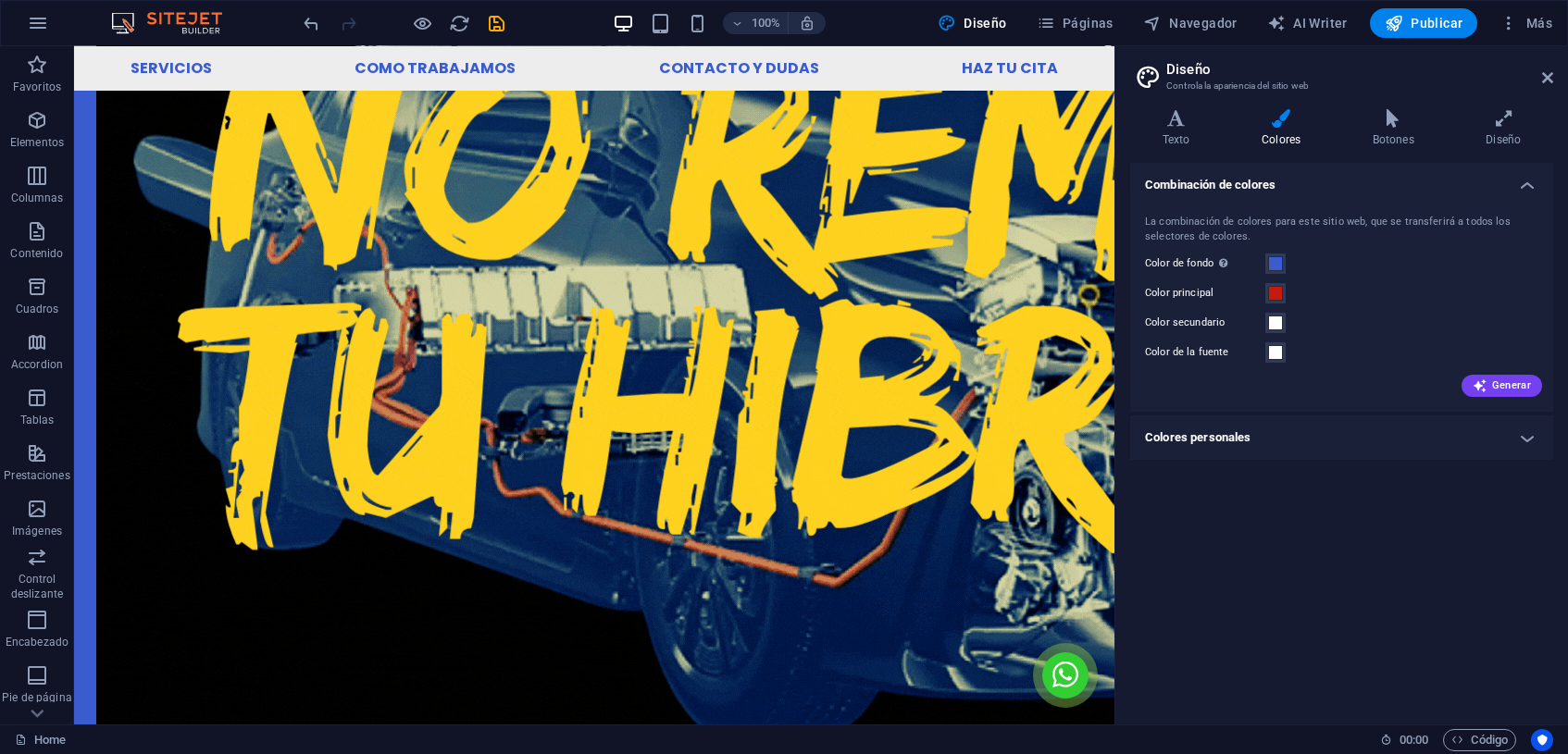 scroll, scrollTop: 0, scrollLeft: 0, axis: both 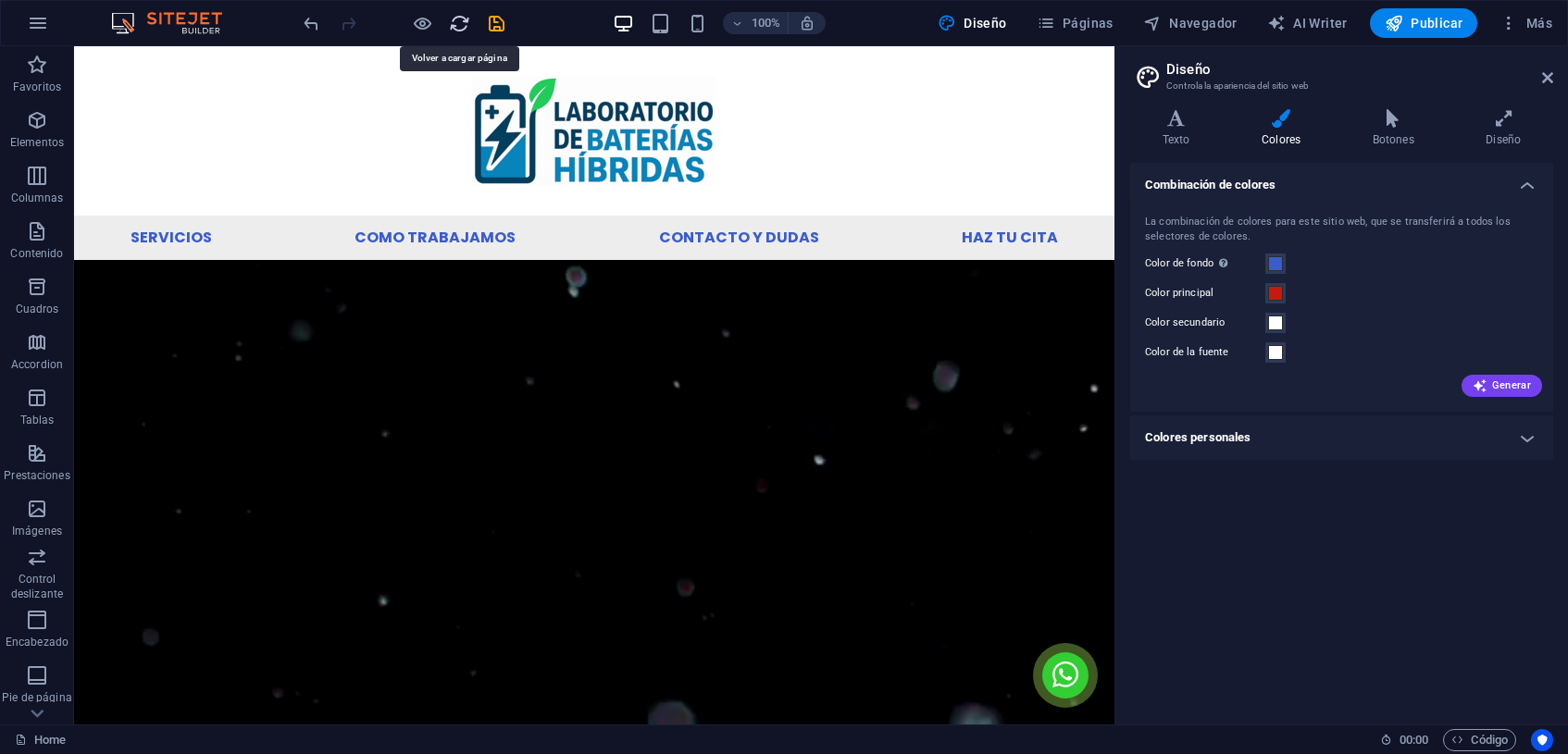 click at bounding box center [460, 23] 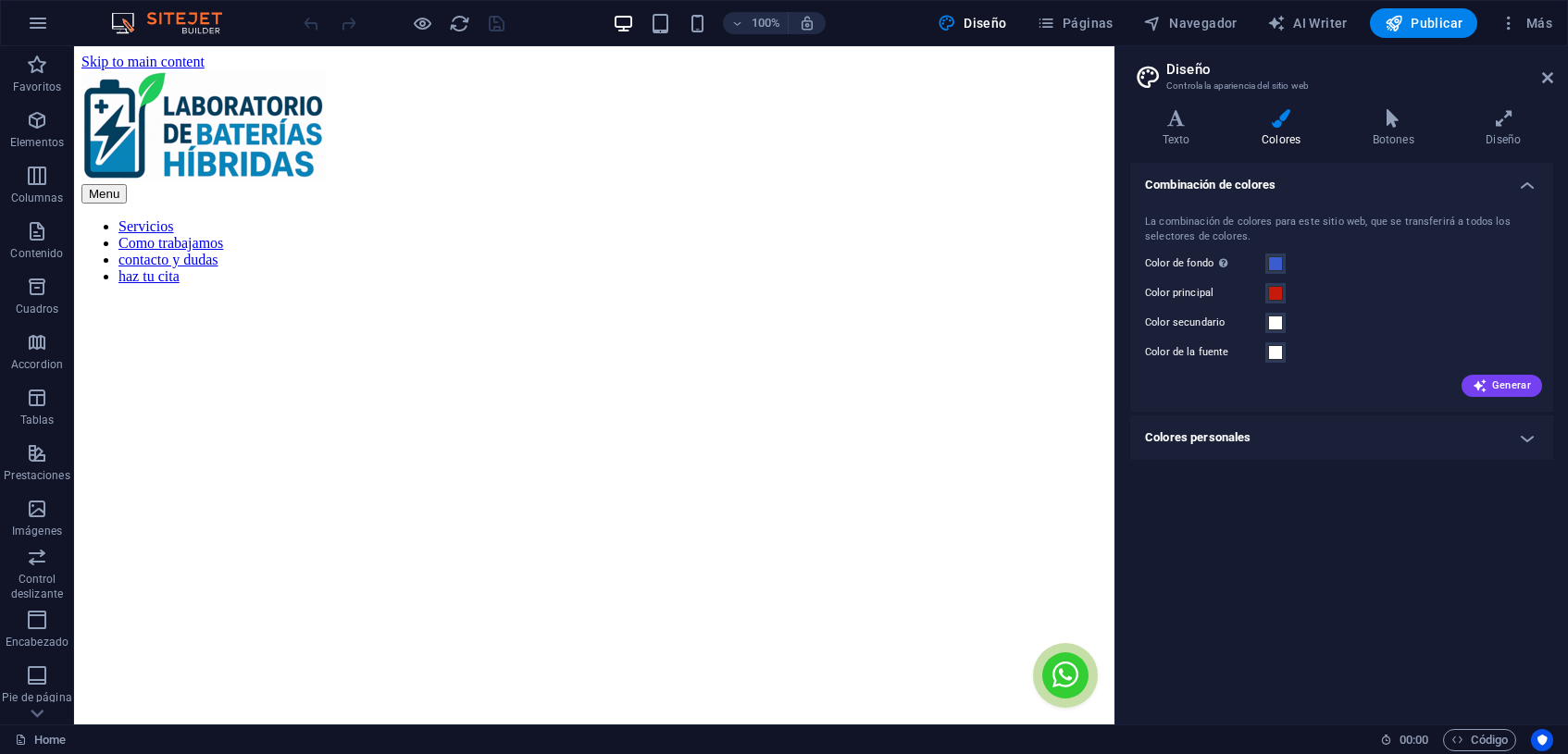 scroll, scrollTop: 0, scrollLeft: 0, axis: both 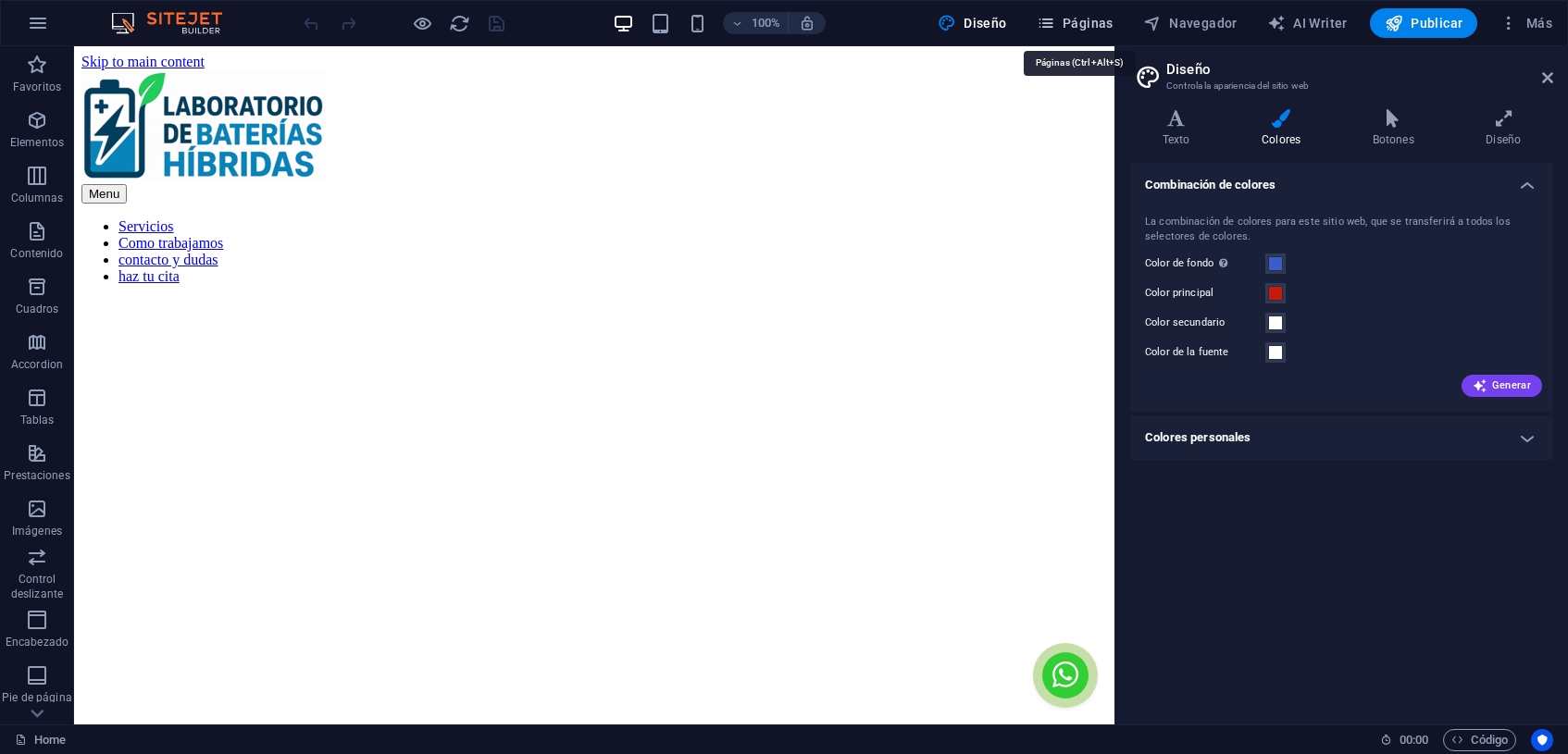 click on "Páginas" at bounding box center (1075, 23) 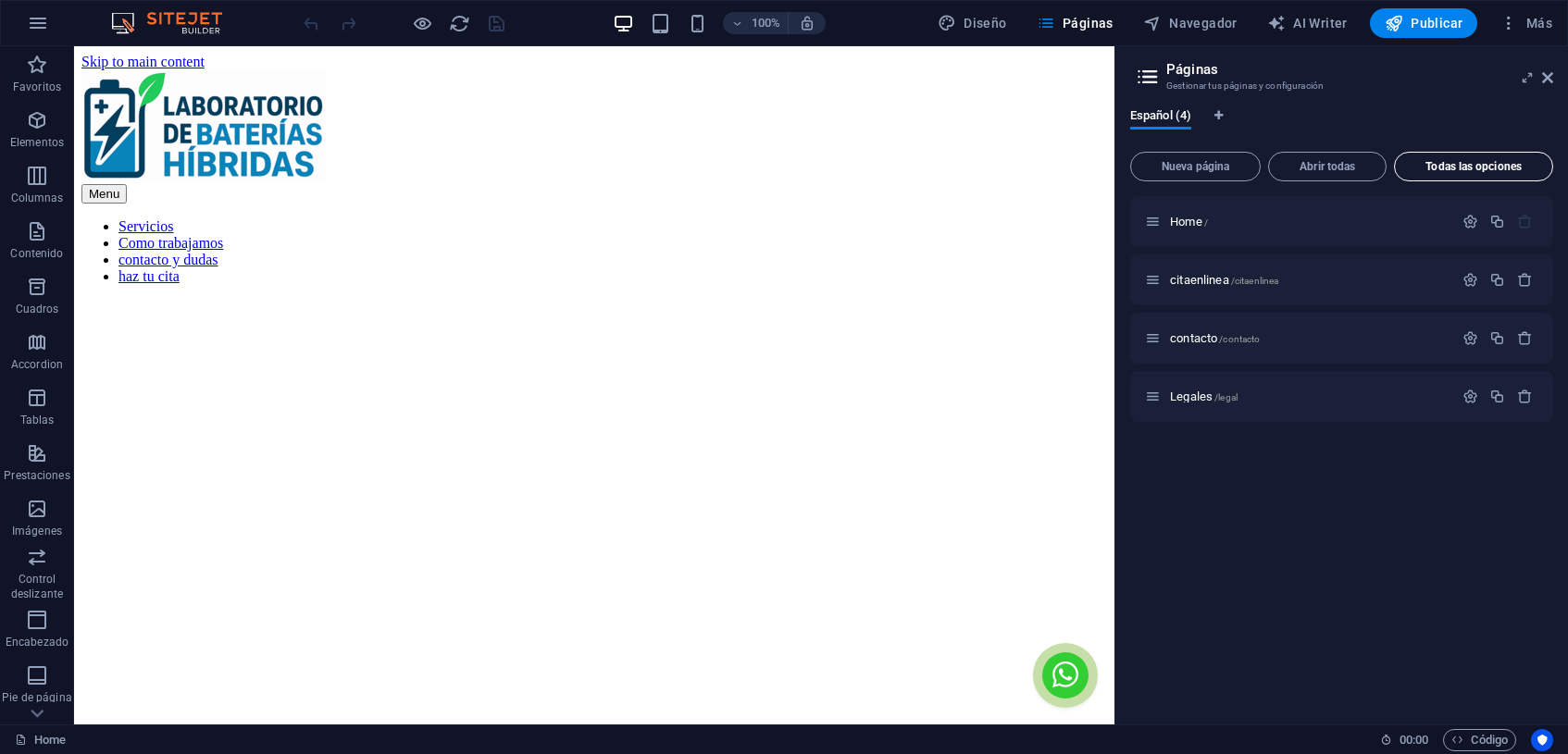 click on "Todas las opciones" at bounding box center [1474, 167] 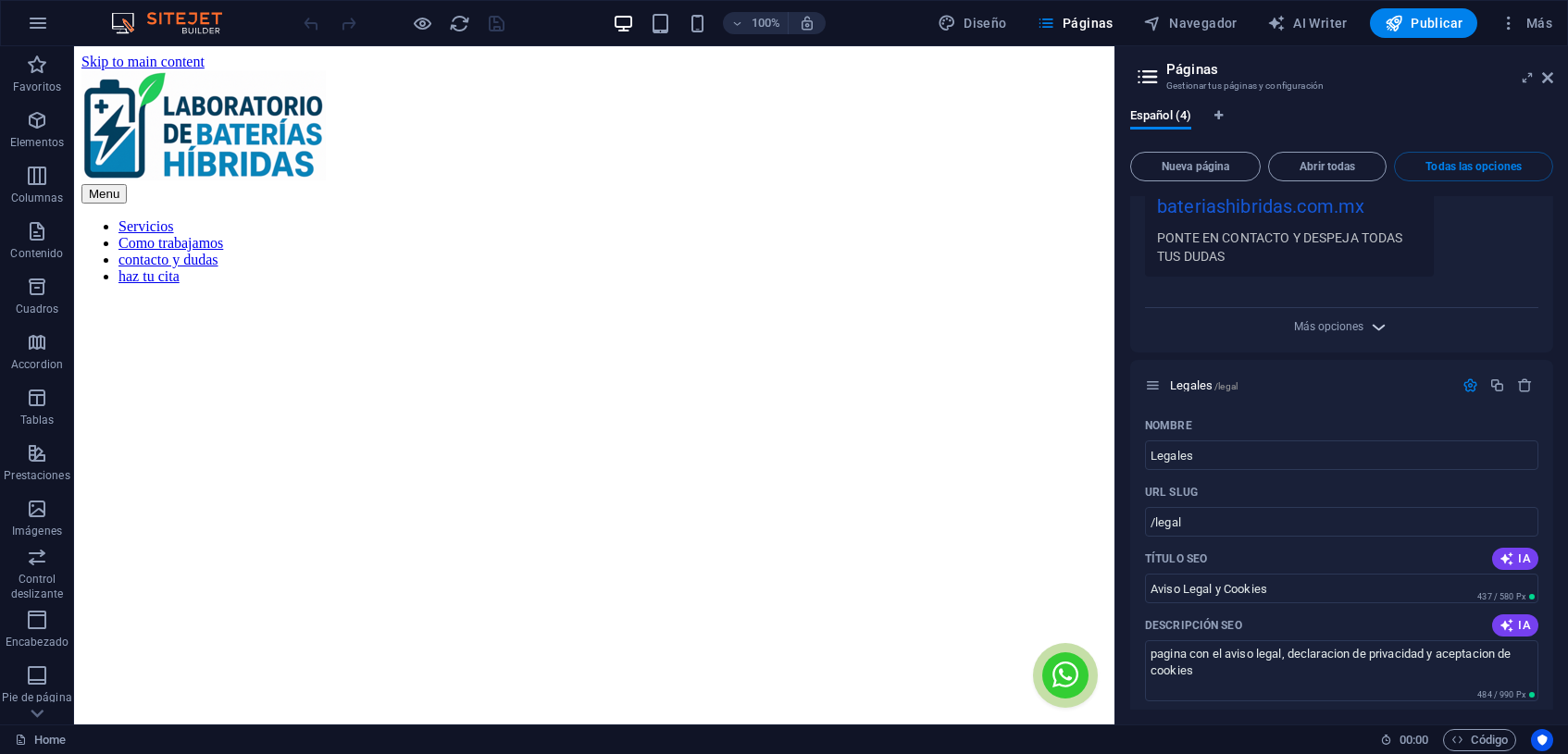 click at bounding box center (1378, 327) 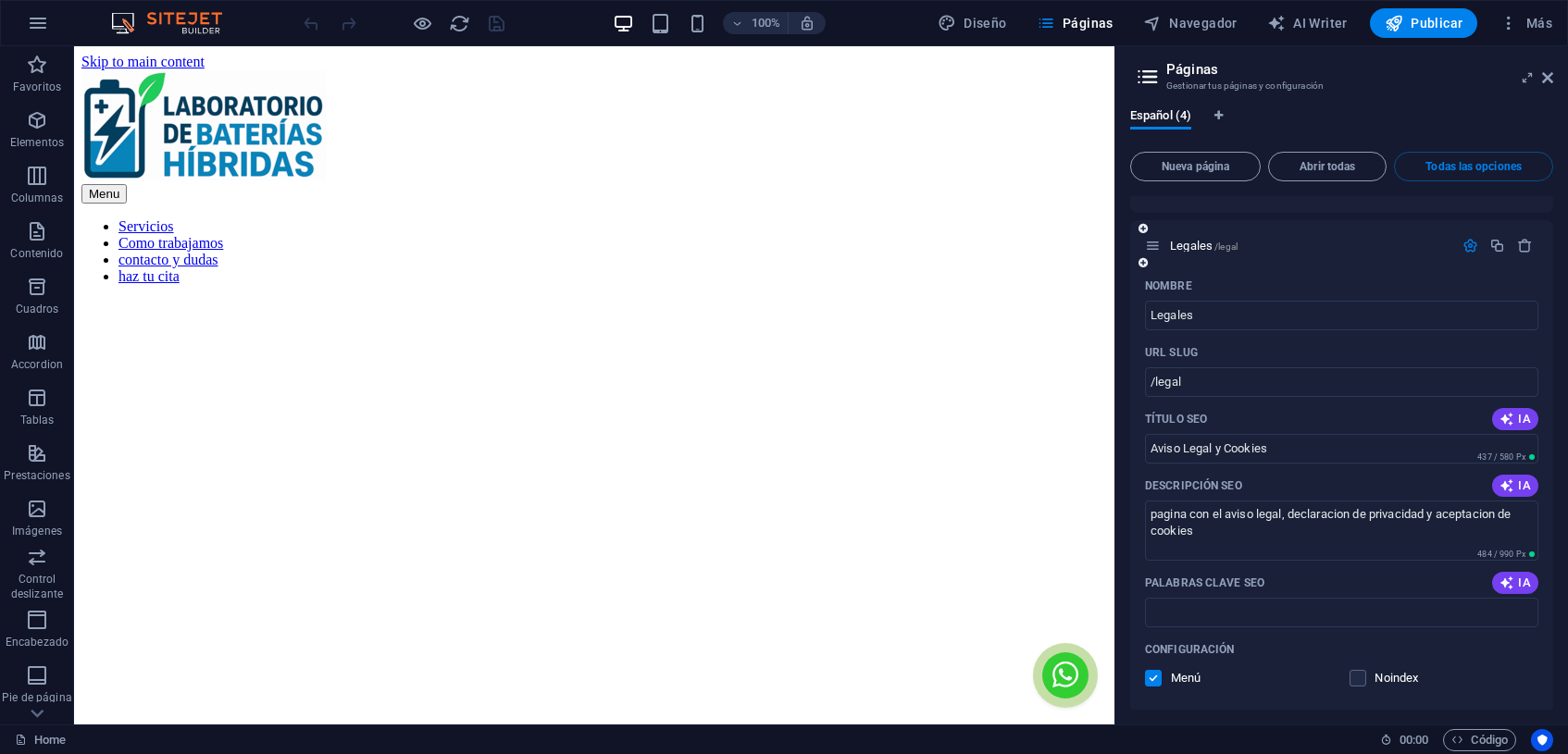 scroll, scrollTop: 2656, scrollLeft: 0, axis: vertical 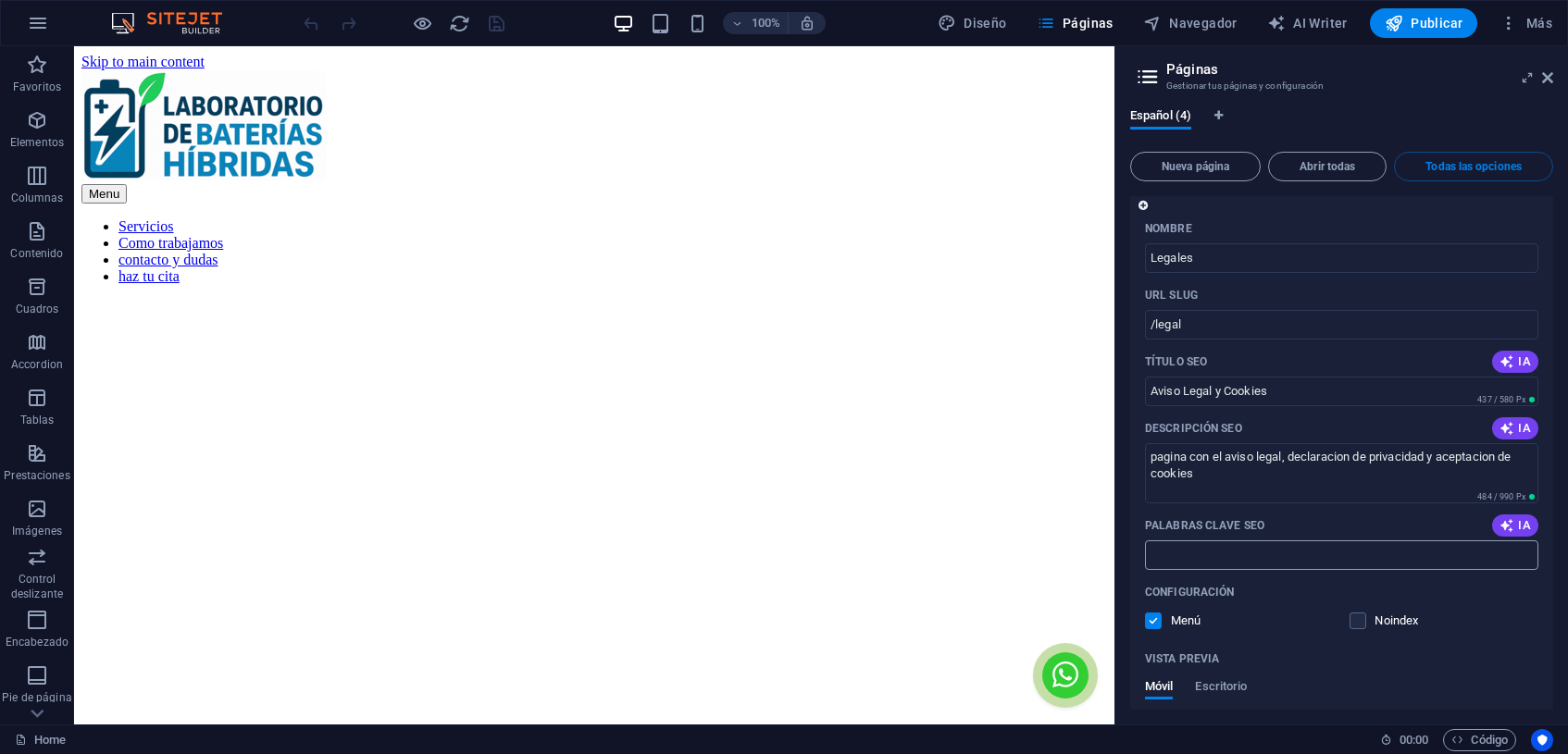 click on "Palabras clave SEO" at bounding box center (1341, 555) 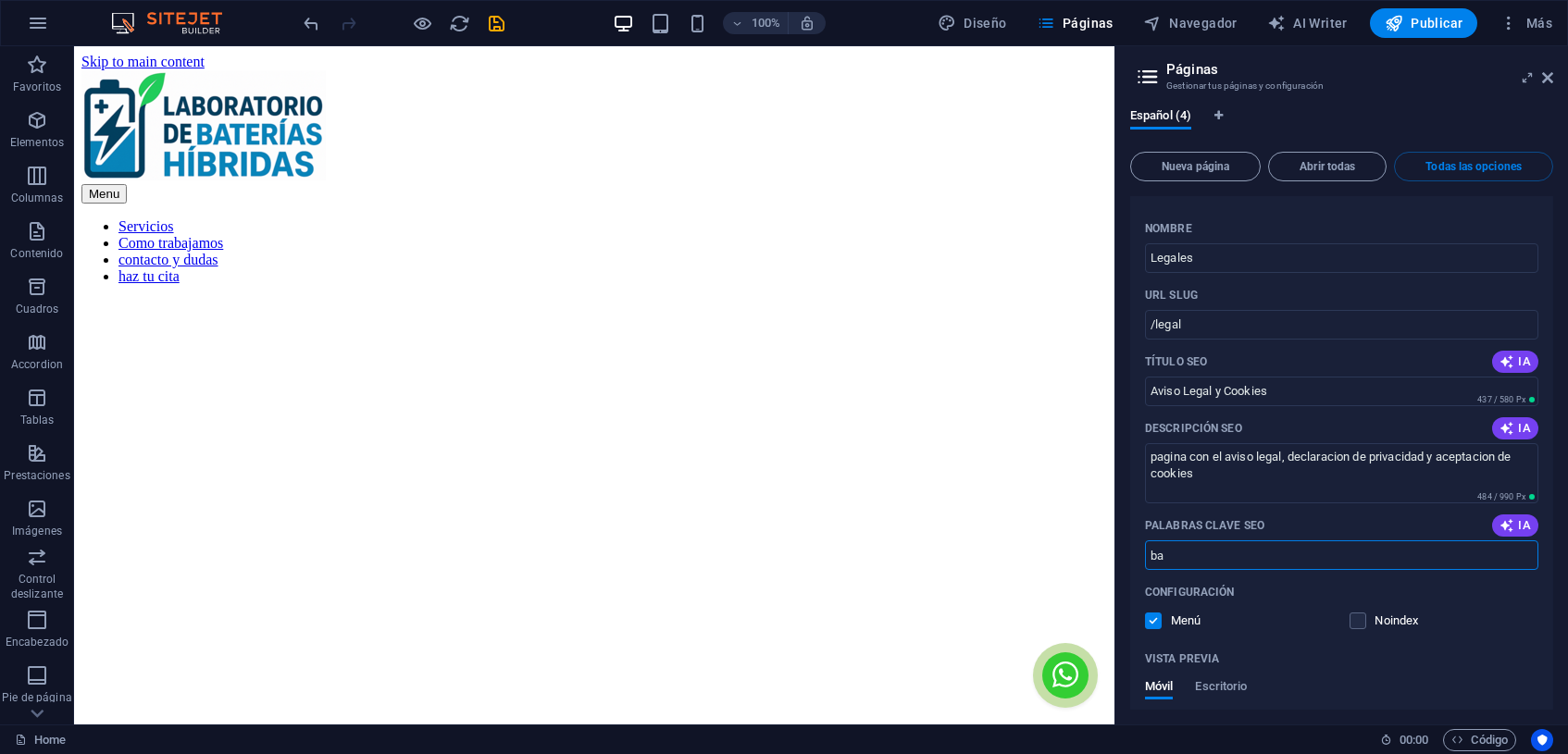 type on "b" 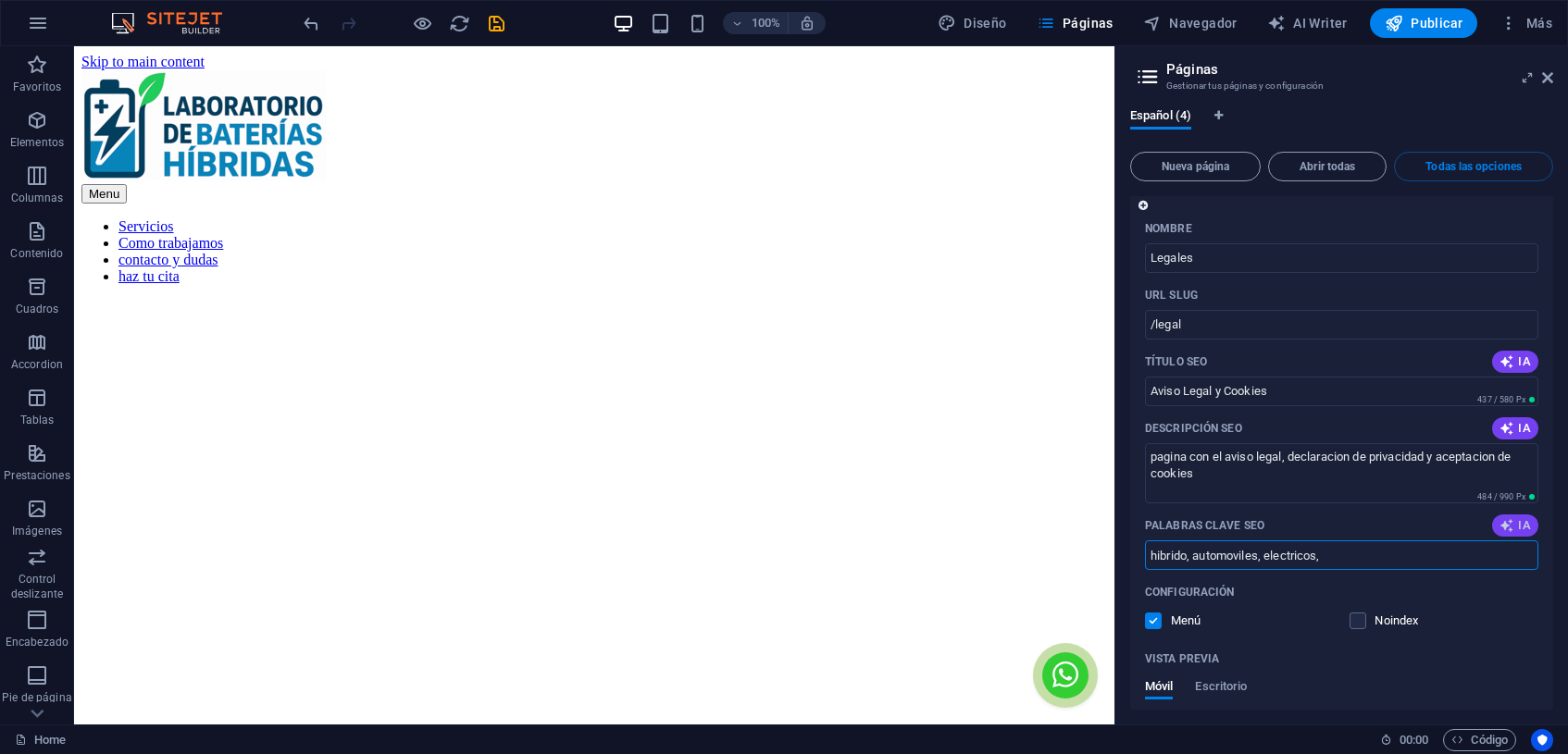 click on "IA" at bounding box center [1515, 525] 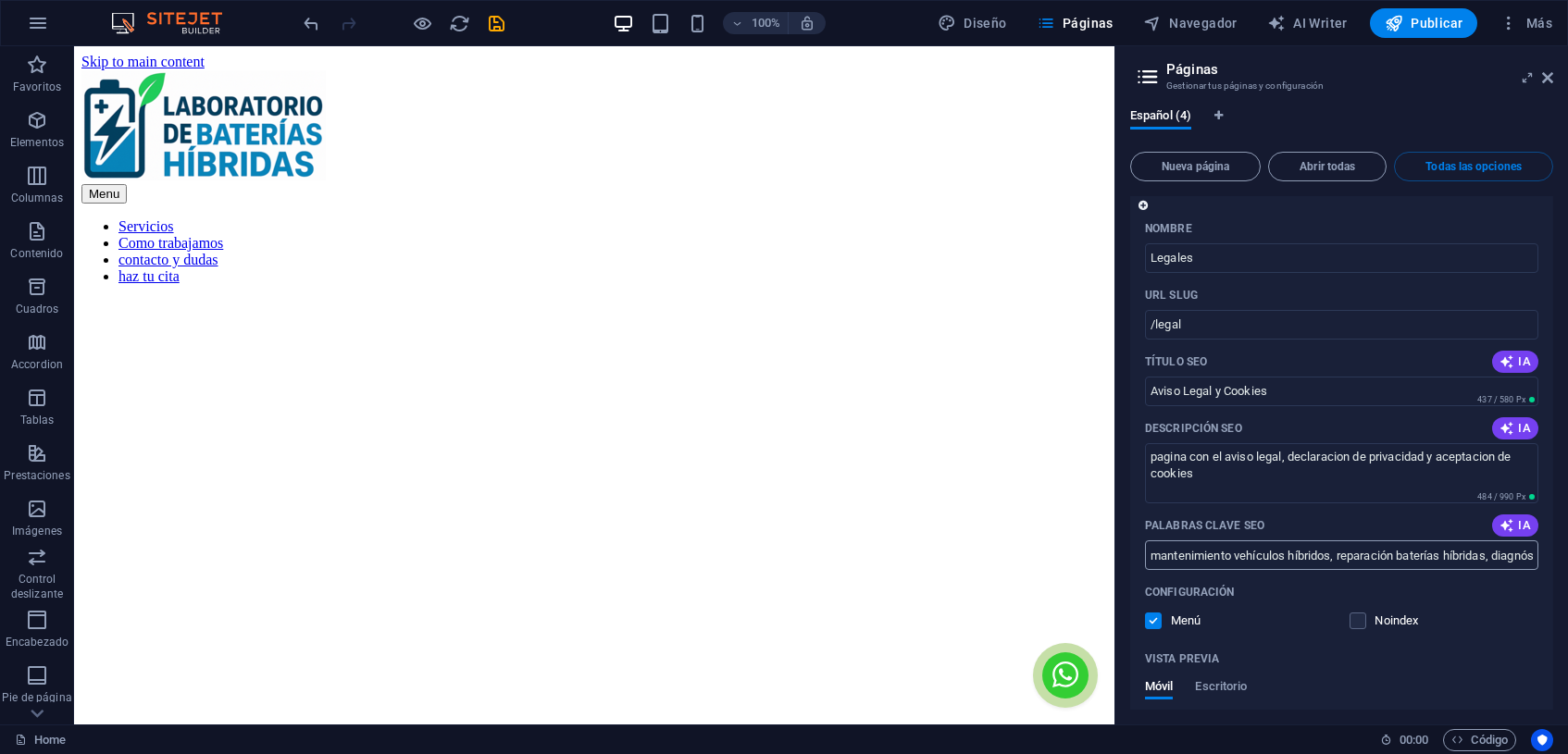 click on "mantenimiento vehículos híbridos, reparación baterías híbridas, diagnóstico automóviles [CITY], servicios a domicilio vehículos, aviso legal empresa, protección de datos personales" at bounding box center (1341, 555) 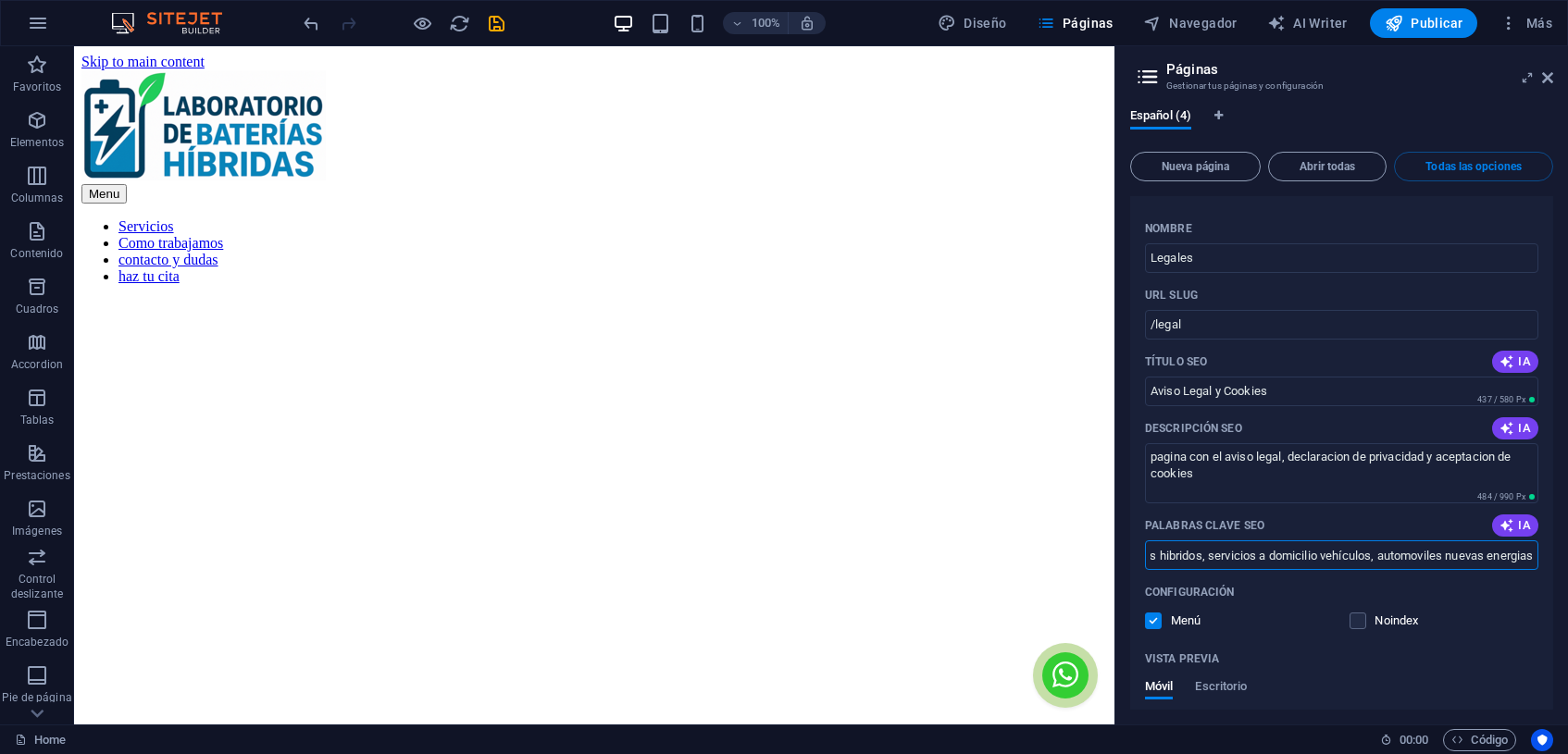 scroll, scrollTop: 0, scrollLeft: 363, axis: horizontal 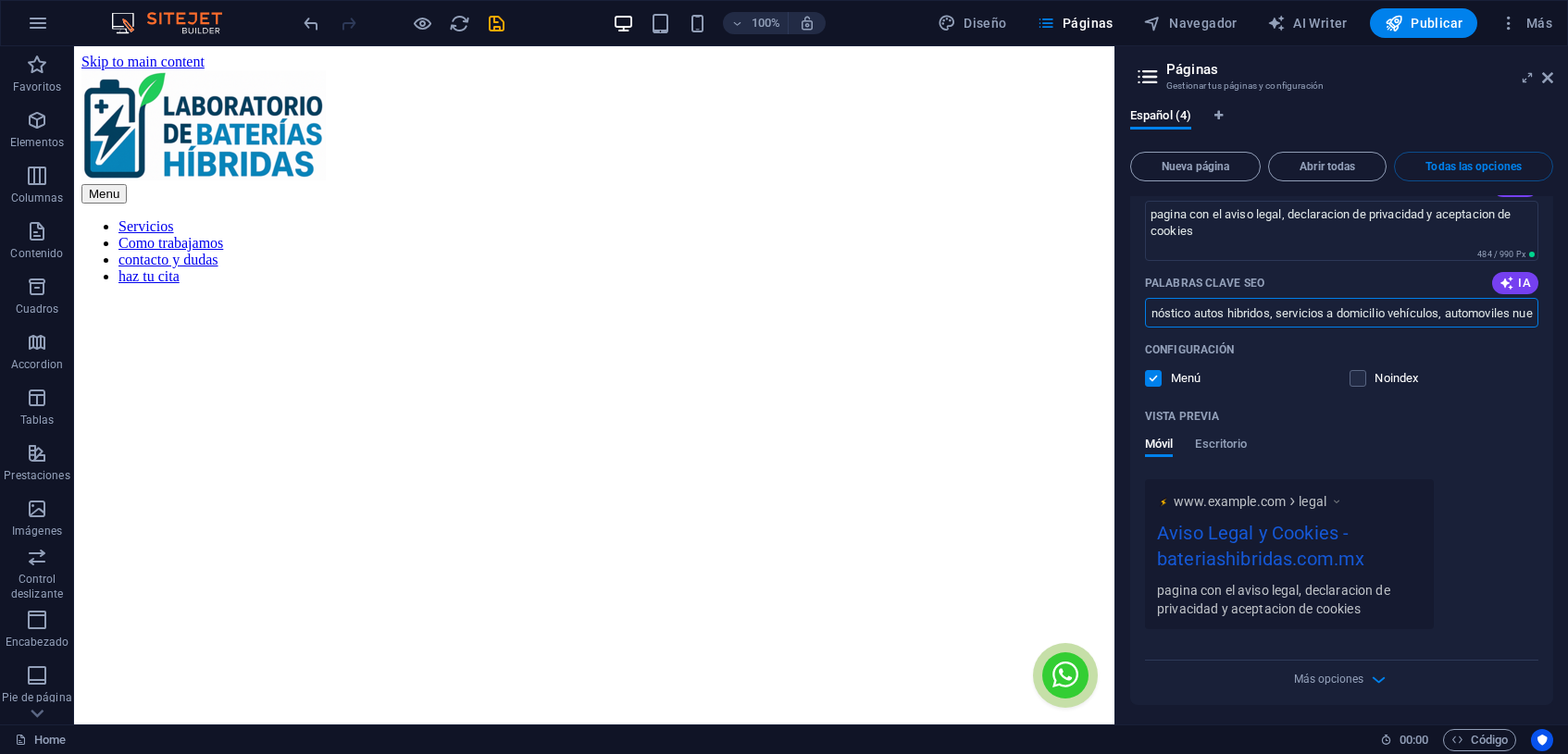 type on "mantenimiento vehículos híbridos, reparación baterías híbridas, diagnóstico autos hibridos, servicios a domicilio vehículos, automoviles nuevas energias" 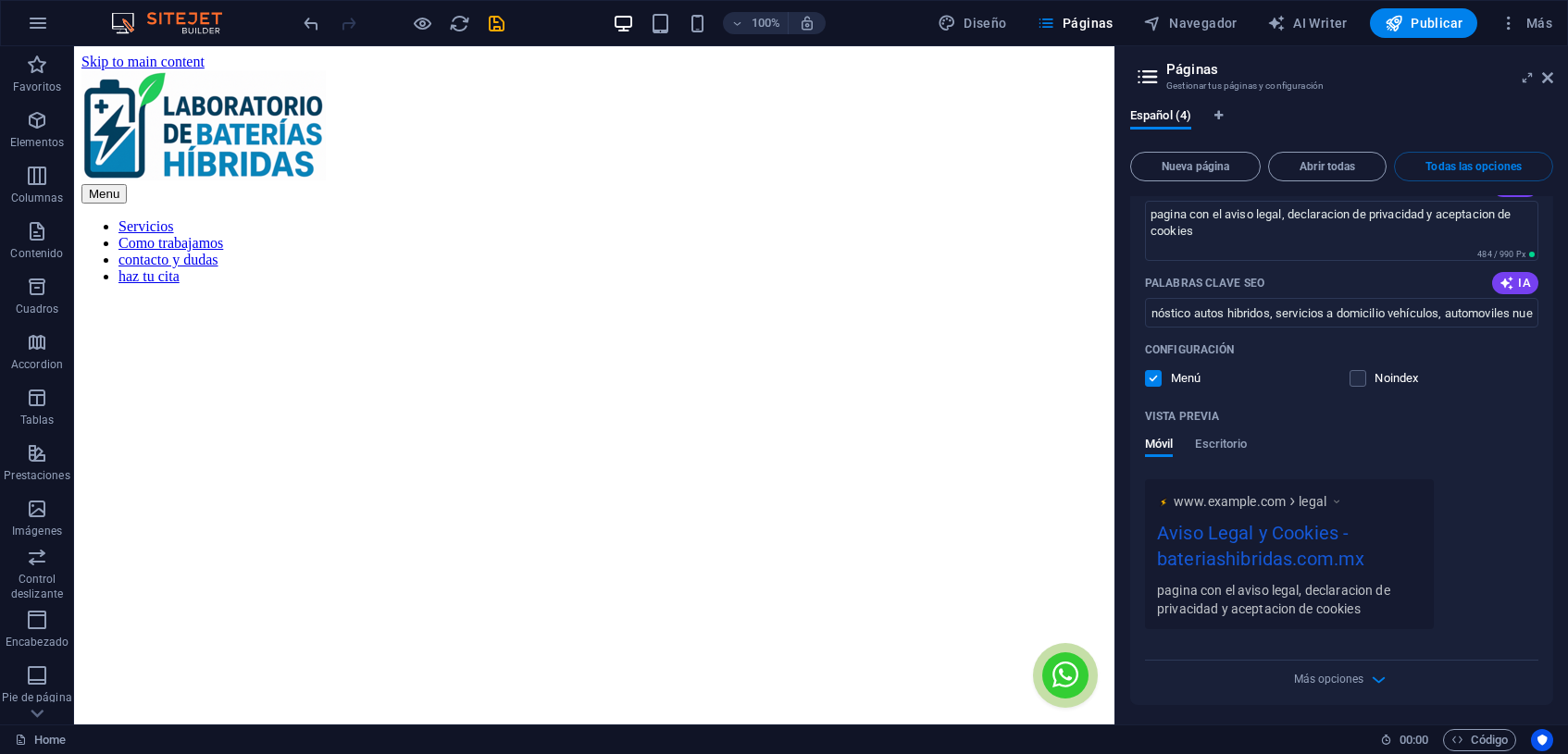 scroll, scrollTop: 0, scrollLeft: 0, axis: both 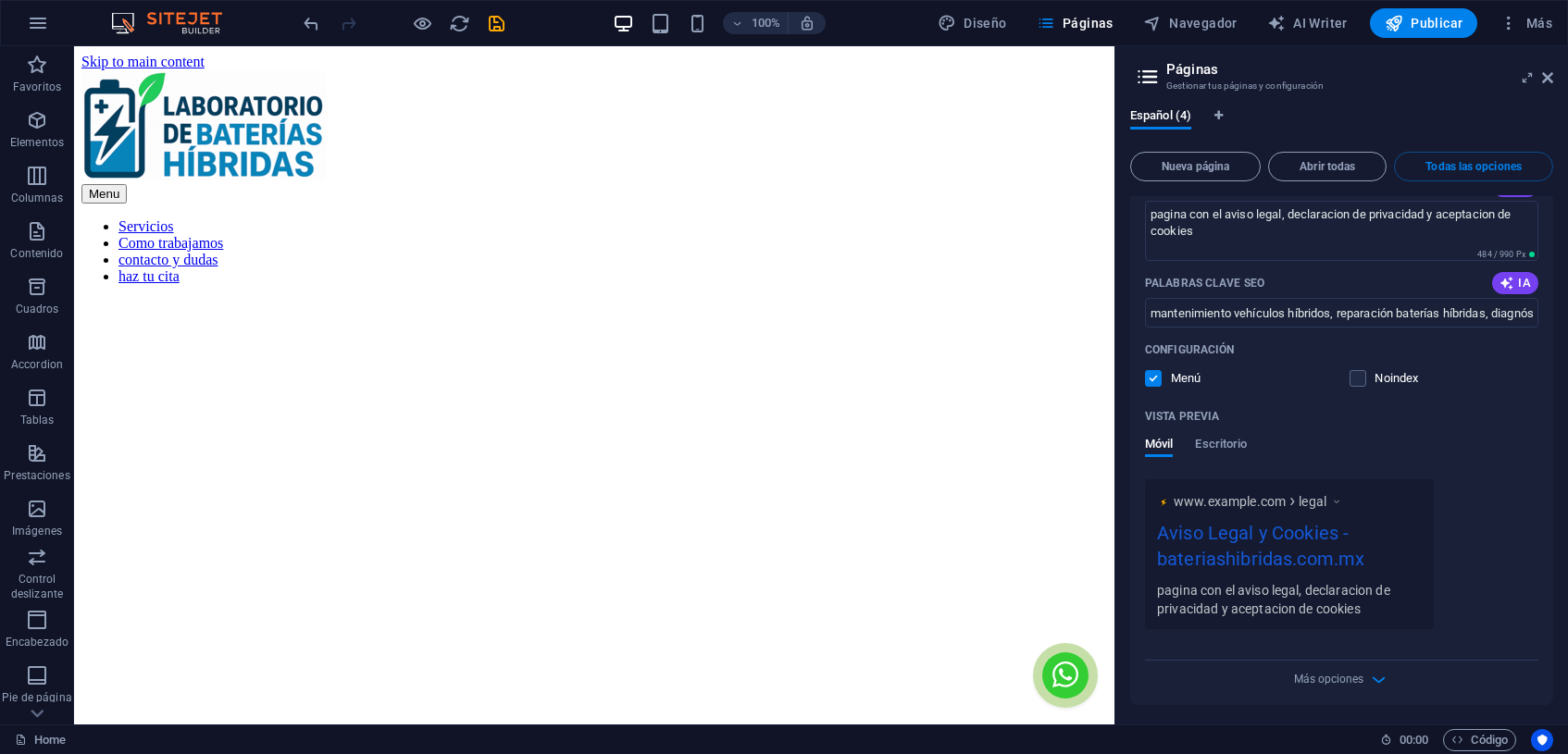 click on "Vista previa" at bounding box center [1341, 416] 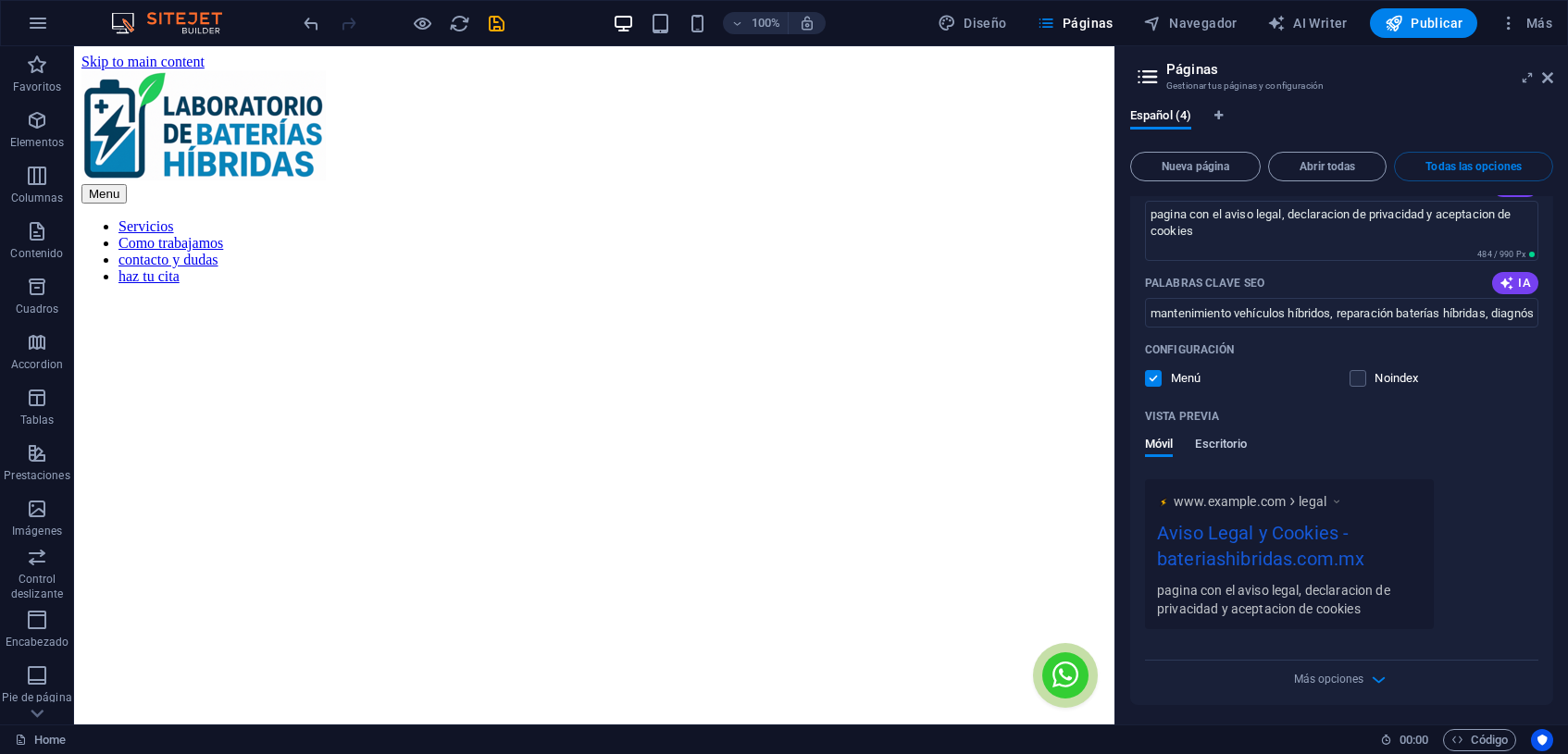 click on "Escritorio" at bounding box center (1221, 446) 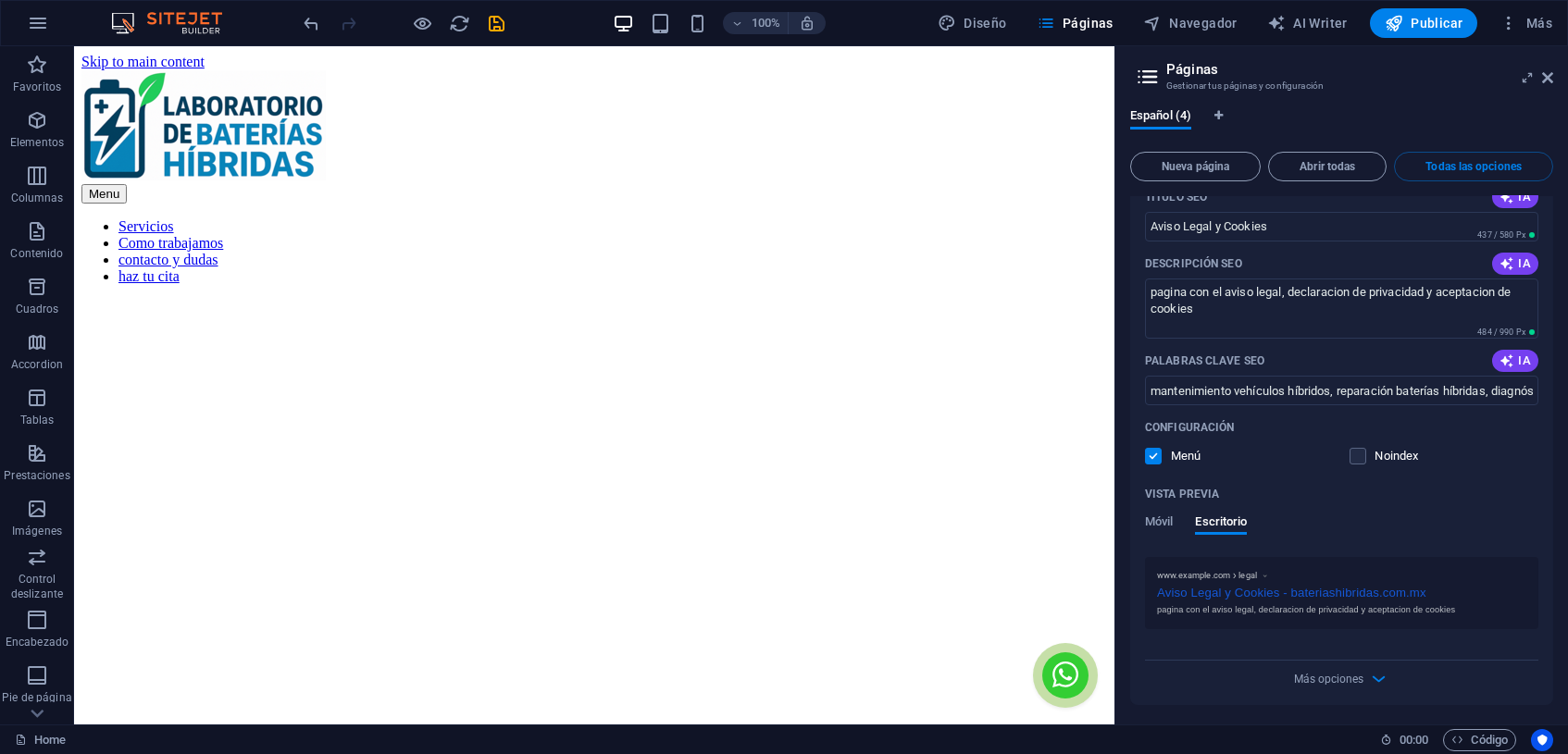 scroll, scrollTop: 2820, scrollLeft: 0, axis: vertical 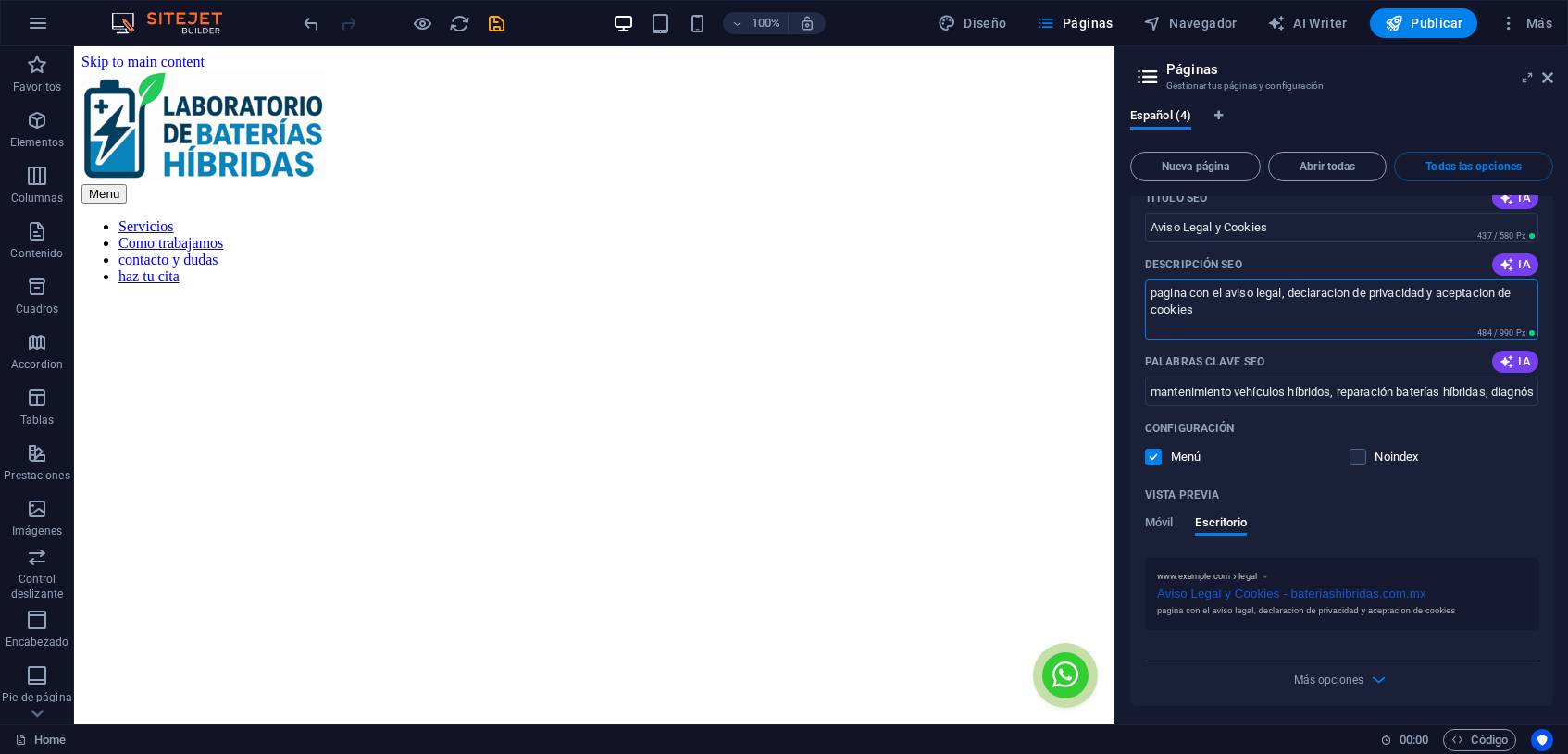 drag, startPoint x: 1211, startPoint y: 310, endPoint x: 1130, endPoint y: 287, distance: 84.20214 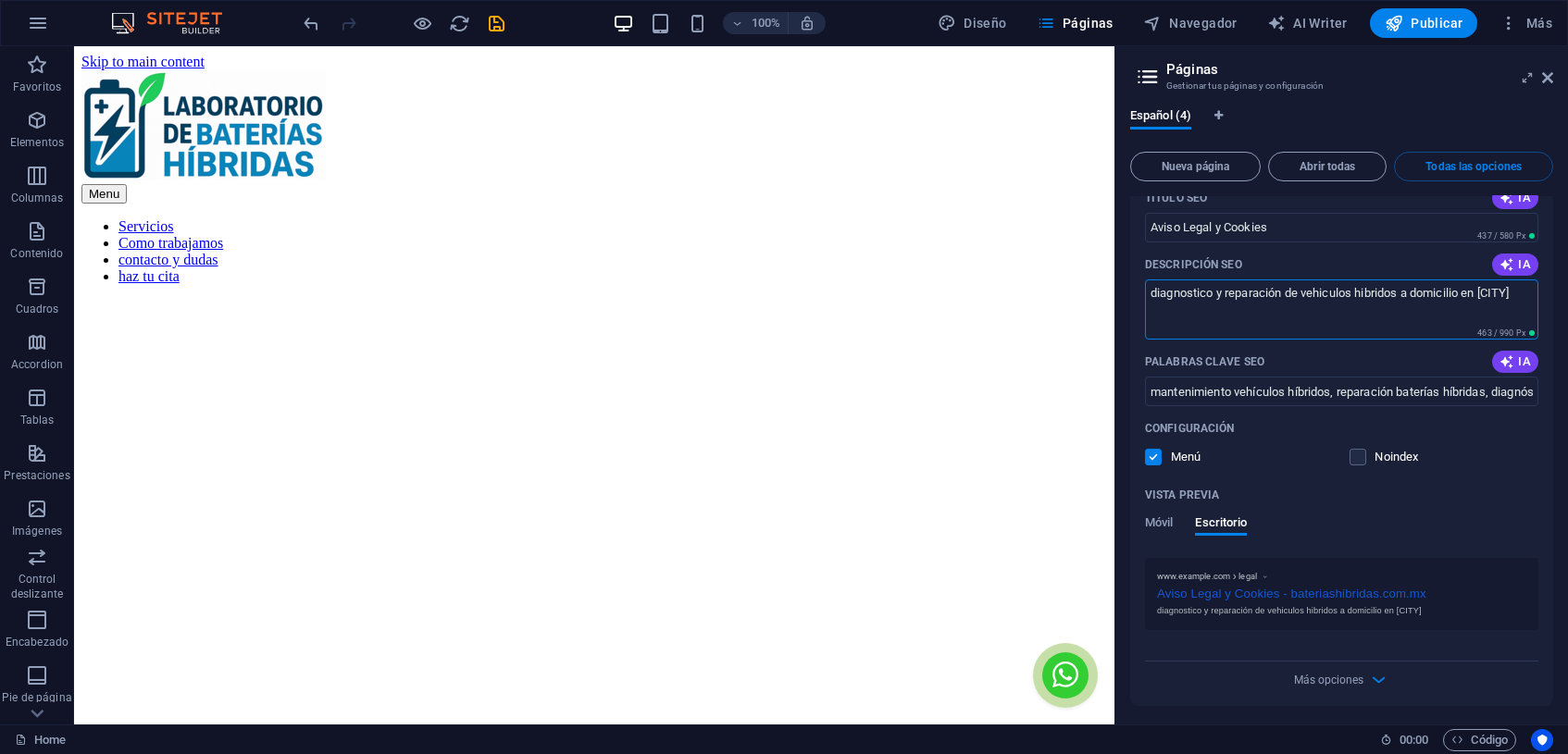 type on "diagnostico y reparación de vehiculos hibridos a domicilio en [CITY]" 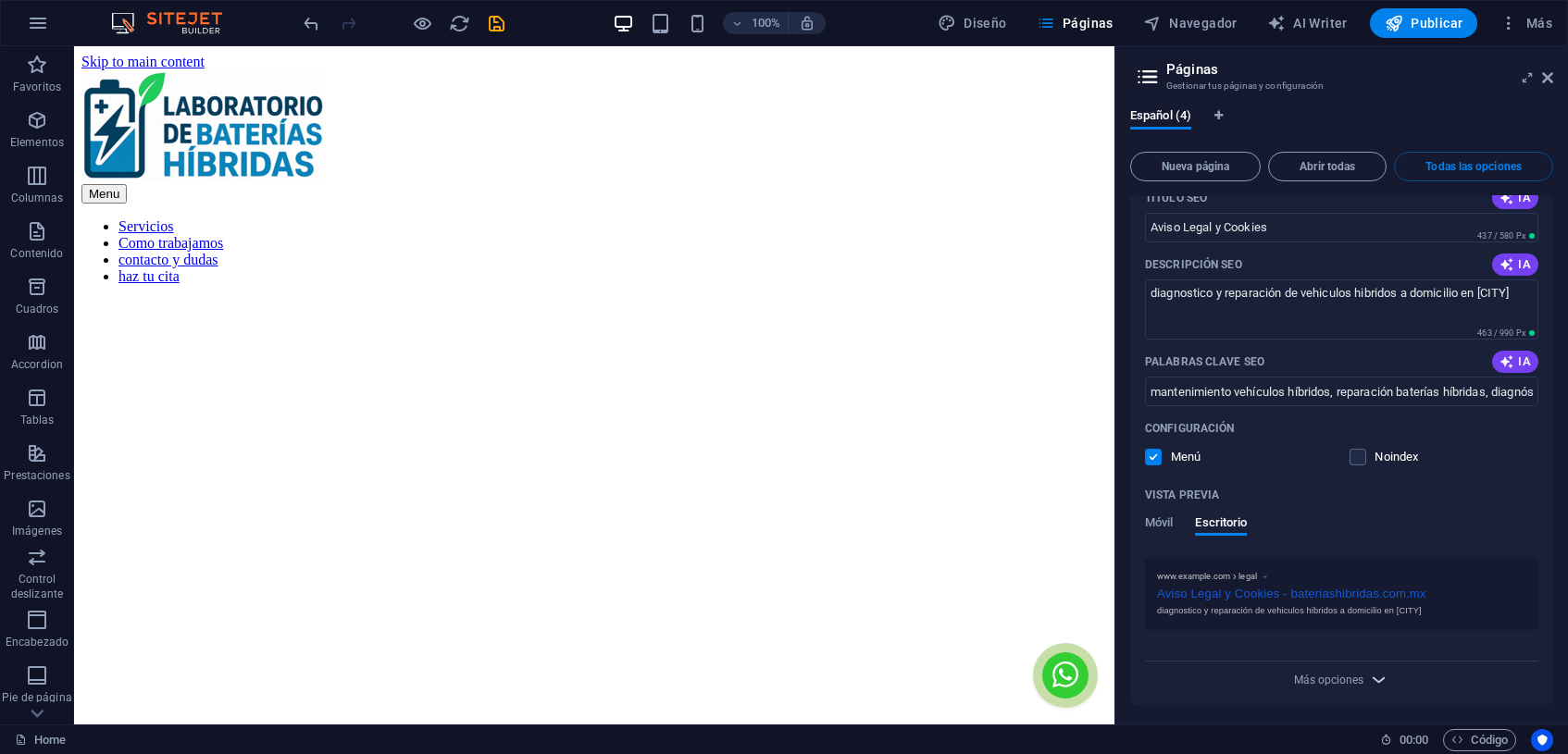 click on "Más opciones" at bounding box center [1342, 679] 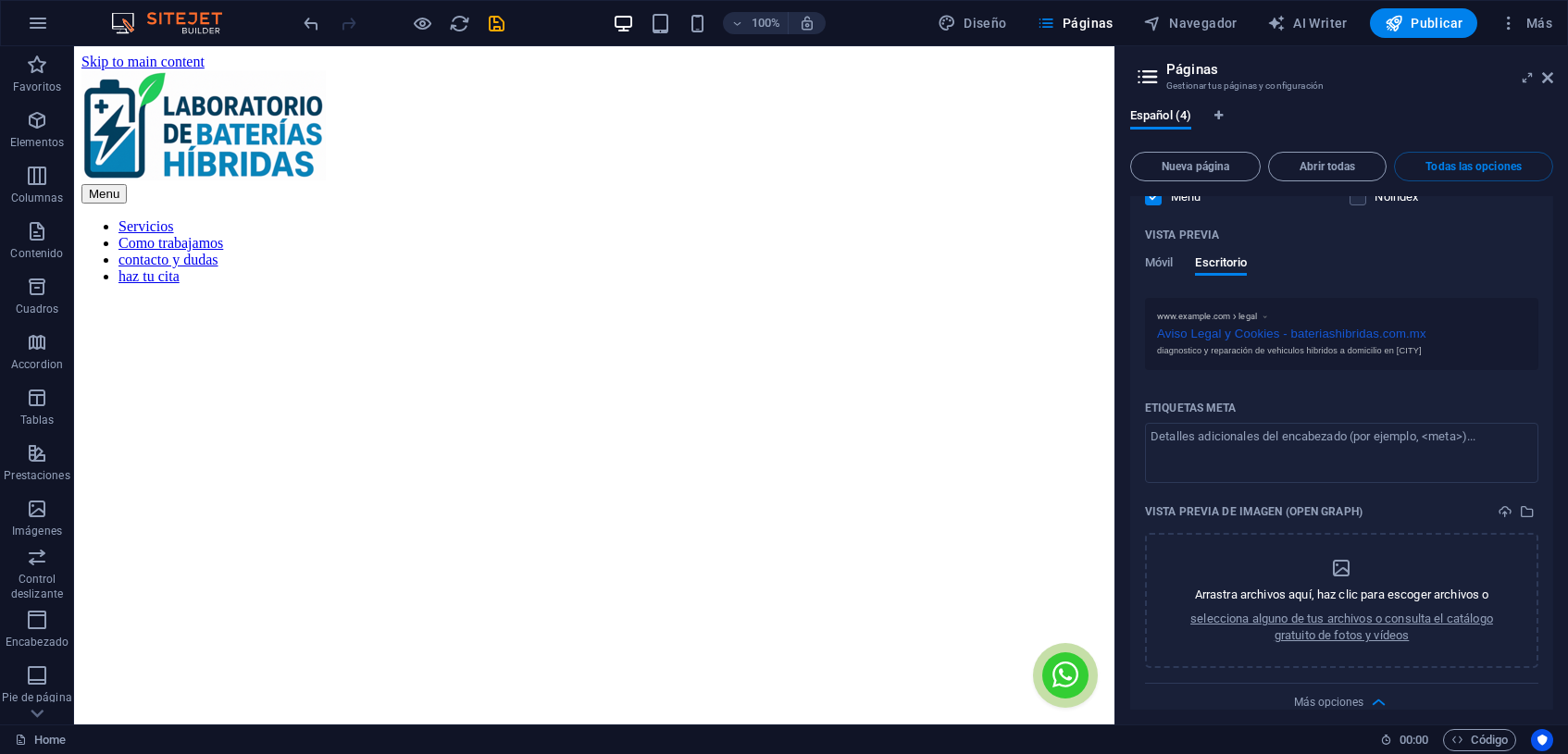 scroll, scrollTop: 3094, scrollLeft: 0, axis: vertical 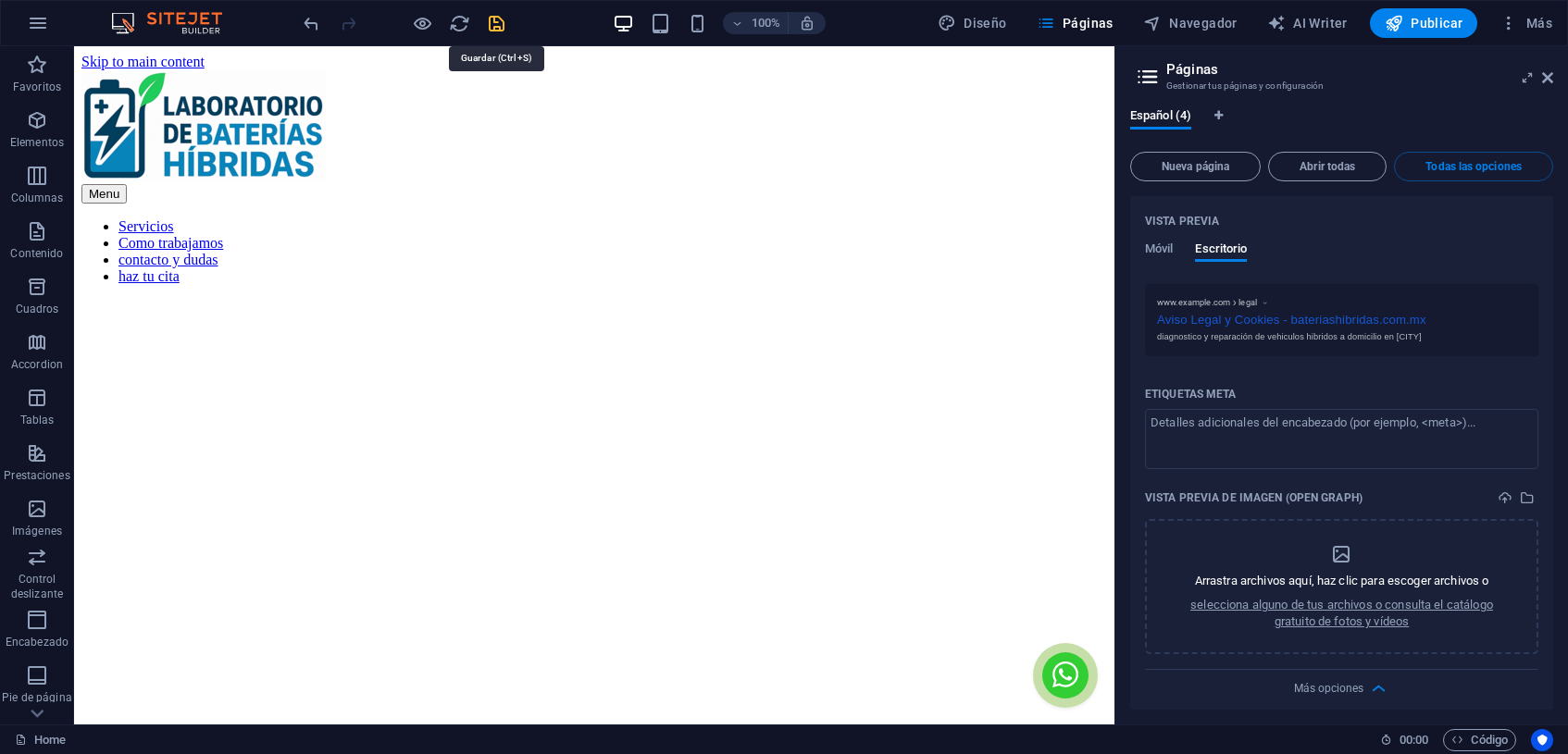 click at bounding box center [497, 23] 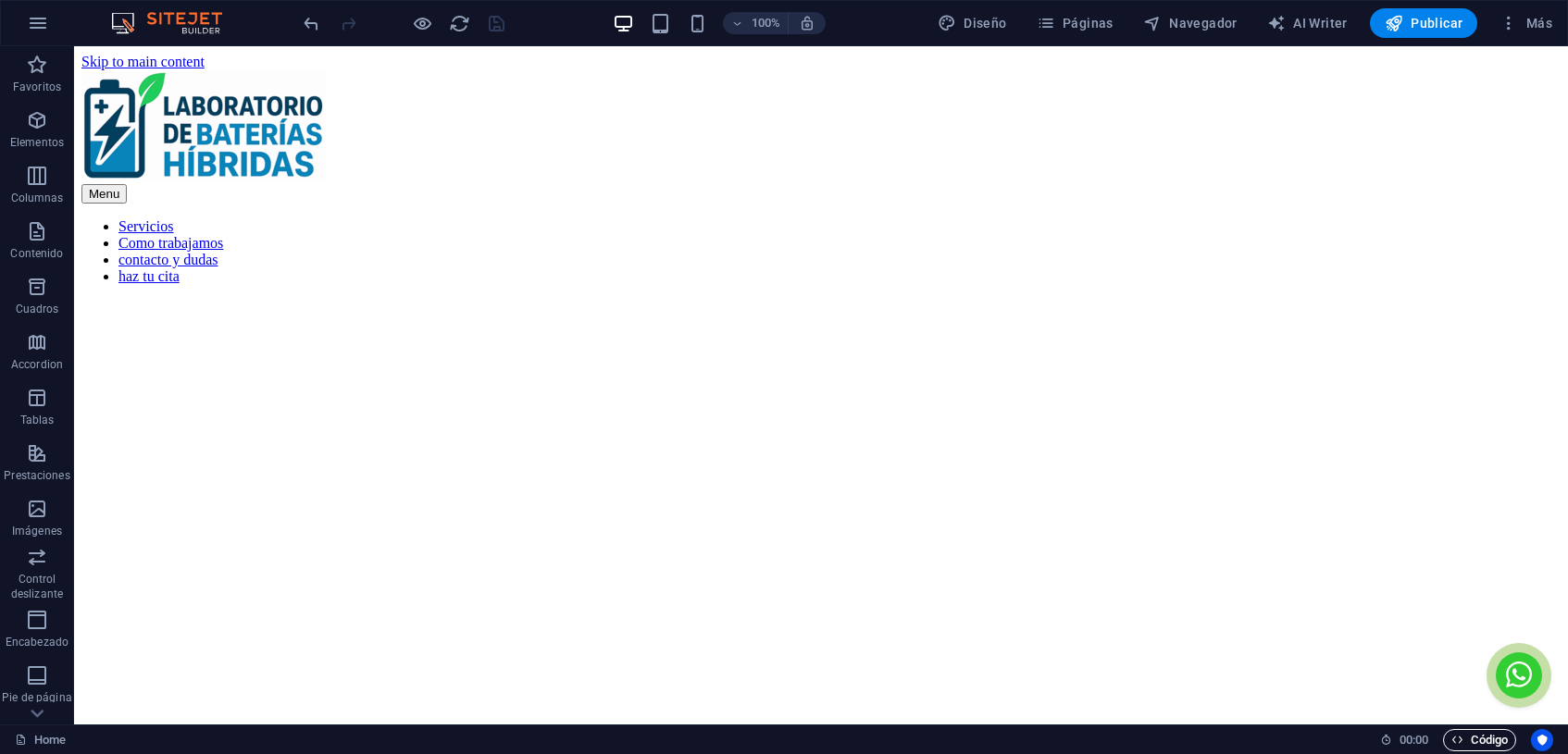 click on "Código" at bounding box center [1479, 740] 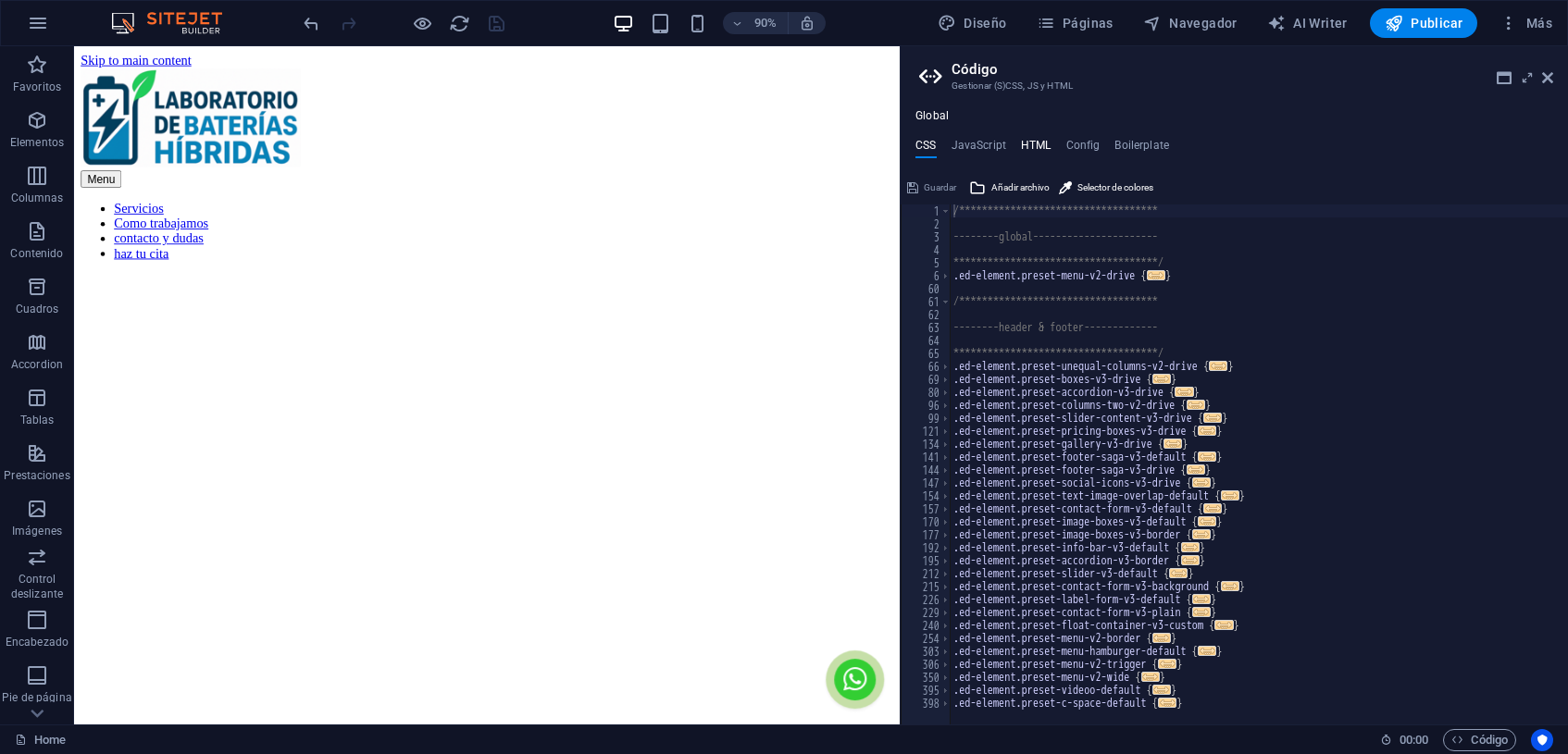 click on "HTML" at bounding box center [1036, 149] 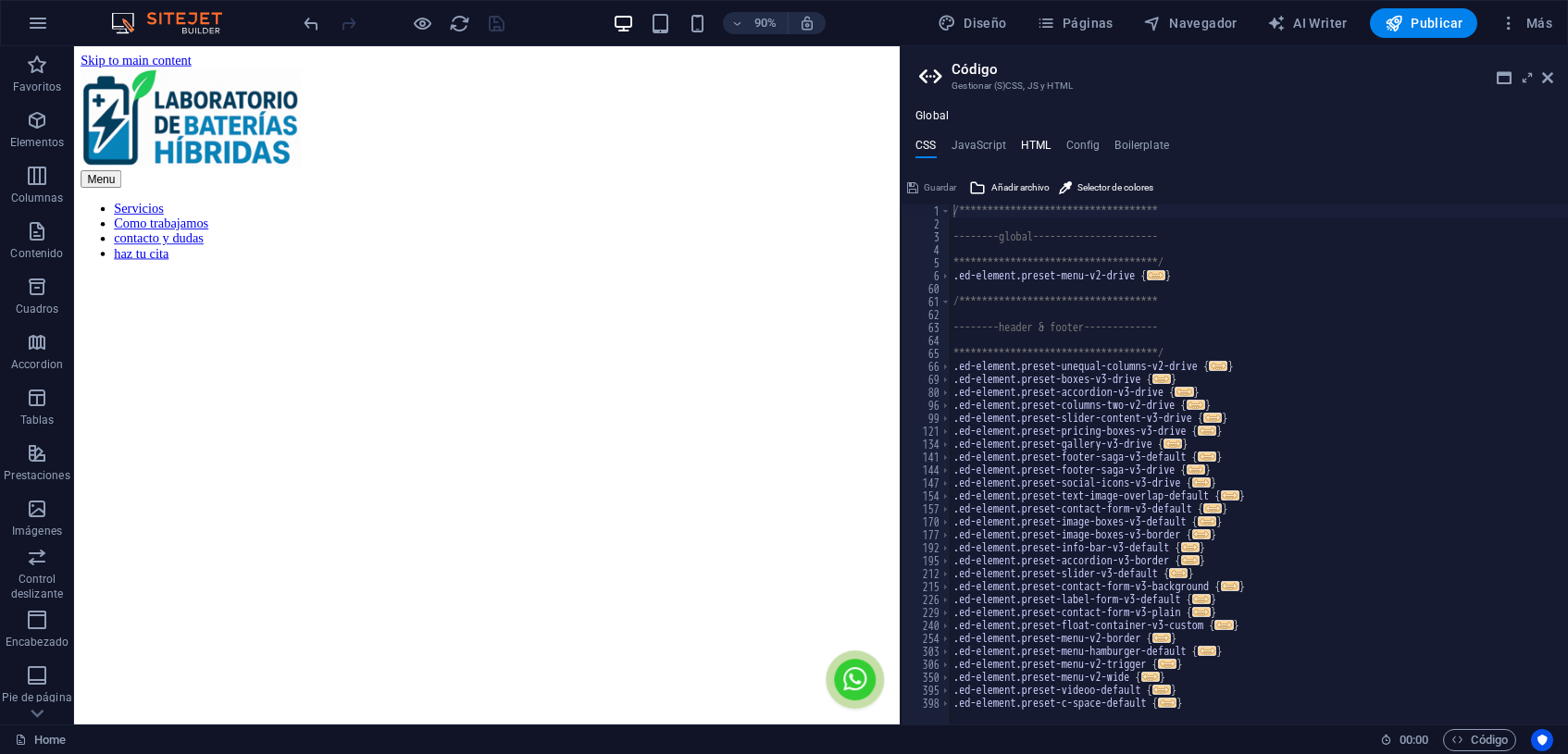 type on "<a href="#main-content" class="wv-link-content button">Skip to main content</a>" 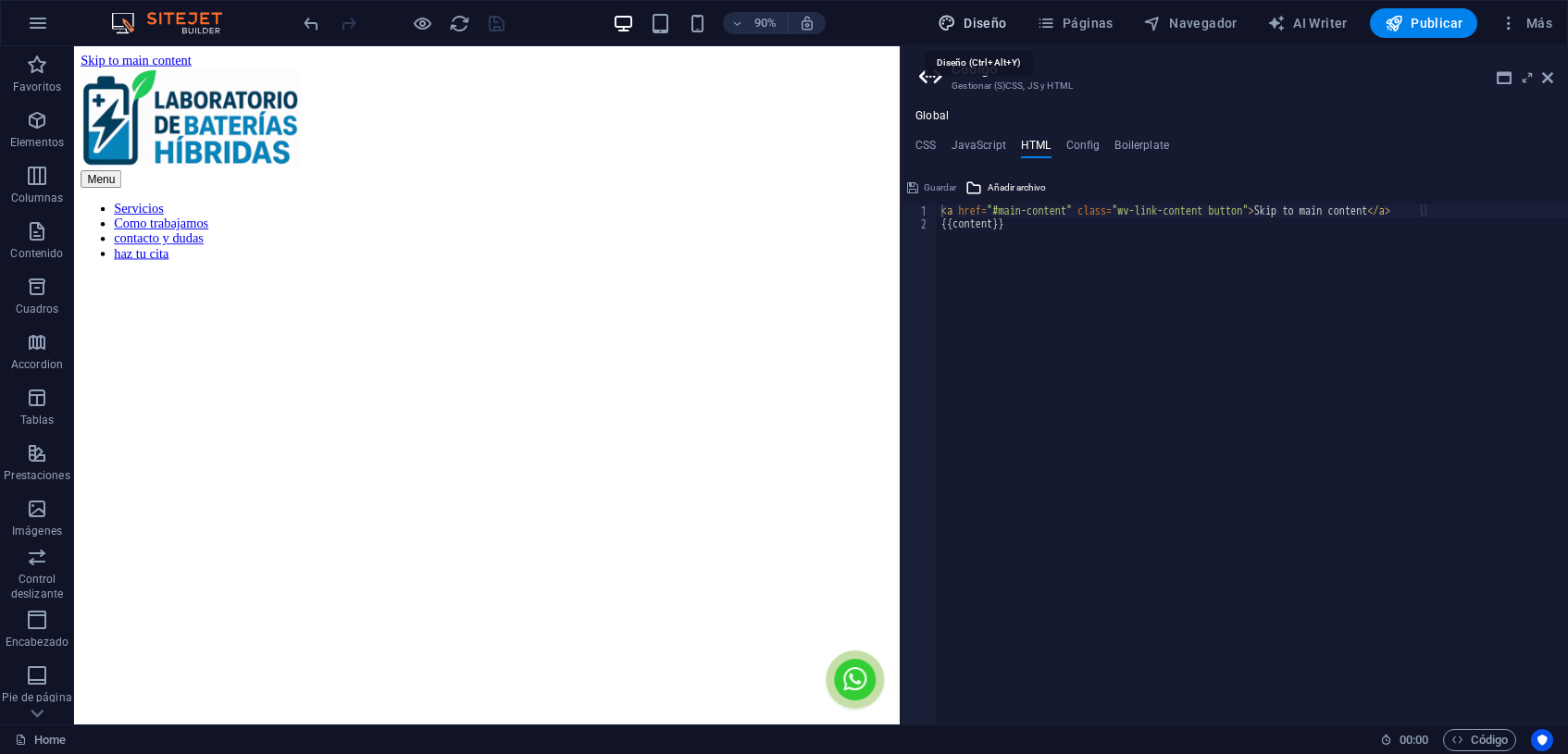 click on "Diseño" at bounding box center [972, 23] 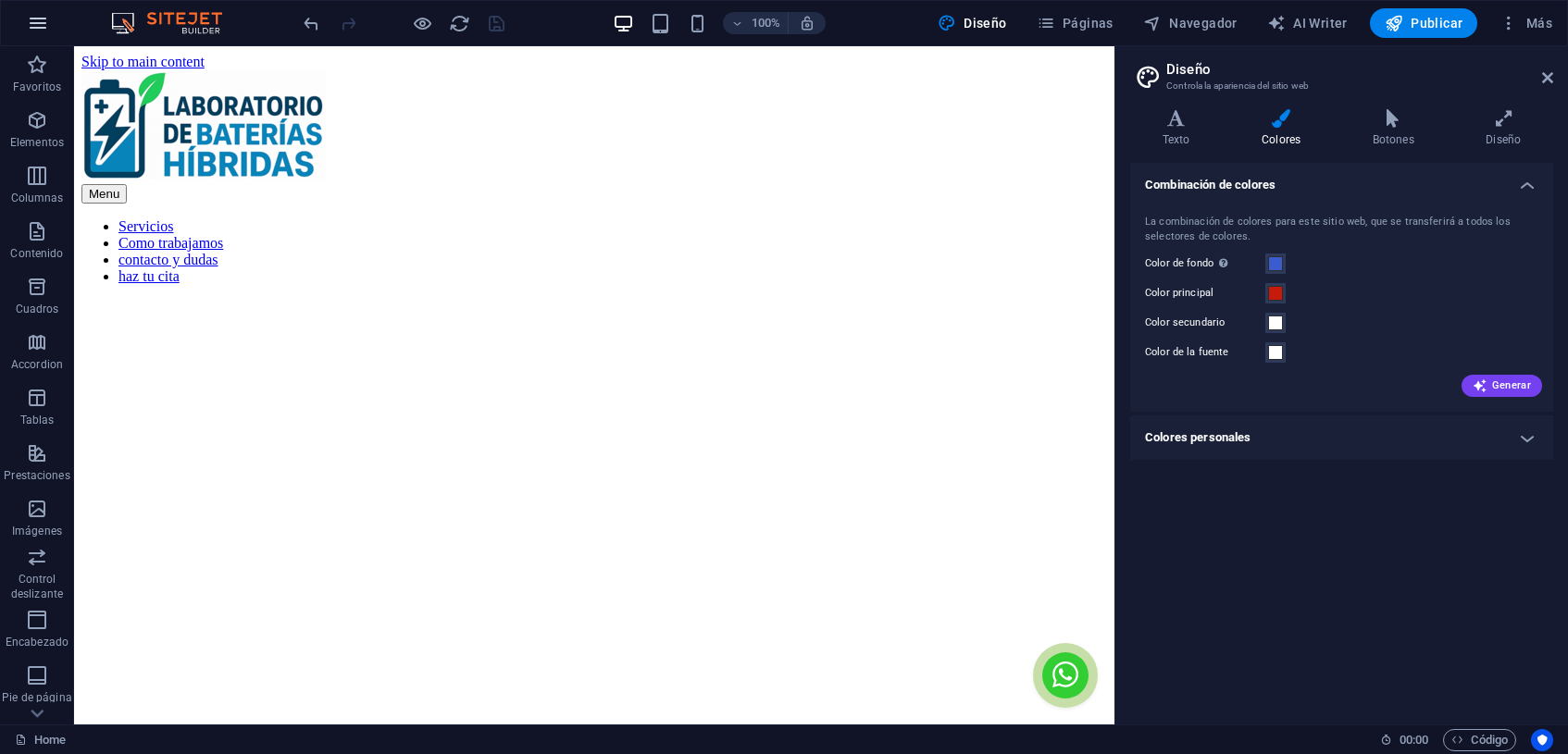 click at bounding box center (38, 23) 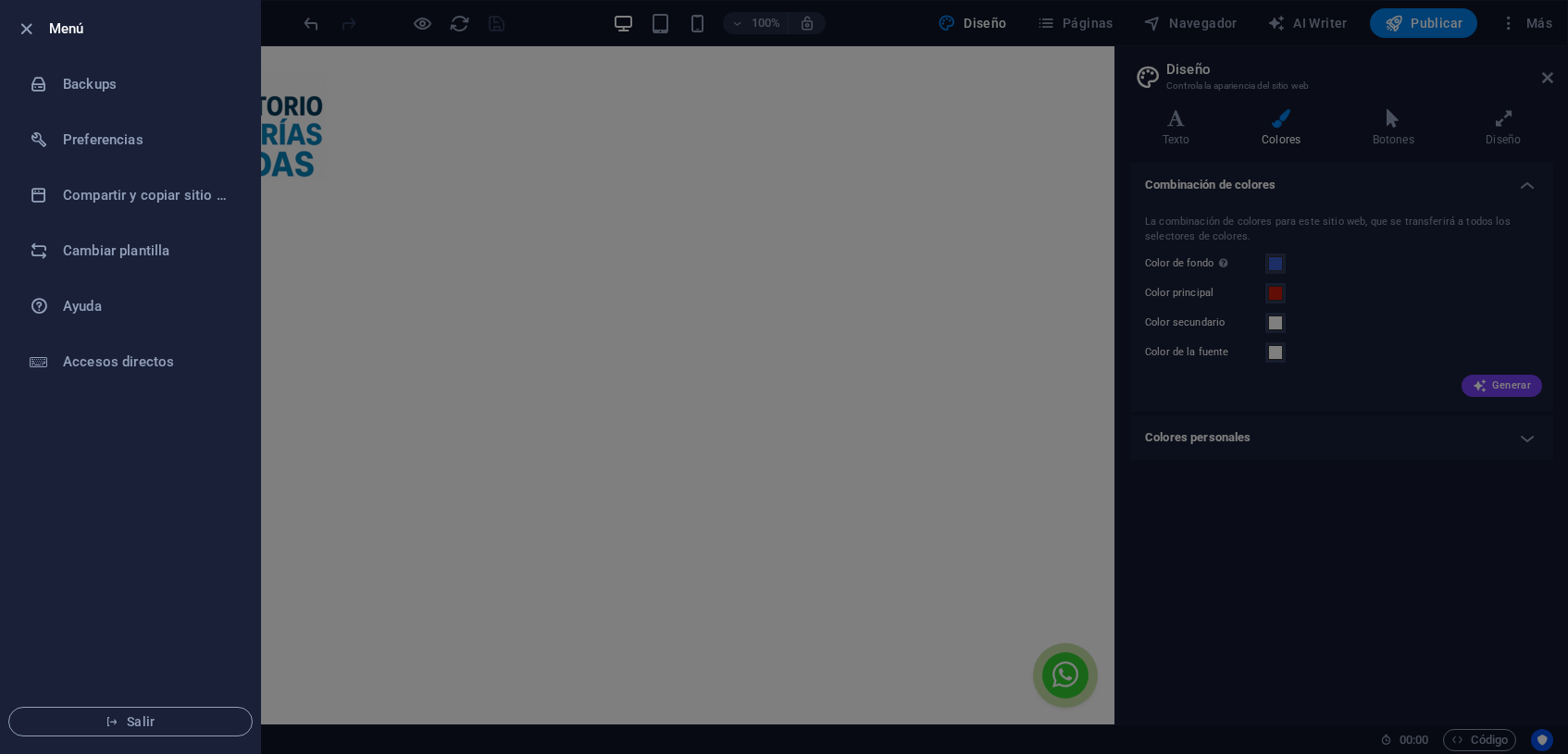 click on "Menú" at bounding box center [147, 29] 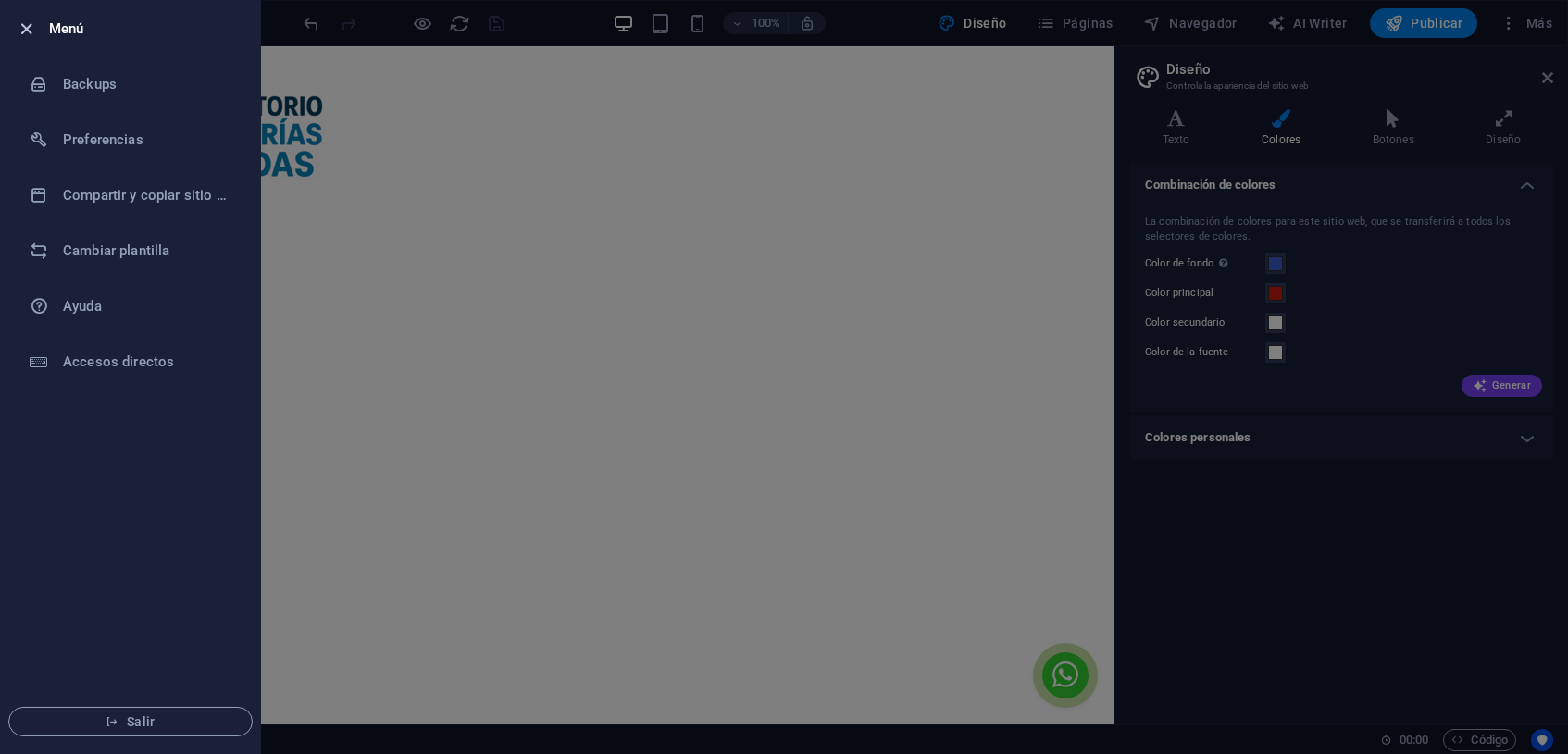 click at bounding box center [27, 29] 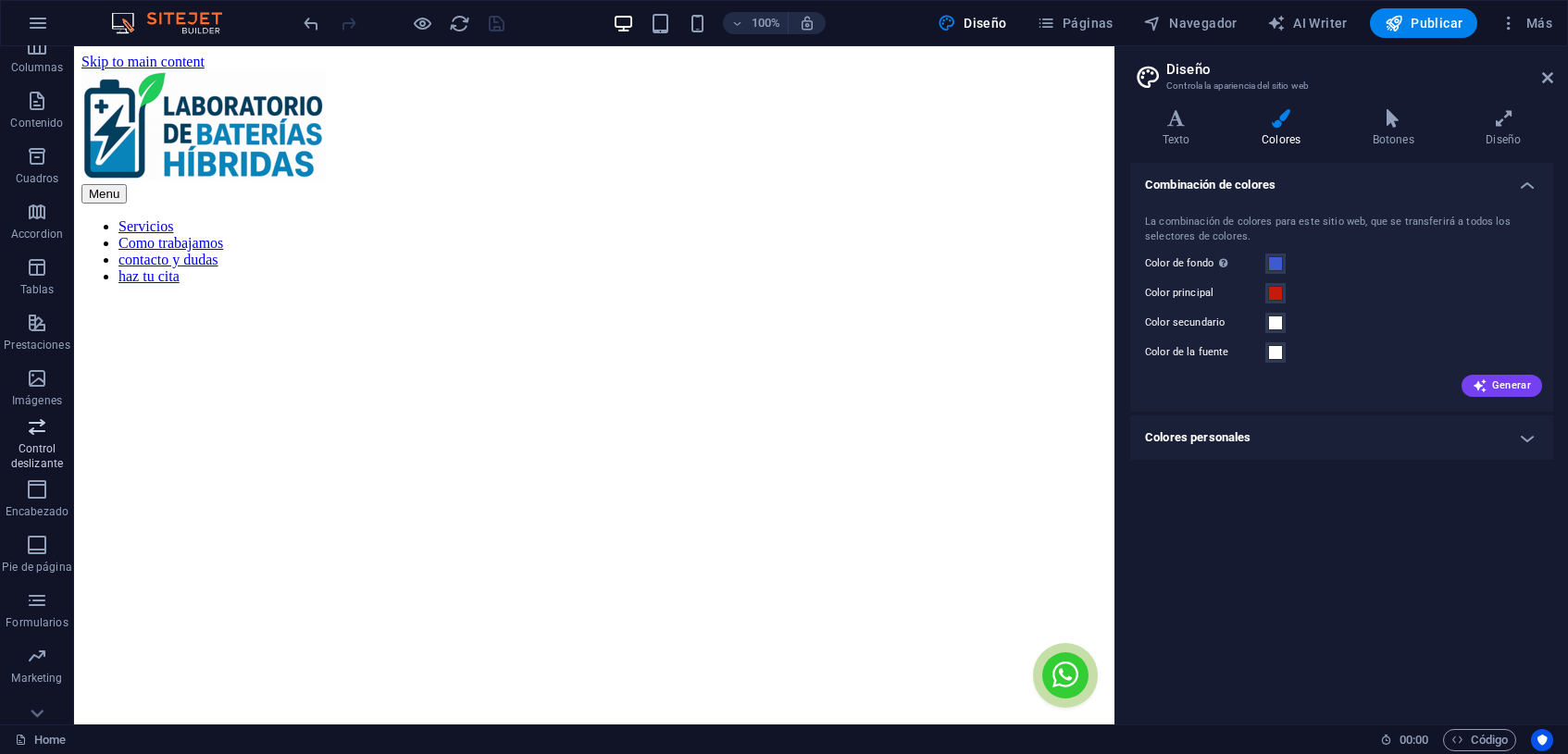 scroll, scrollTop: 154, scrollLeft: 0, axis: vertical 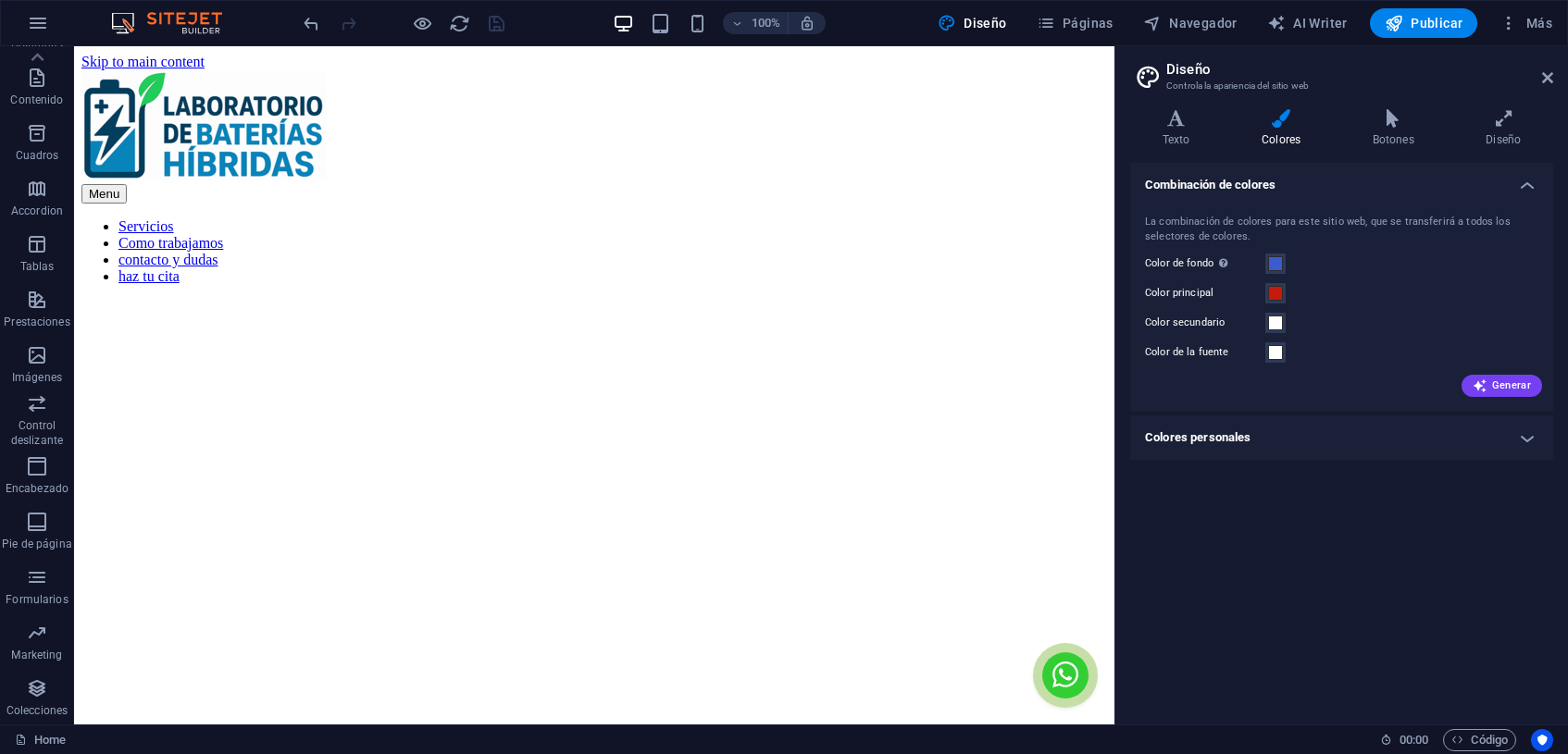 click on "Diseño Controla la apariencia del sitio web" at bounding box center (1343, 70) 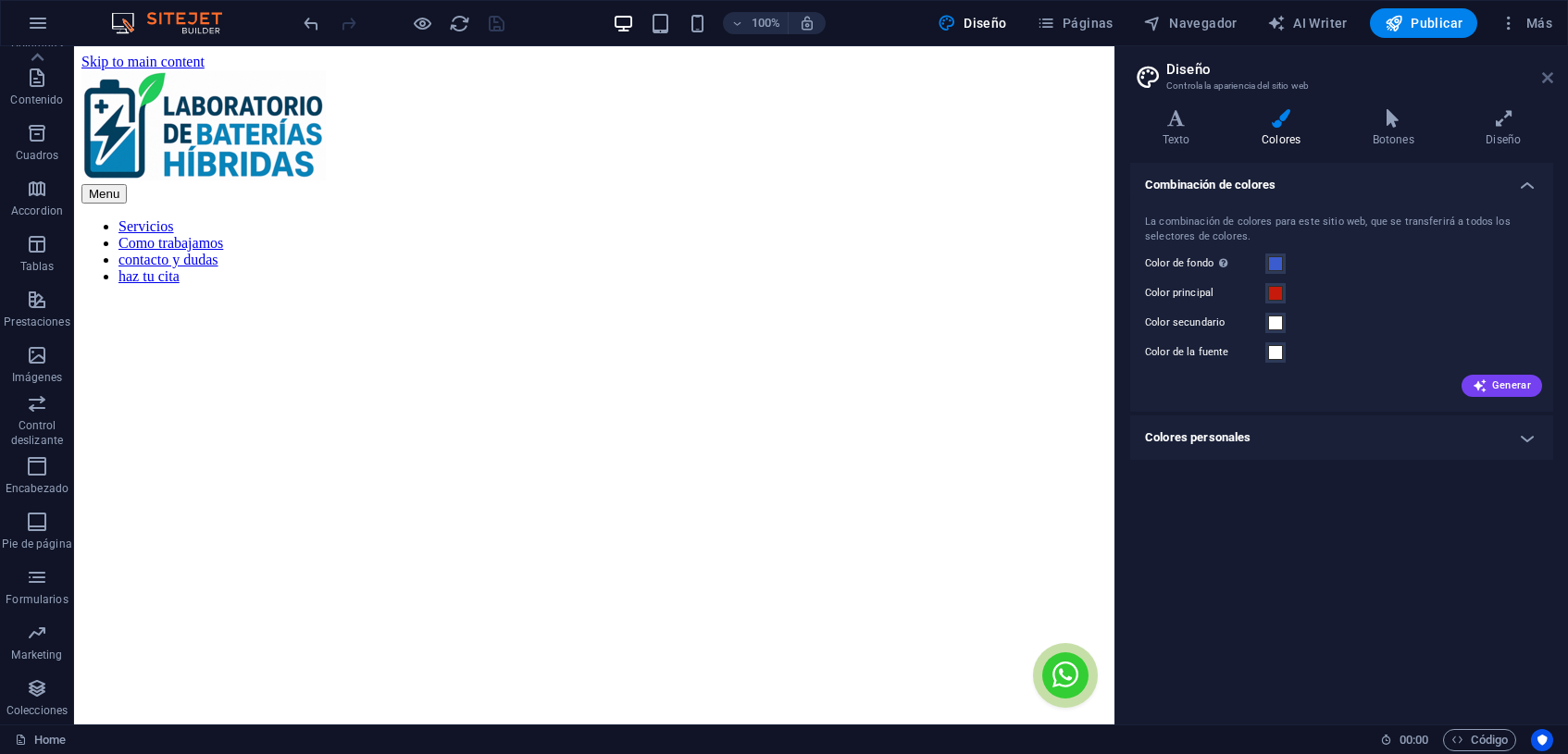 click at bounding box center (1548, 78) 